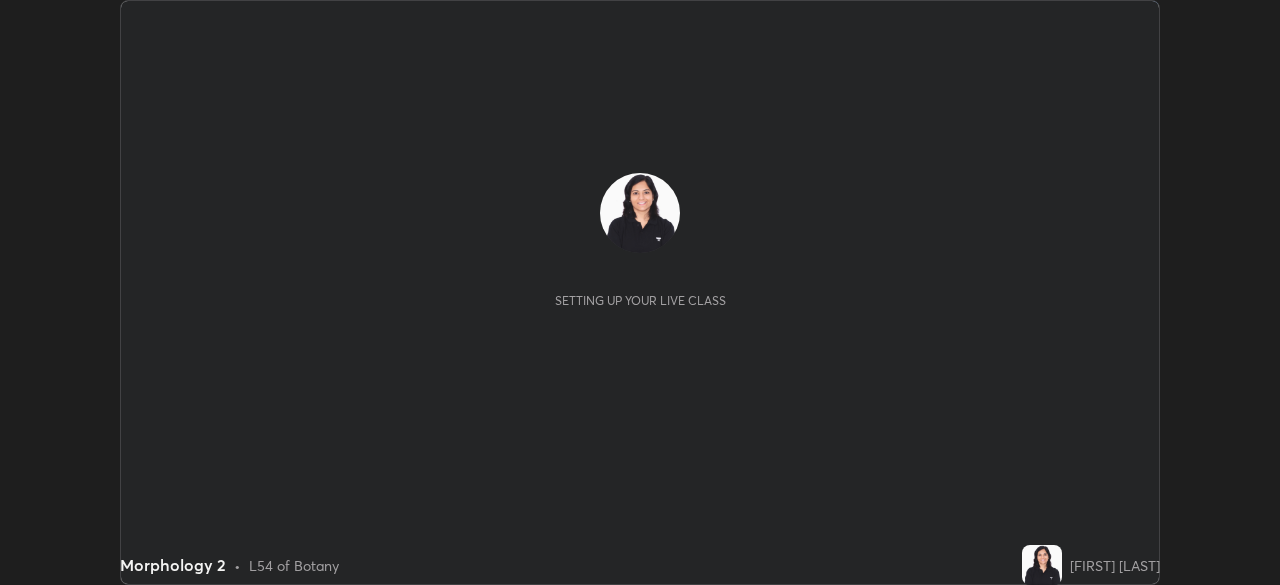 scroll, scrollTop: 0, scrollLeft: 0, axis: both 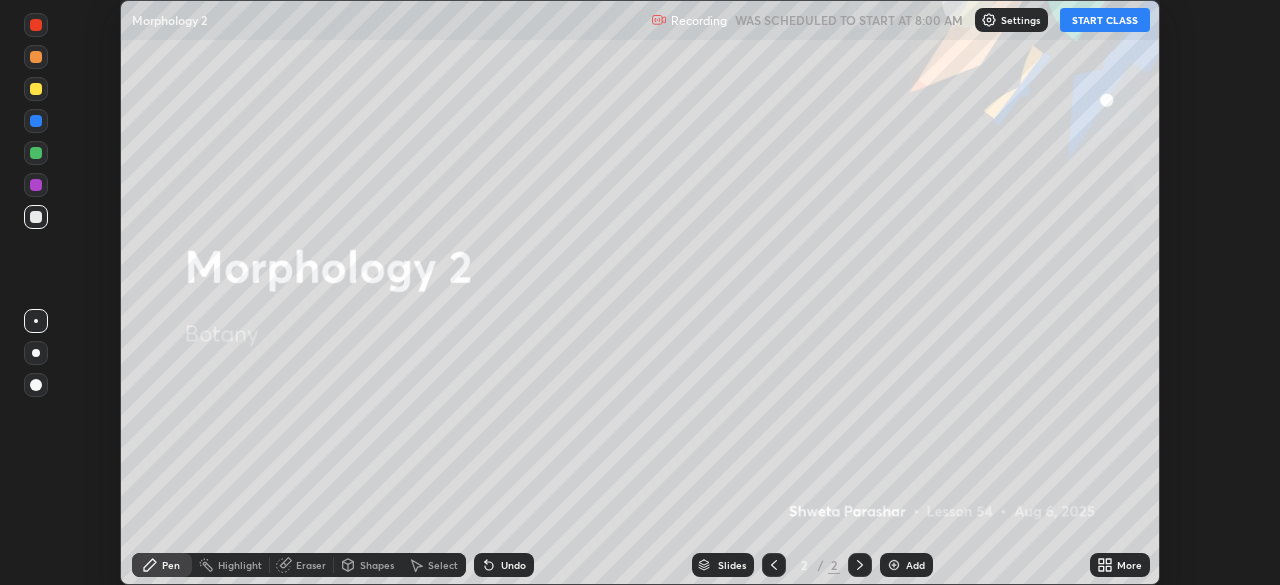 click on "START CLASS" at bounding box center [1105, 20] 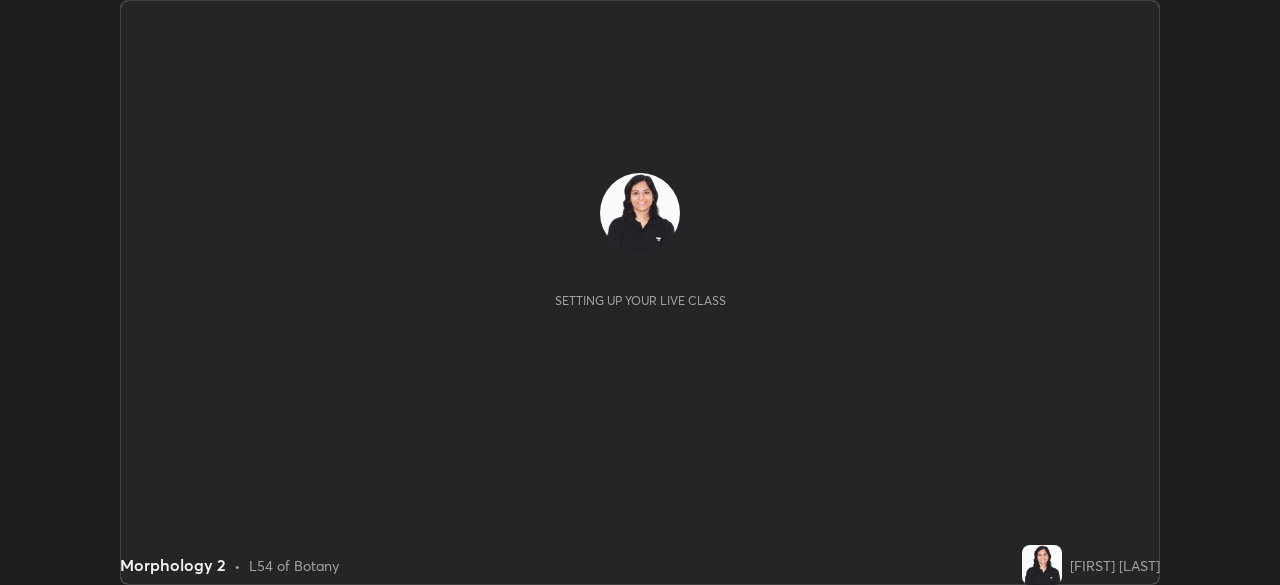 scroll, scrollTop: 0, scrollLeft: 0, axis: both 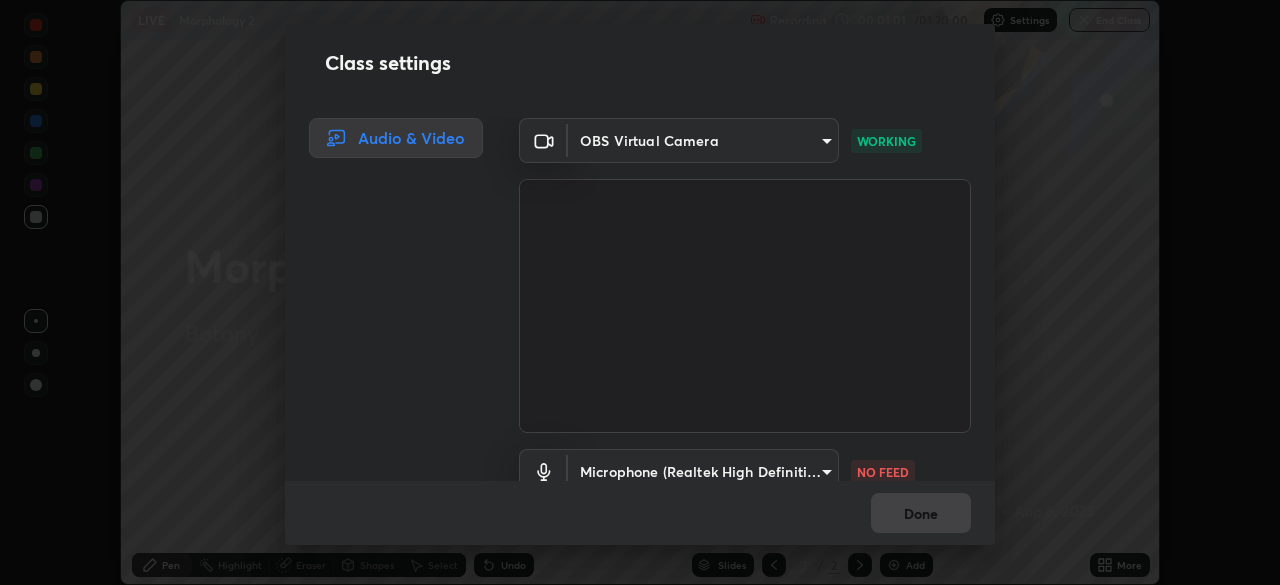 click on "Erase all LIVE Morphology 2 Recording 00:01:01 /  01:20:00 Settings End Class Setting up your live class Morphology 2 • L54 of Botany [FIRST] [LAST] Pen Highlight Eraser Shapes Select Undo Slides 2 / 2 Add More No doubts shared Encourage your learners to ask a doubt for better clarity Report an issue Reason for reporting Buffering Chat not working Audio - Video sync issue Educator video quality low ​ Attach an image Report Class settings Audio & Video OBS Virtual Camera [HASH] WORKING Microphone (Realtek High Definition Audio) [HASH] NO FEED Done" at bounding box center (640, 292) 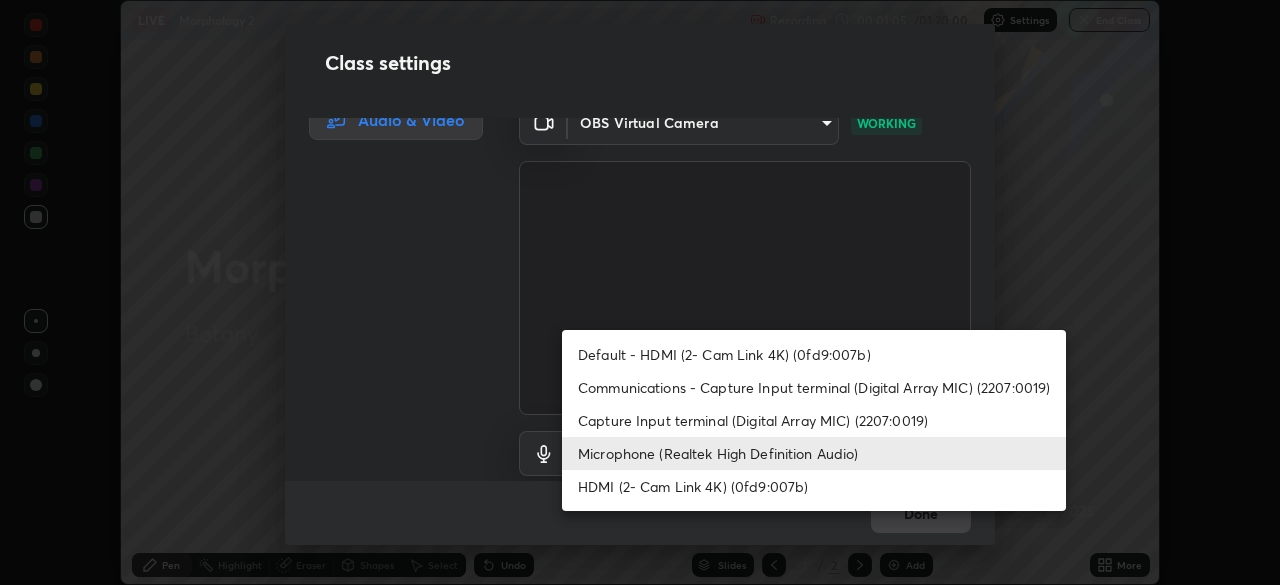 click on "Communications - Capture Input terminal (Digital Array MIC) (2207:0019)" at bounding box center (814, 387) 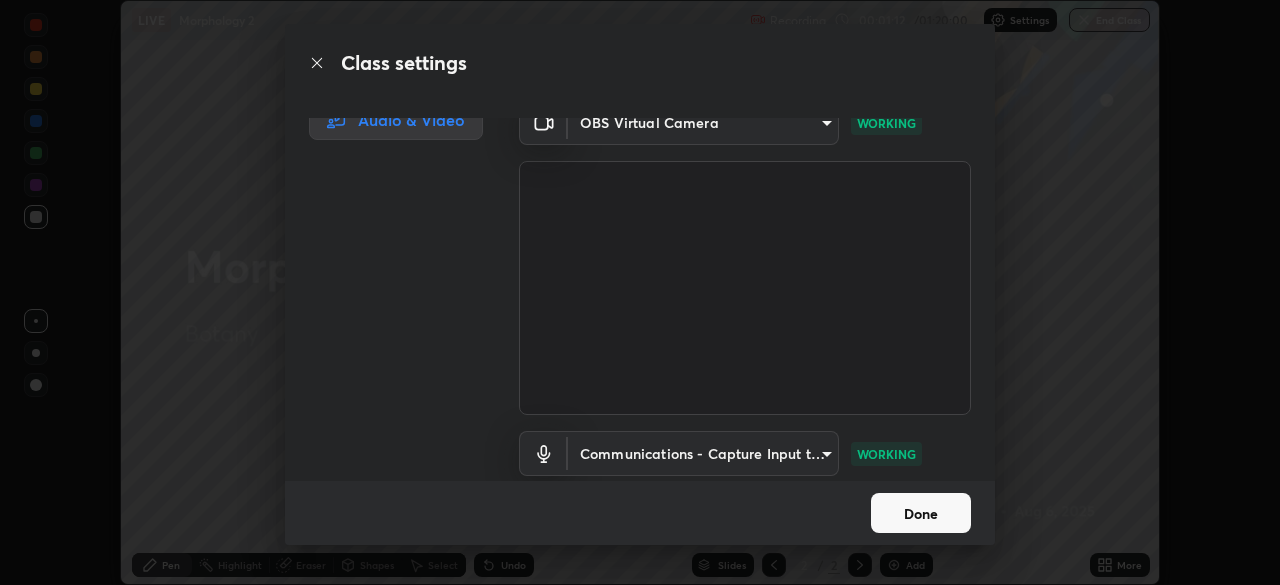 click on "Done" at bounding box center [921, 513] 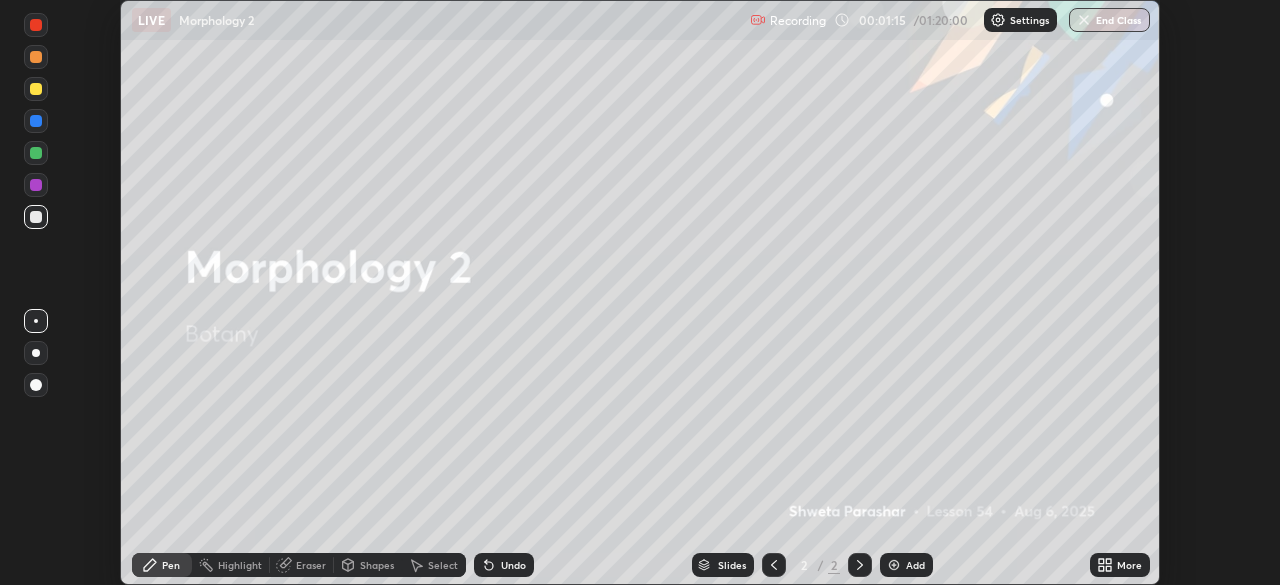 click on "Settings" at bounding box center (1029, 20) 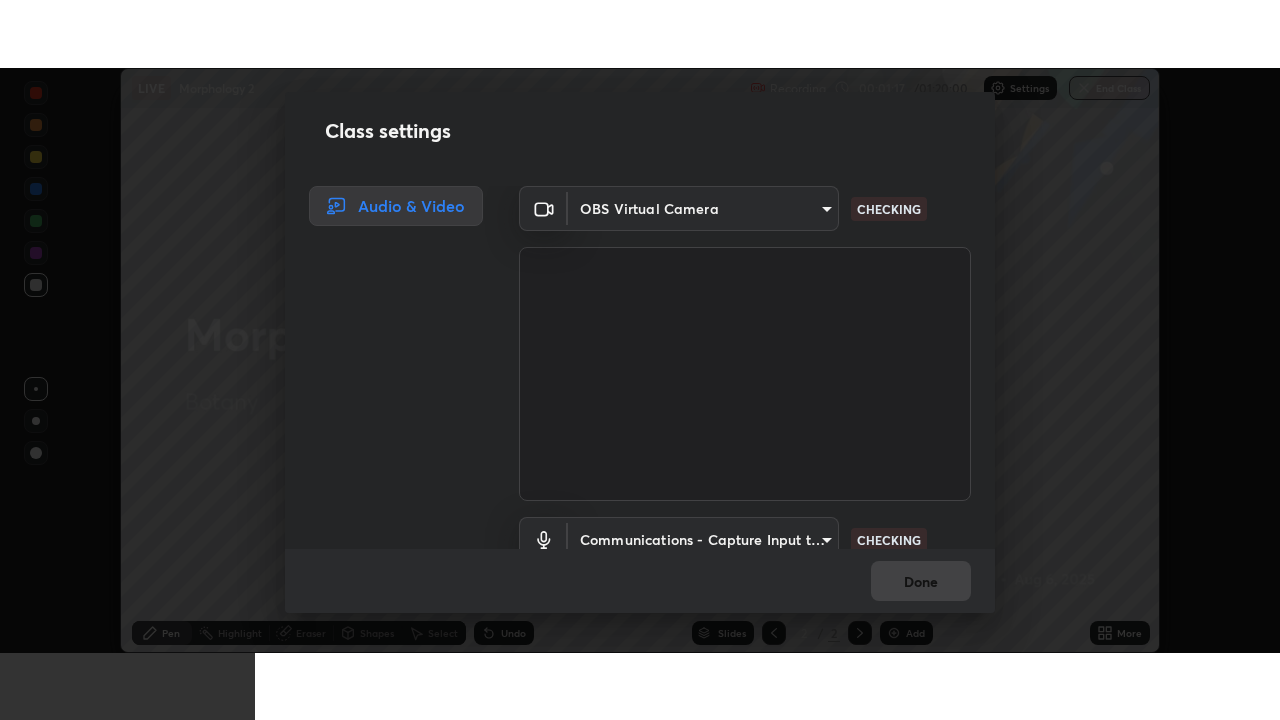scroll, scrollTop: 91, scrollLeft: 0, axis: vertical 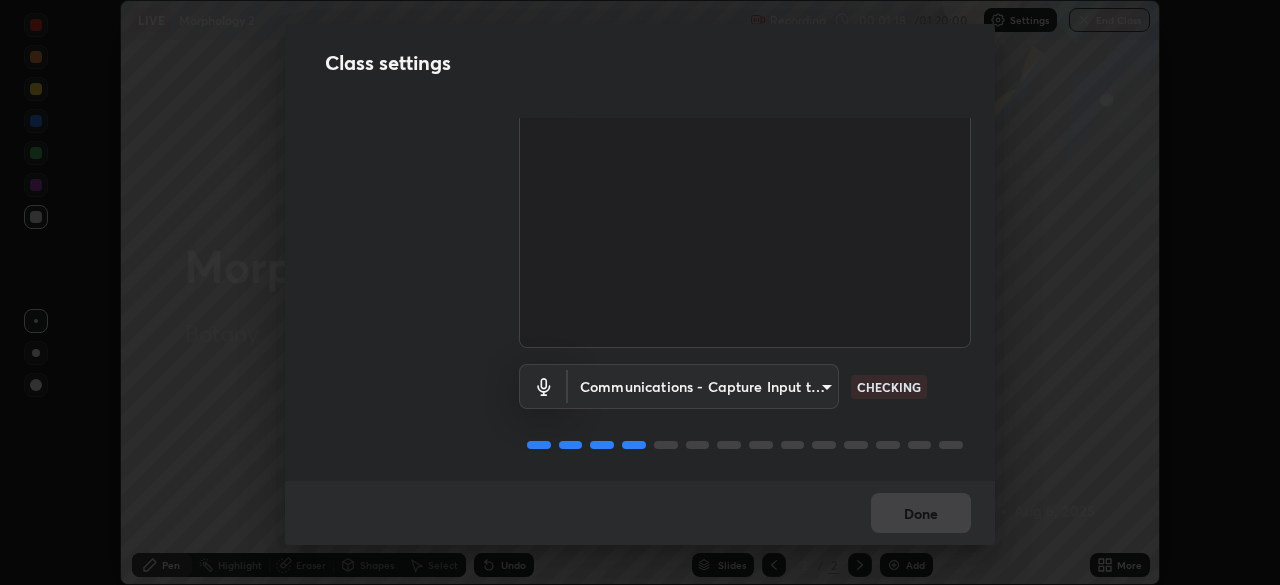 click on "Erase all LIVE Morphology 2 Recording 00:01:18 /  01:20:00 Settings End Class Setting up your live class Morphology 2 • L54 of Botany [FIRST] [LAST] Pen Highlight Eraser Shapes Select Undo Slides 2 / 2 Add More No doubts shared Encourage your learners to ask a doubt for better clarity Report an issue Reason for reporting Buffering Chat not working Audio - Video sync issue Educator video quality low ​ Attach an image Report Class settings Audio & Video OBS Virtual Camera [HASH] CHECKING Communications - Capture Input terminal (Digital Array MIC) (2207:0019) communications CHECKING Done" at bounding box center [640, 292] 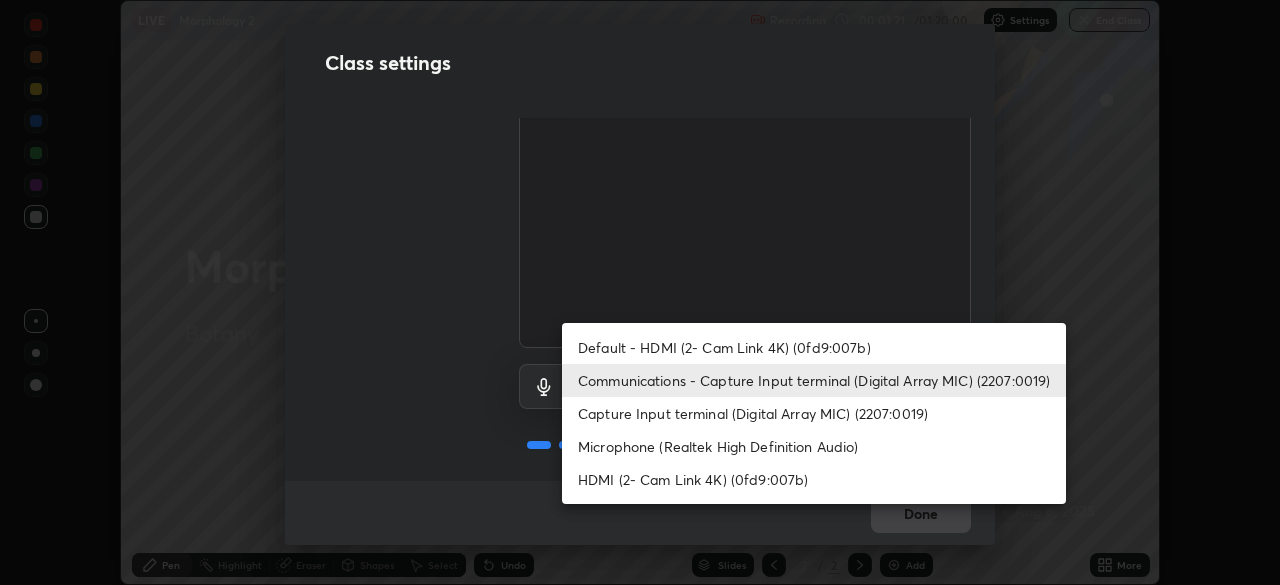 click on "Communications - Capture Input terminal (Digital Array MIC) (2207:0019)" at bounding box center [814, 380] 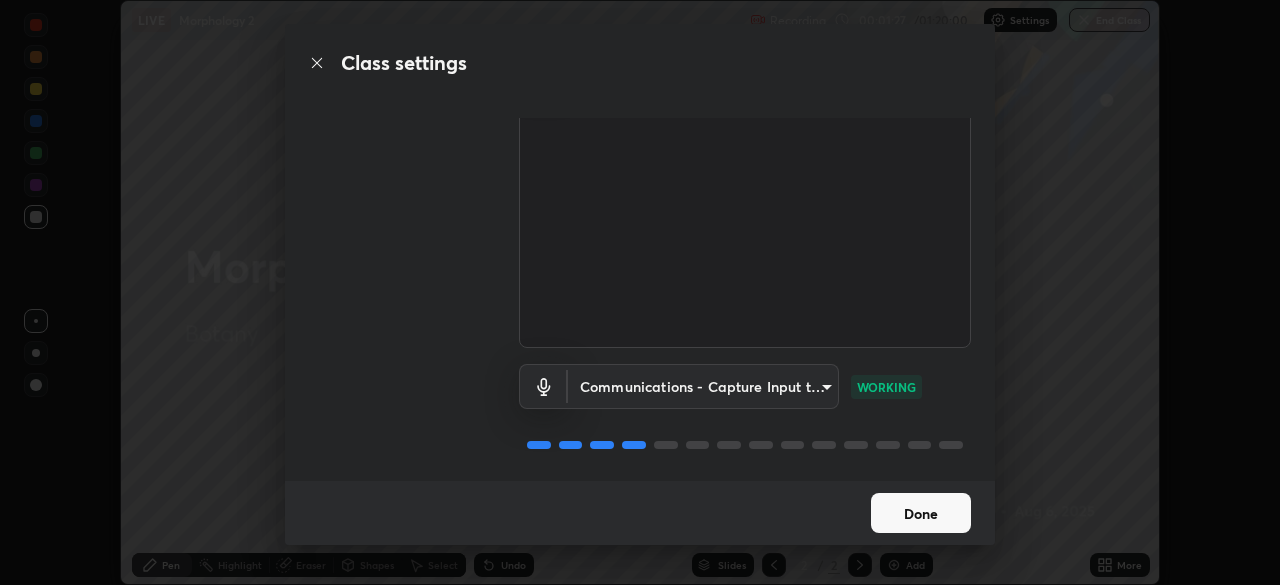 click on "Done" at bounding box center (921, 513) 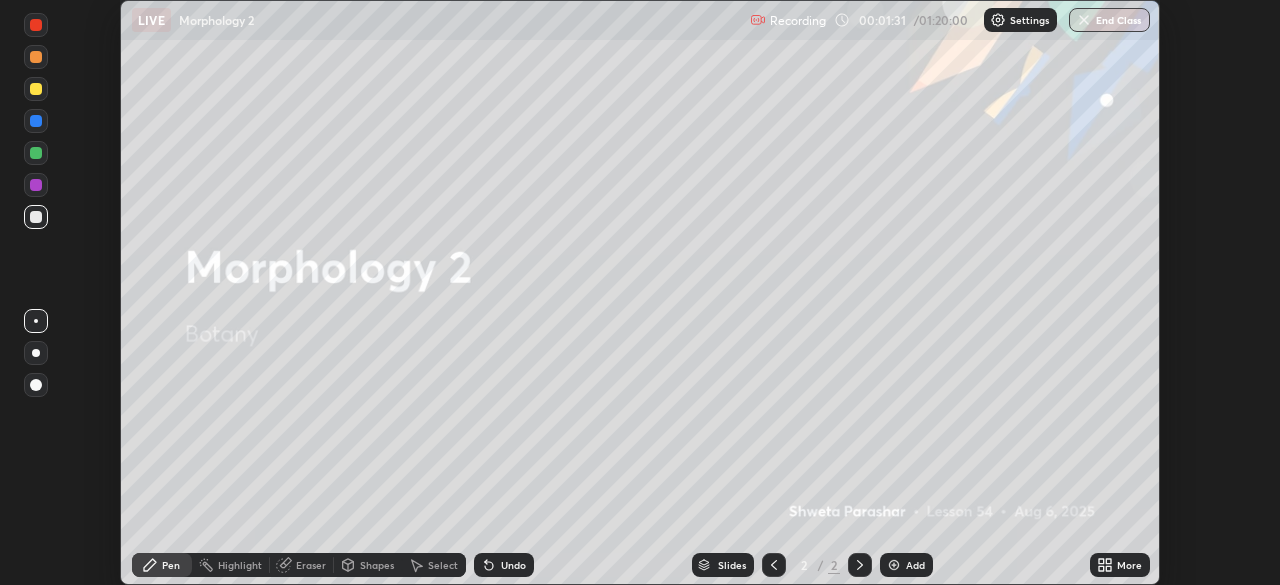 click on "More" at bounding box center (1129, 565) 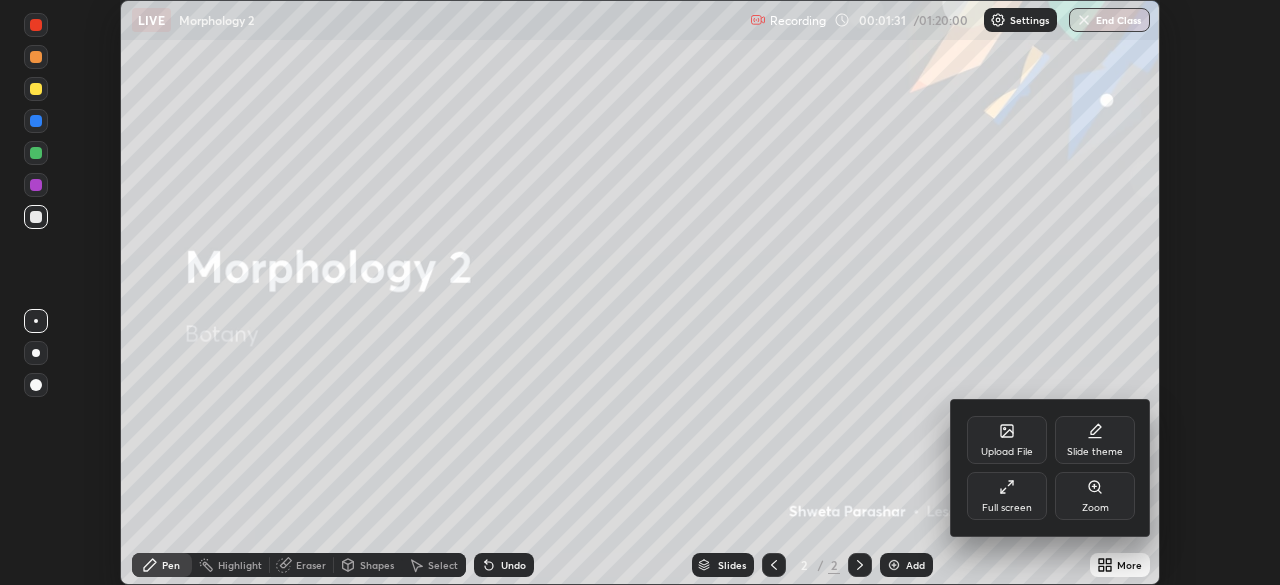 click on "Upload File" at bounding box center (1007, 452) 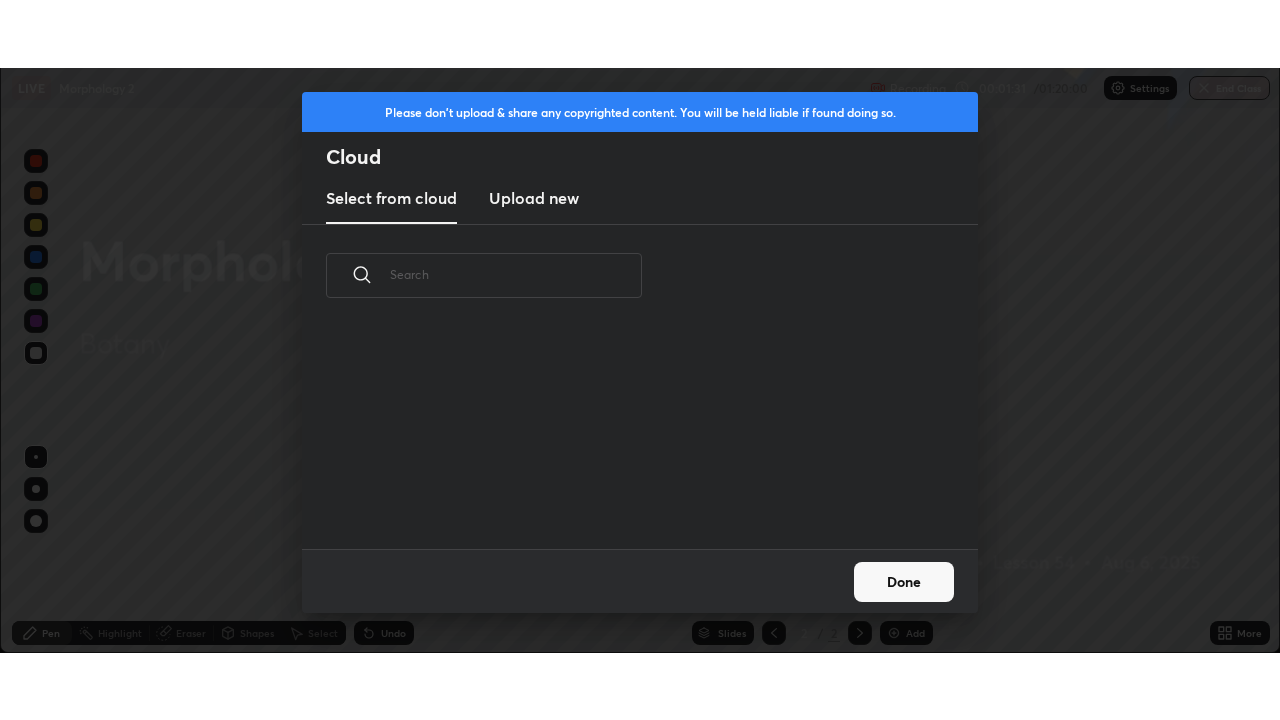 scroll, scrollTop: 99280, scrollLeft: 98720, axis: both 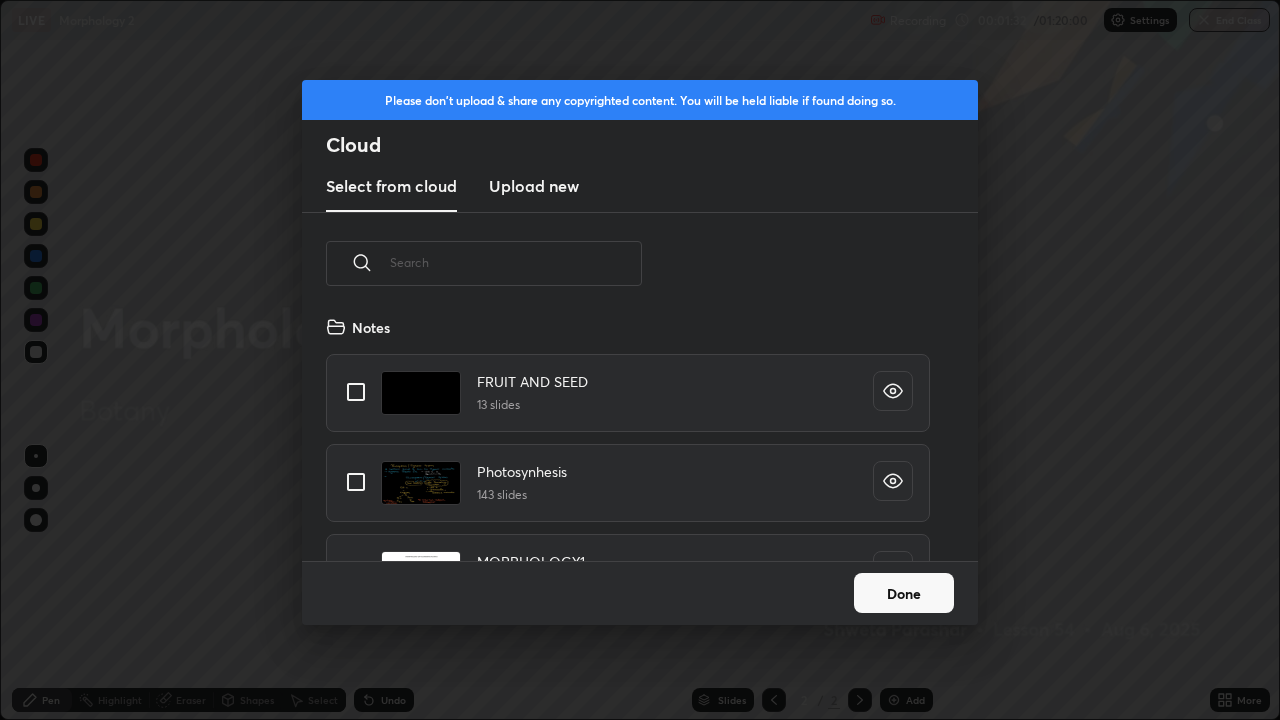 click on "Done" at bounding box center [904, 593] 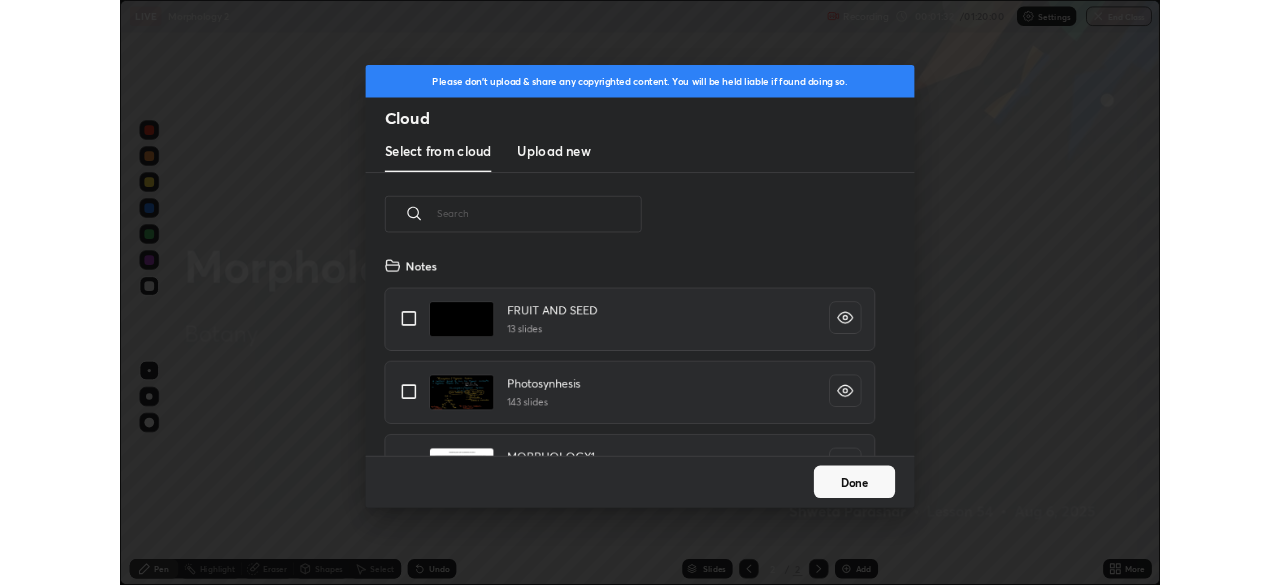 scroll, scrollTop: 246, scrollLeft: 642, axis: both 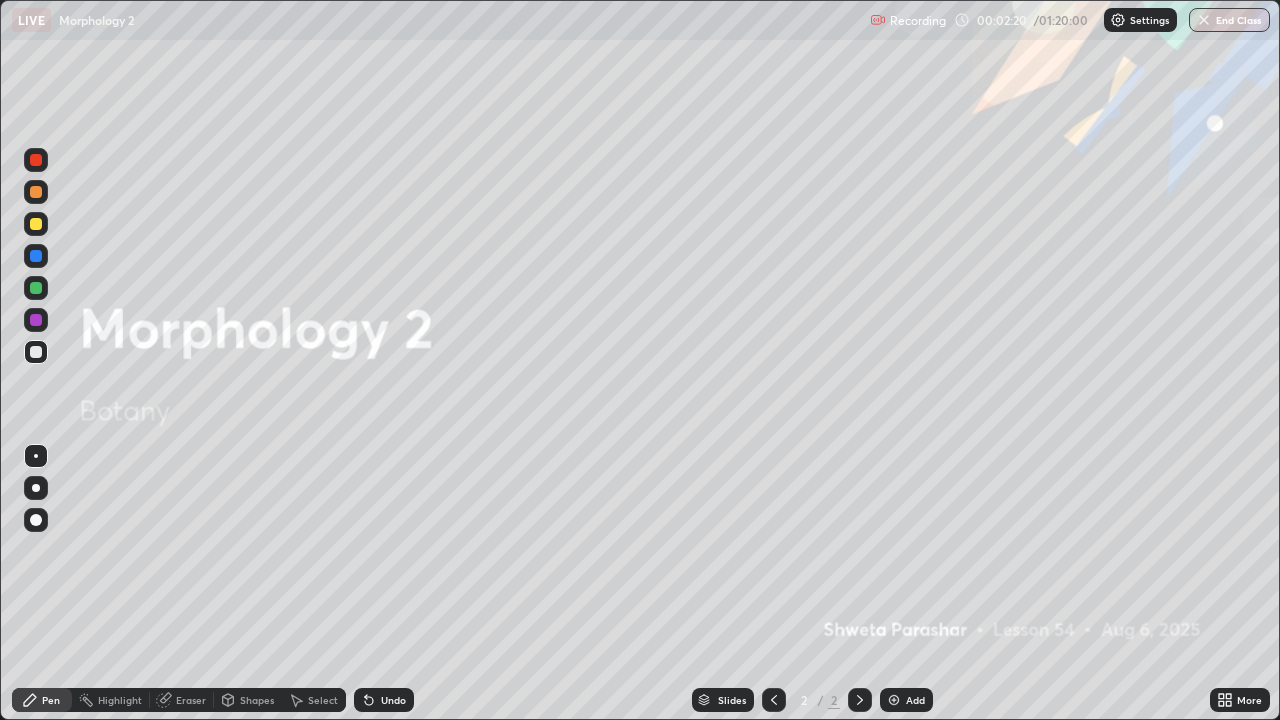 click on "Add" at bounding box center (915, 700) 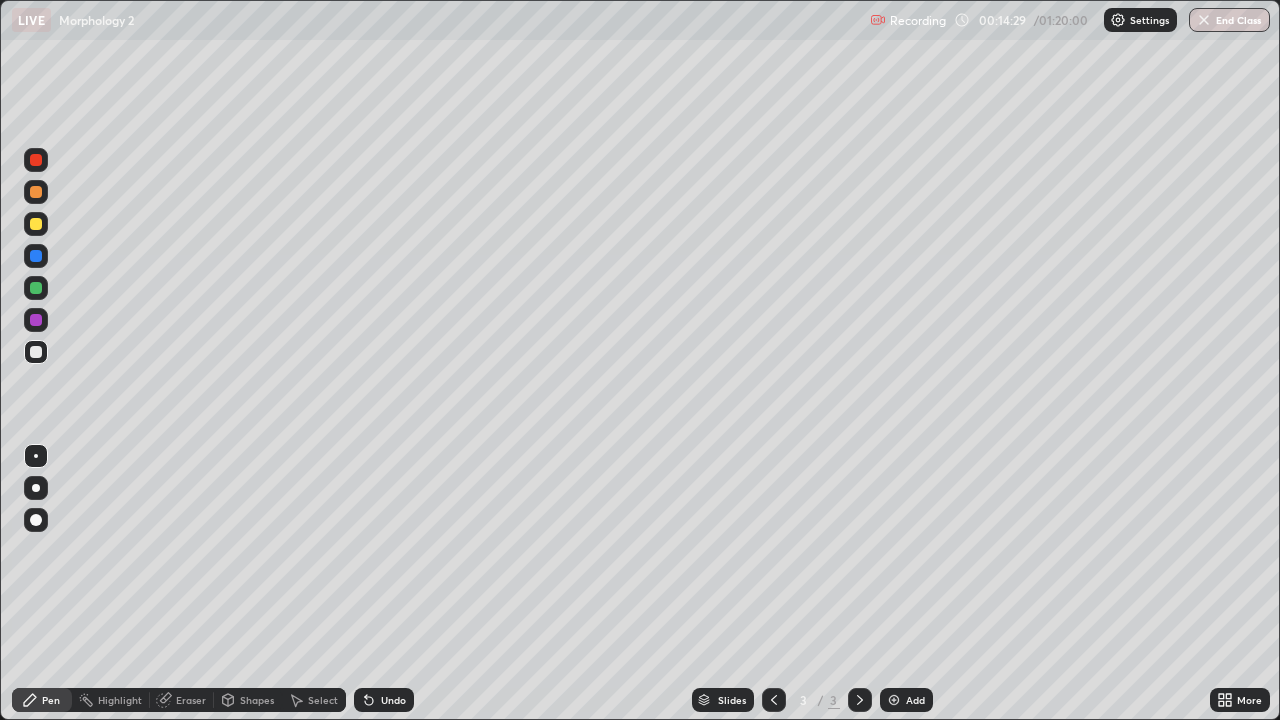 click at bounding box center (36, 488) 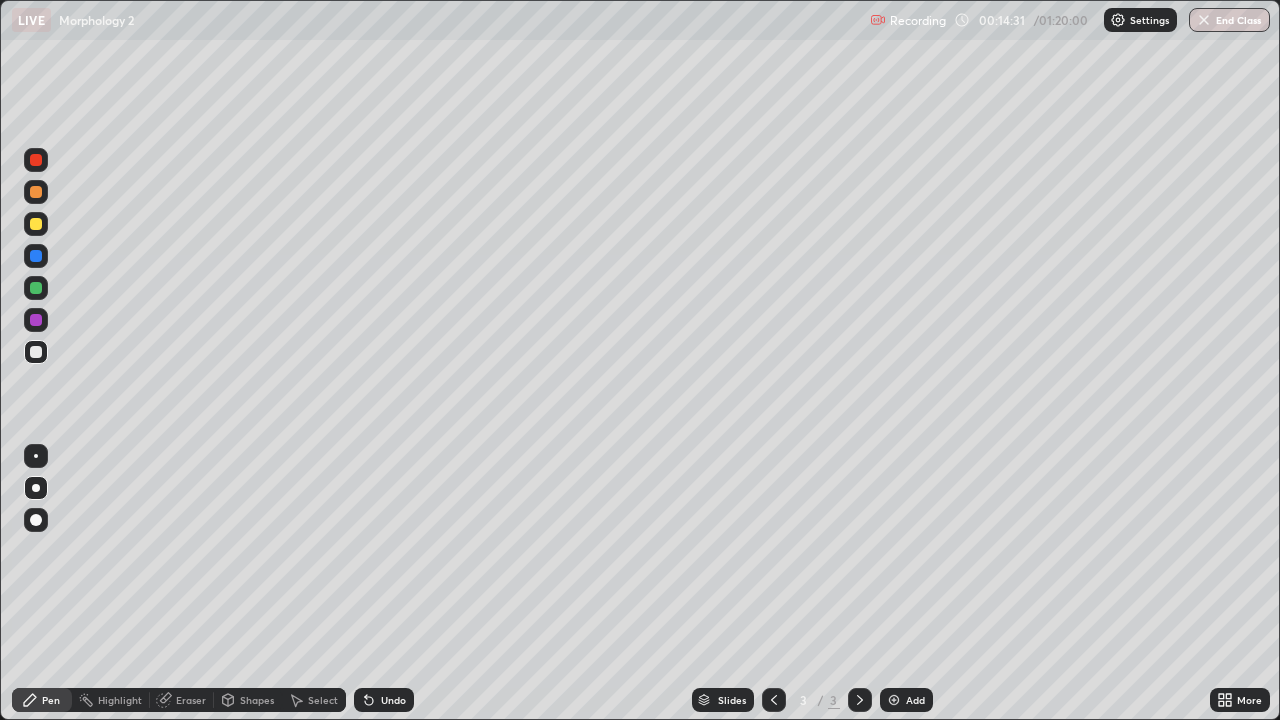 click at bounding box center [36, 192] 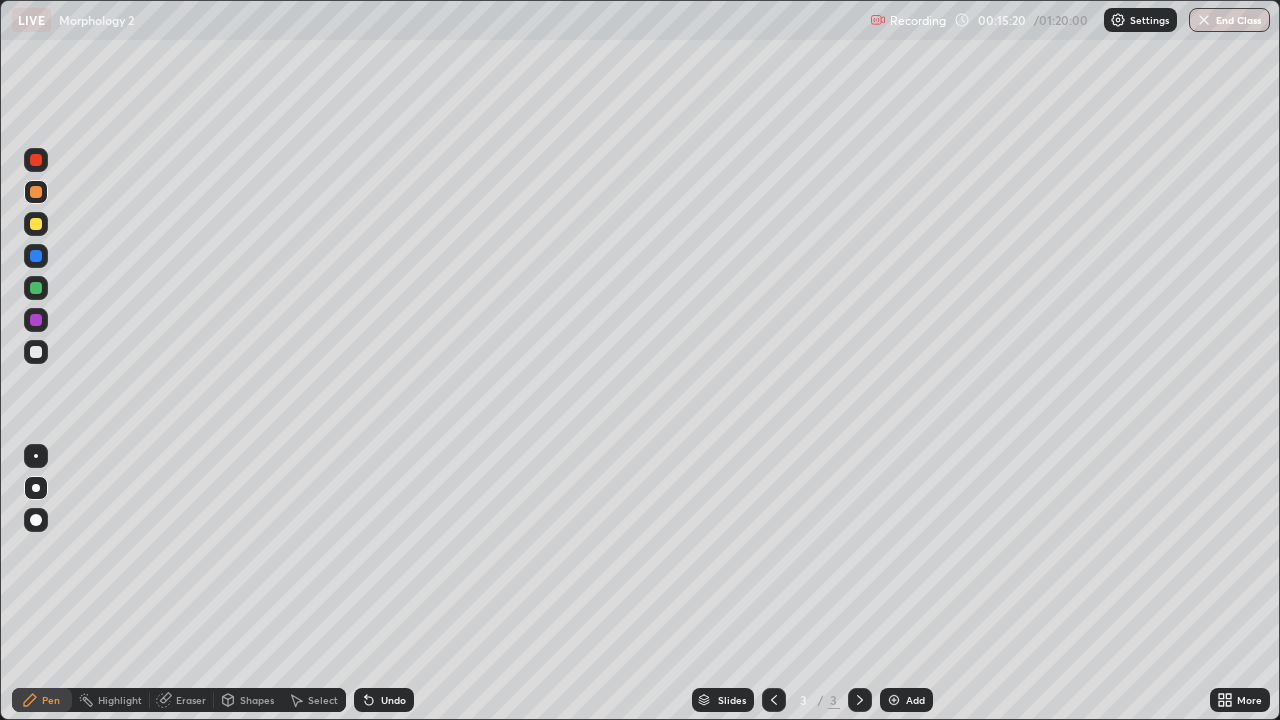 click at bounding box center (36, 224) 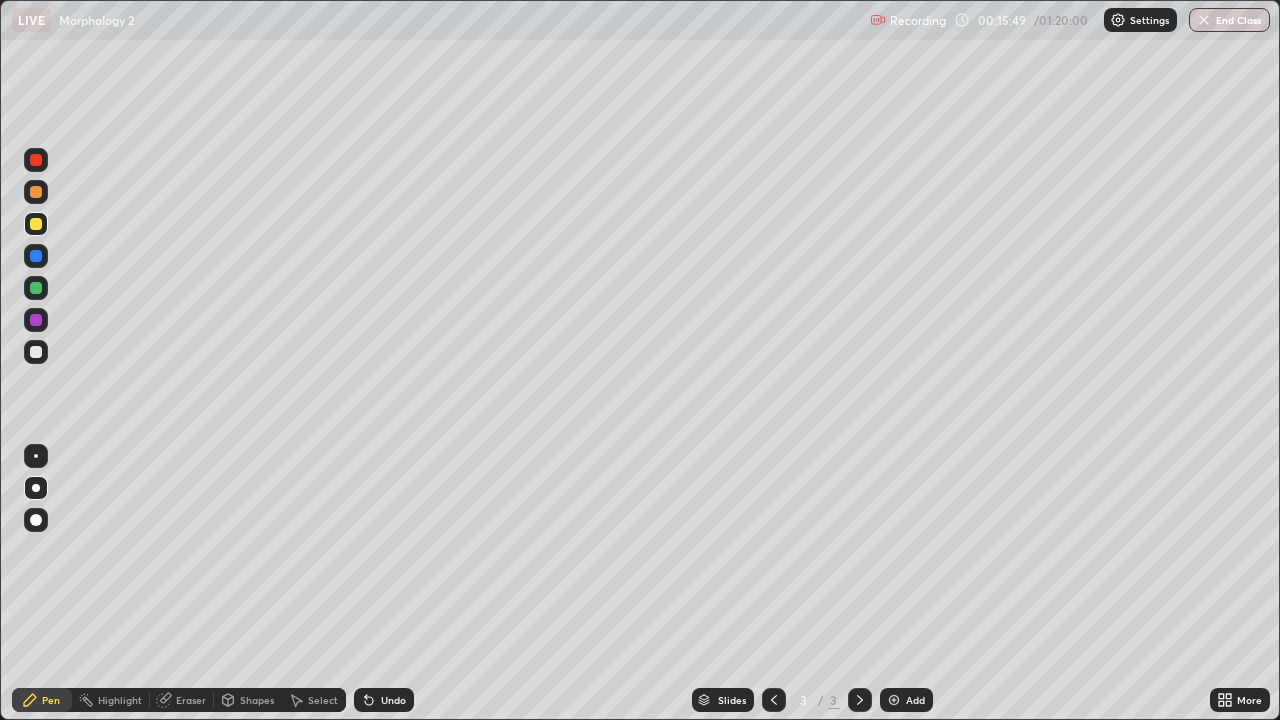 click at bounding box center [36, 288] 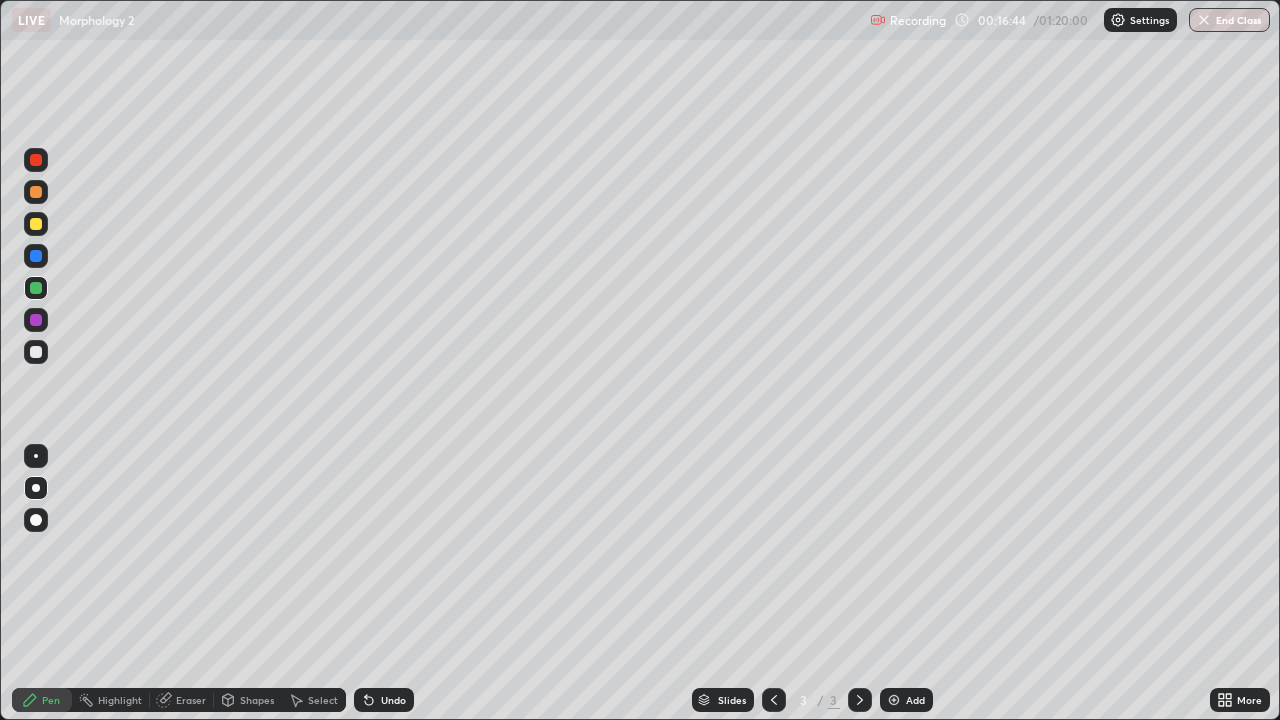 click on "Select" at bounding box center (323, 700) 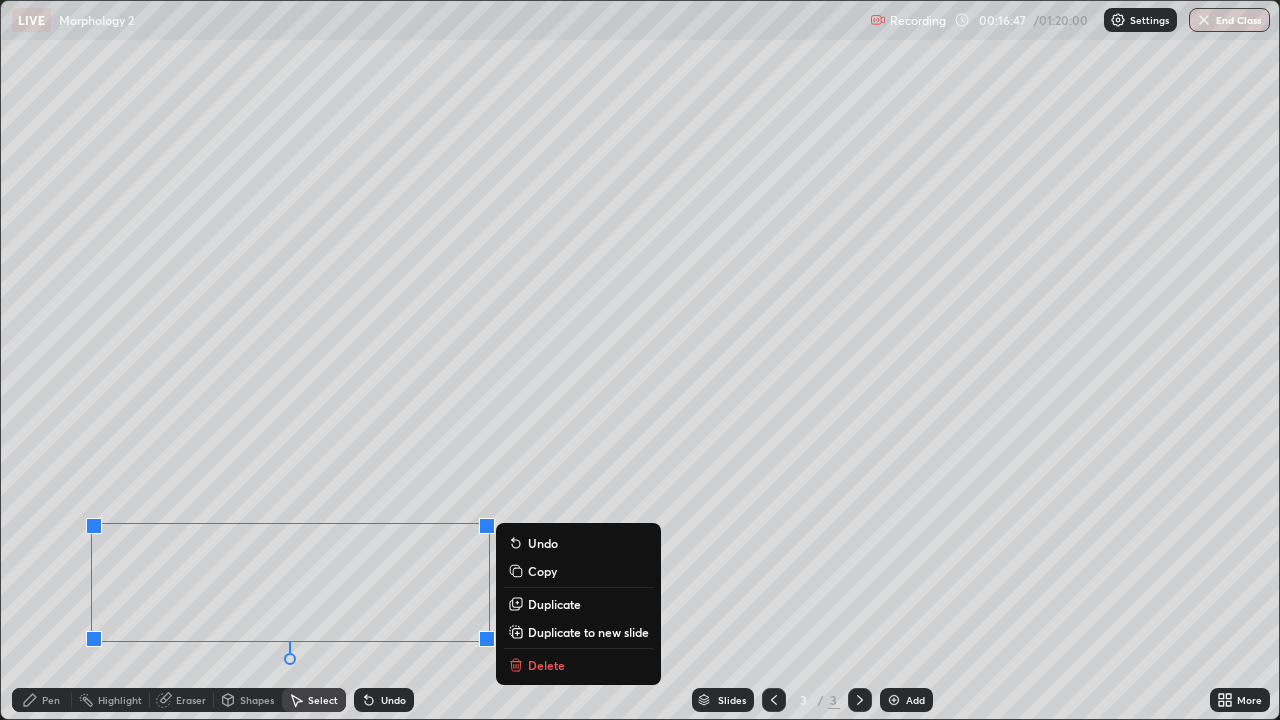 click on "Copy" at bounding box center [542, 571] 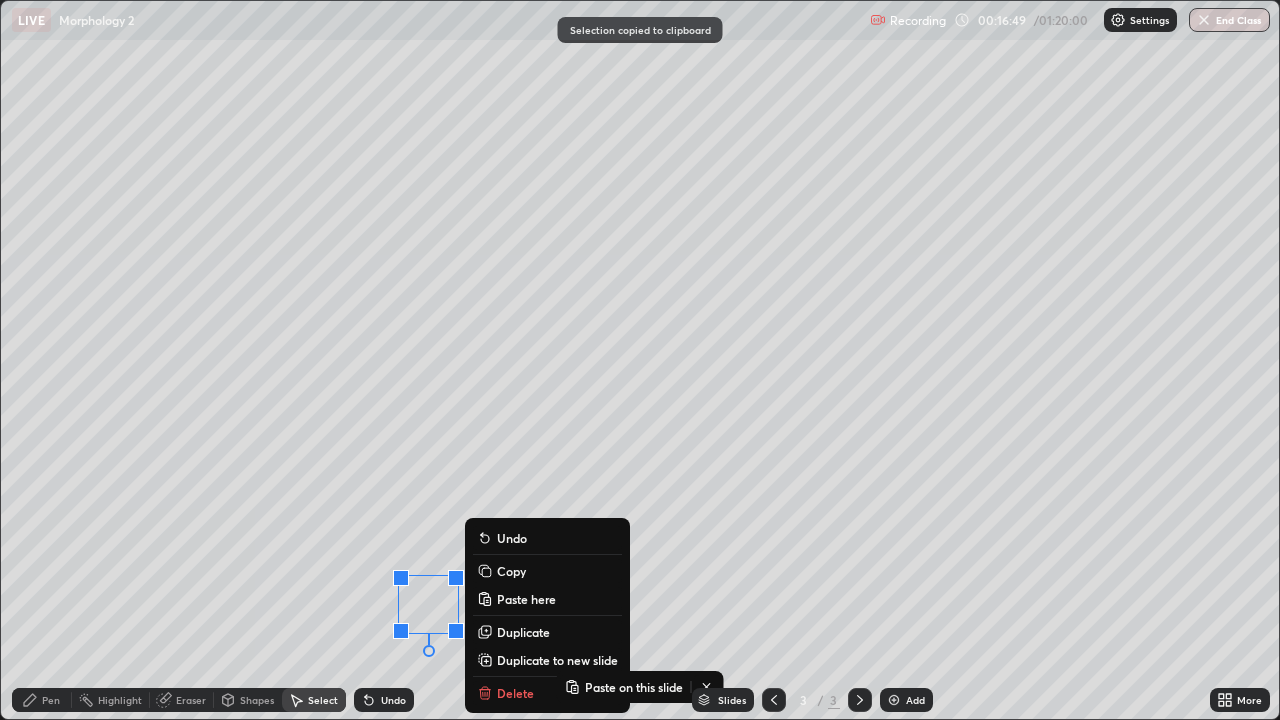 click on "0 ° Undo Copy Paste here Duplicate Duplicate to new slide Delete" at bounding box center (640, 360) 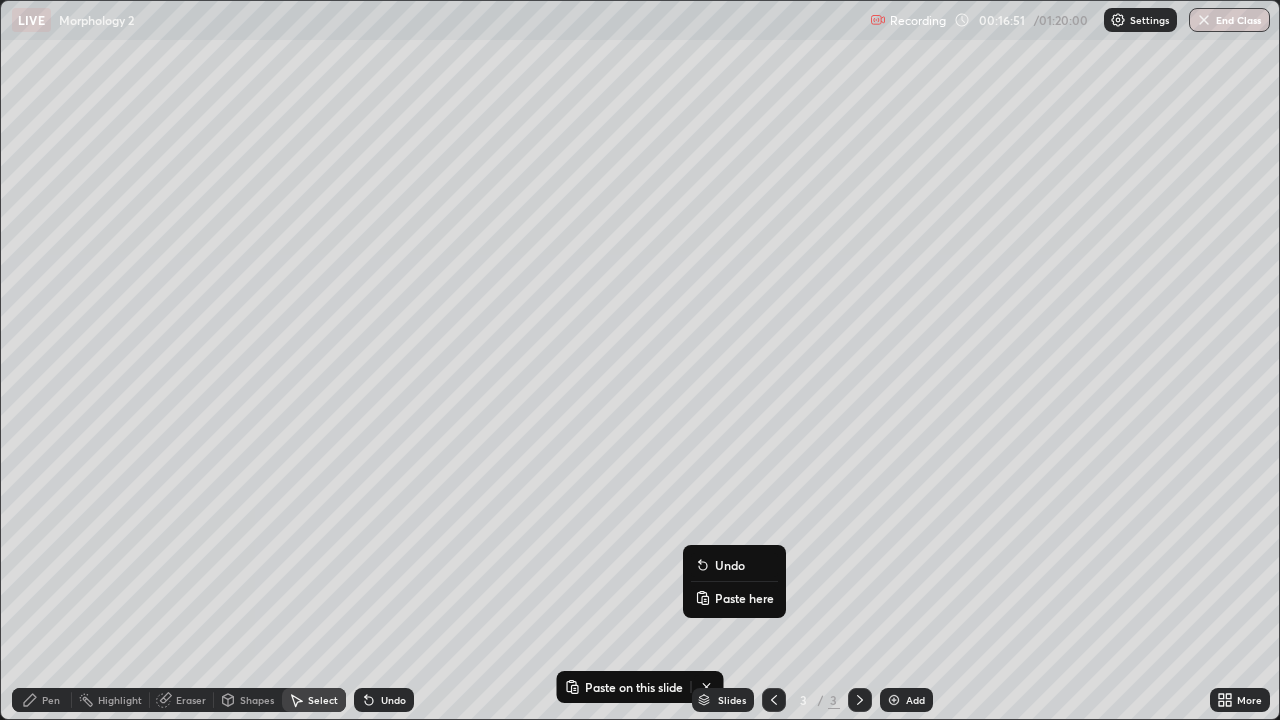 click on "Paste here" at bounding box center (744, 598) 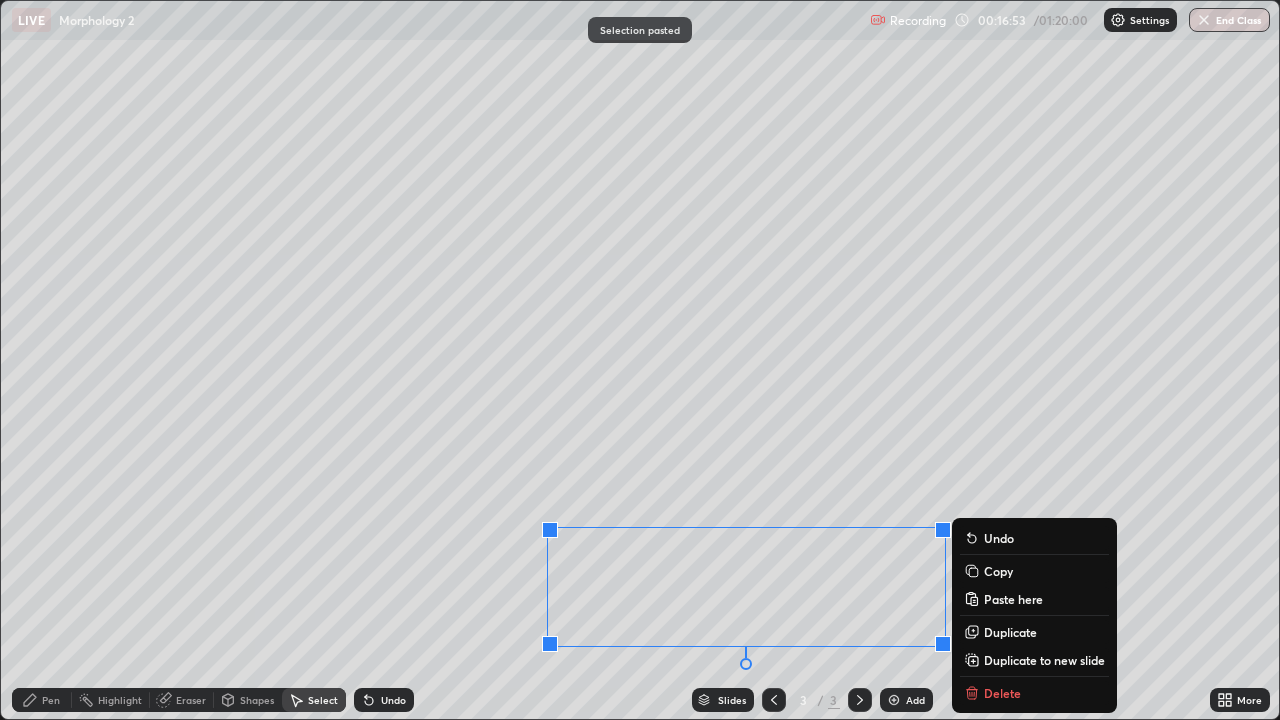click on "0 ° Undo Copy Paste here Duplicate Duplicate to new slide Delete" at bounding box center [640, 360] 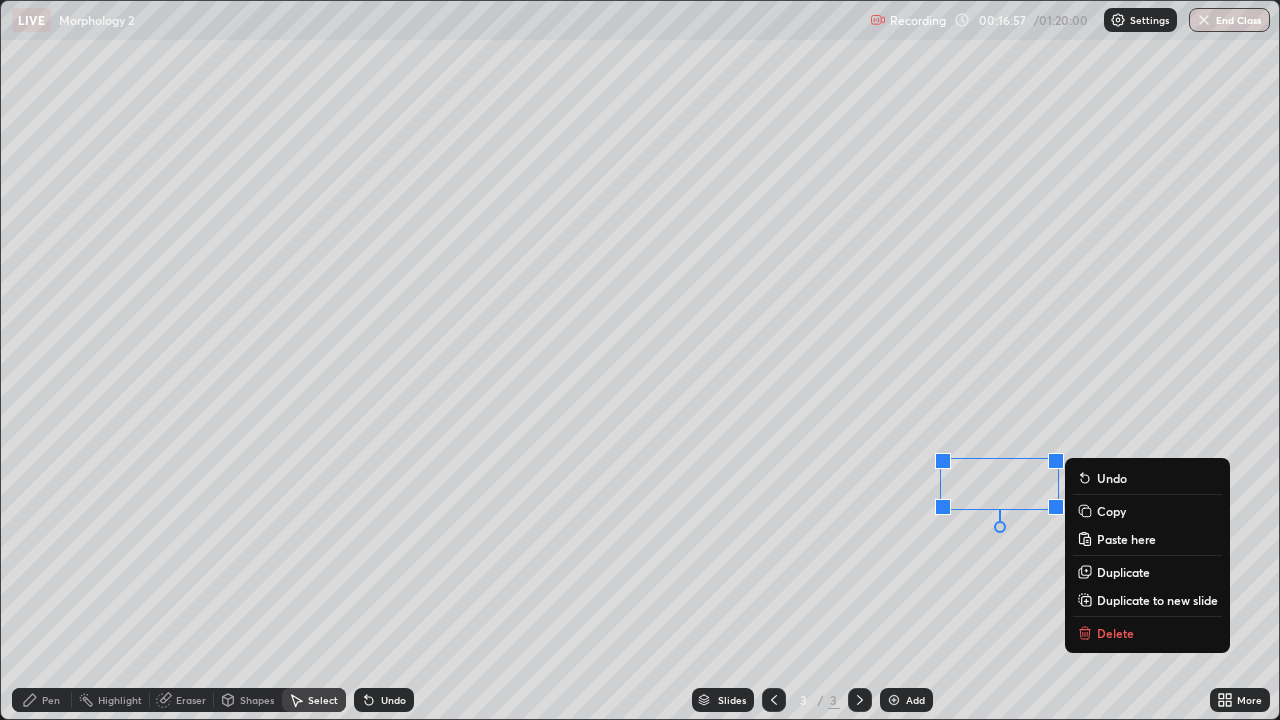 click on "Delete" at bounding box center (1115, 633) 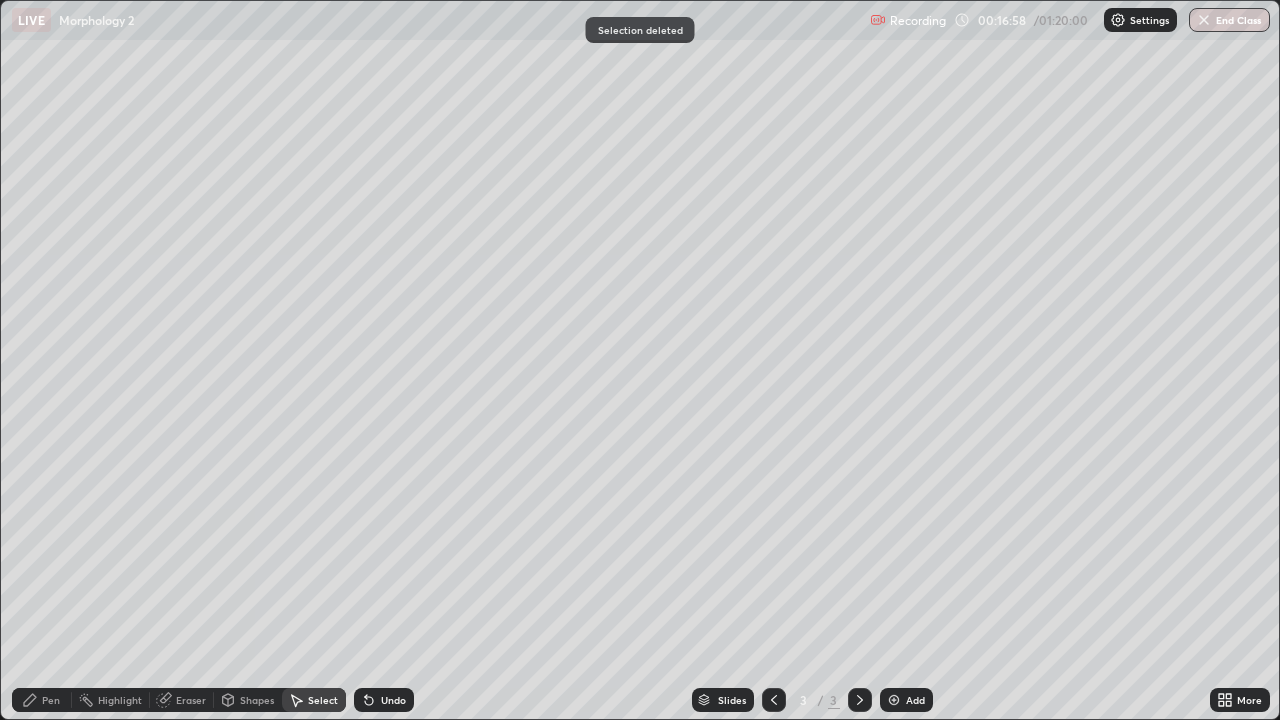 click on "Pen" at bounding box center (51, 700) 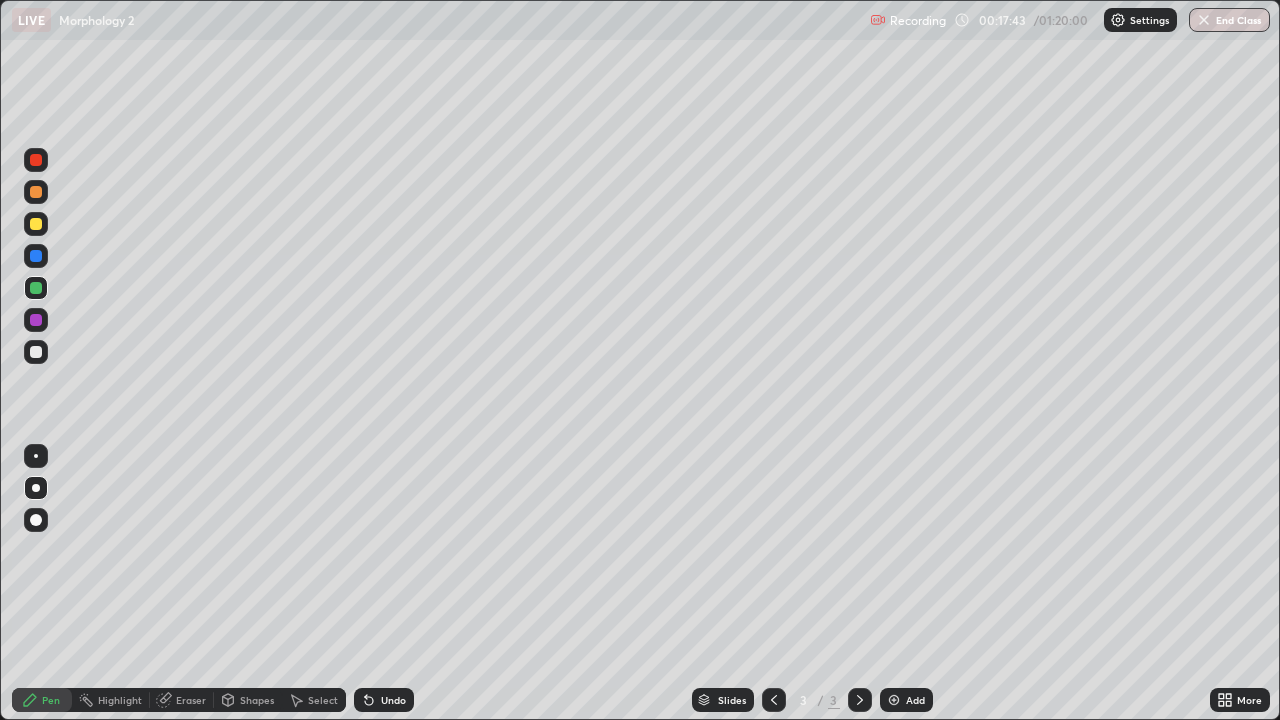 click on "Eraser" at bounding box center (191, 700) 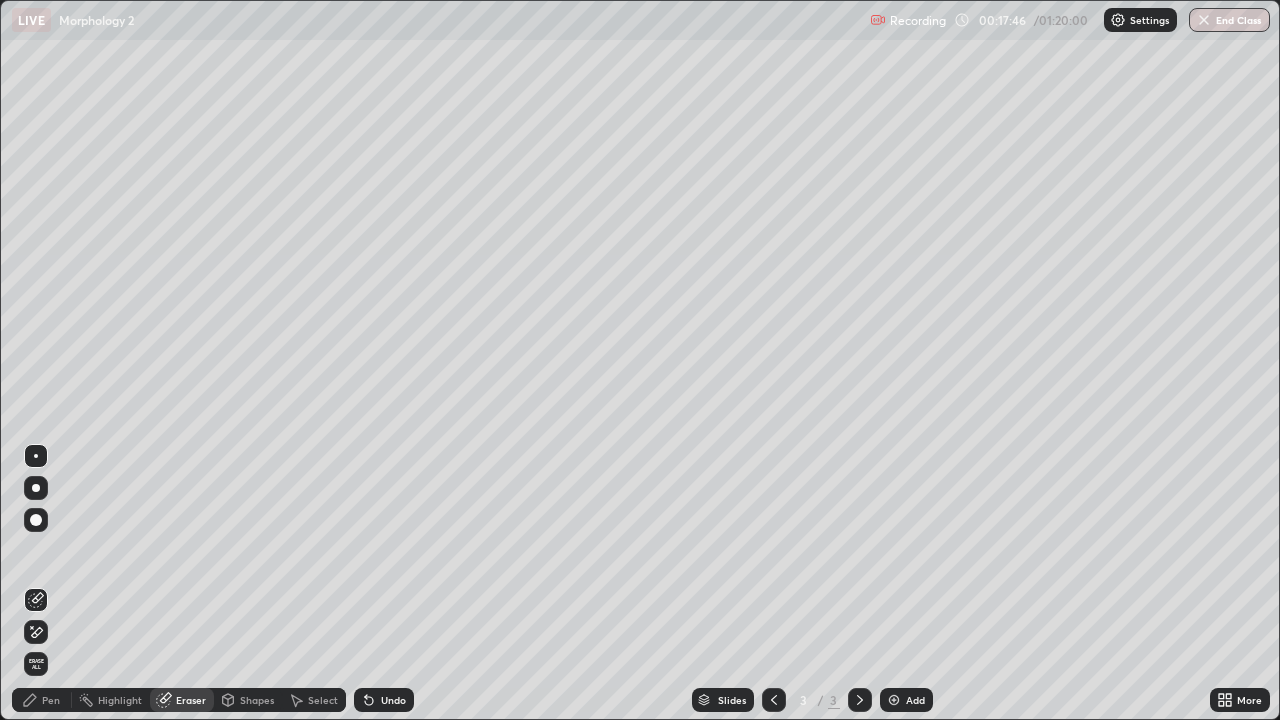 click on "Pen" at bounding box center (51, 700) 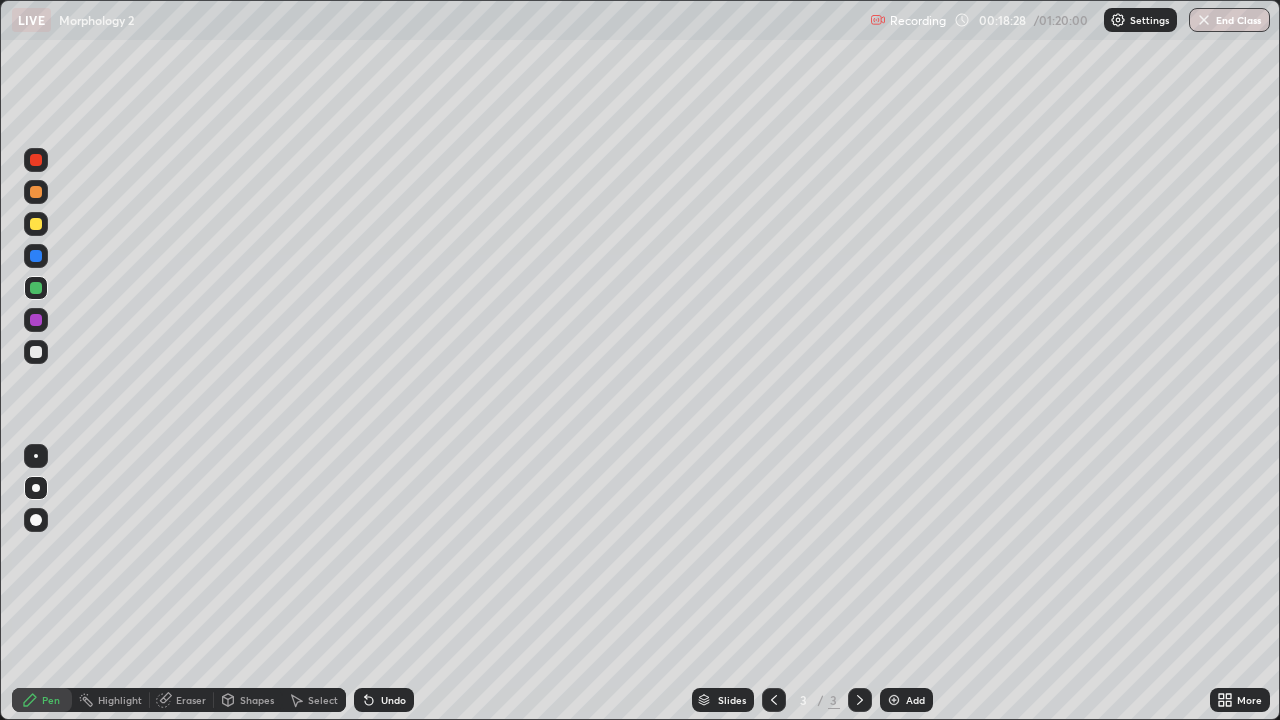 click on "Select" at bounding box center (323, 700) 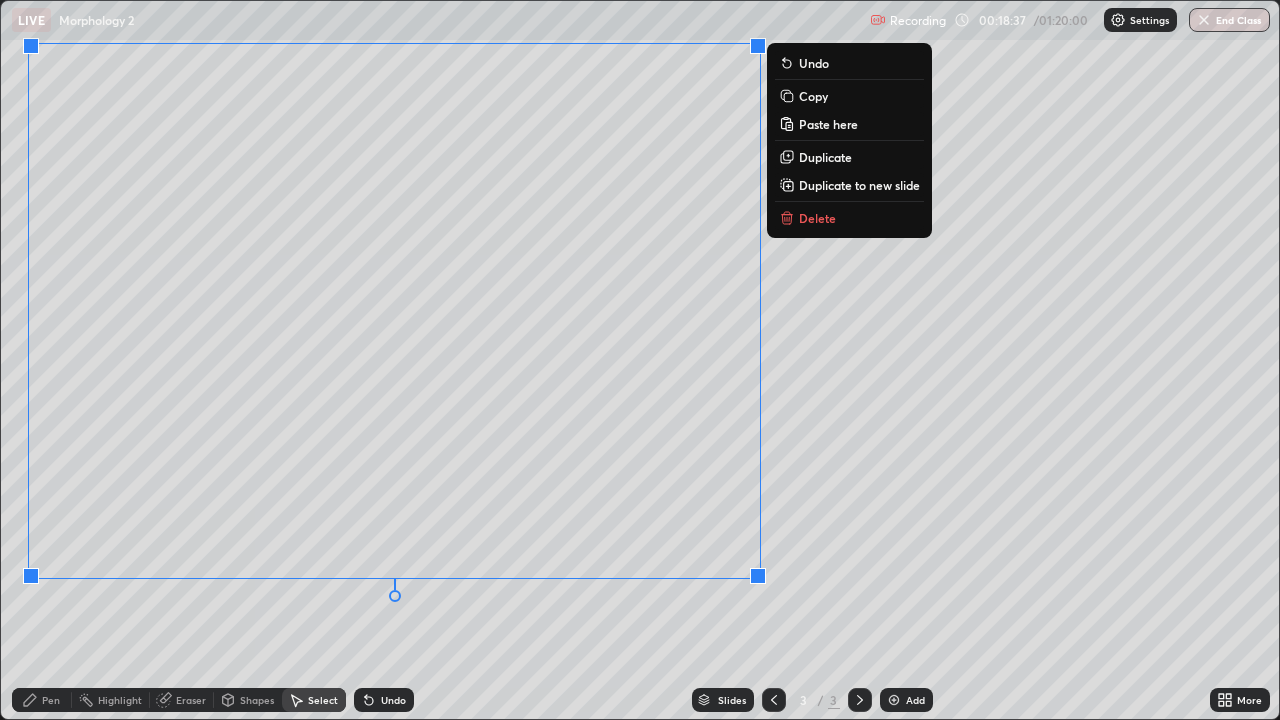 click on "0 ° Undo Copy Paste here Duplicate Duplicate to new slide Delete" at bounding box center (640, 360) 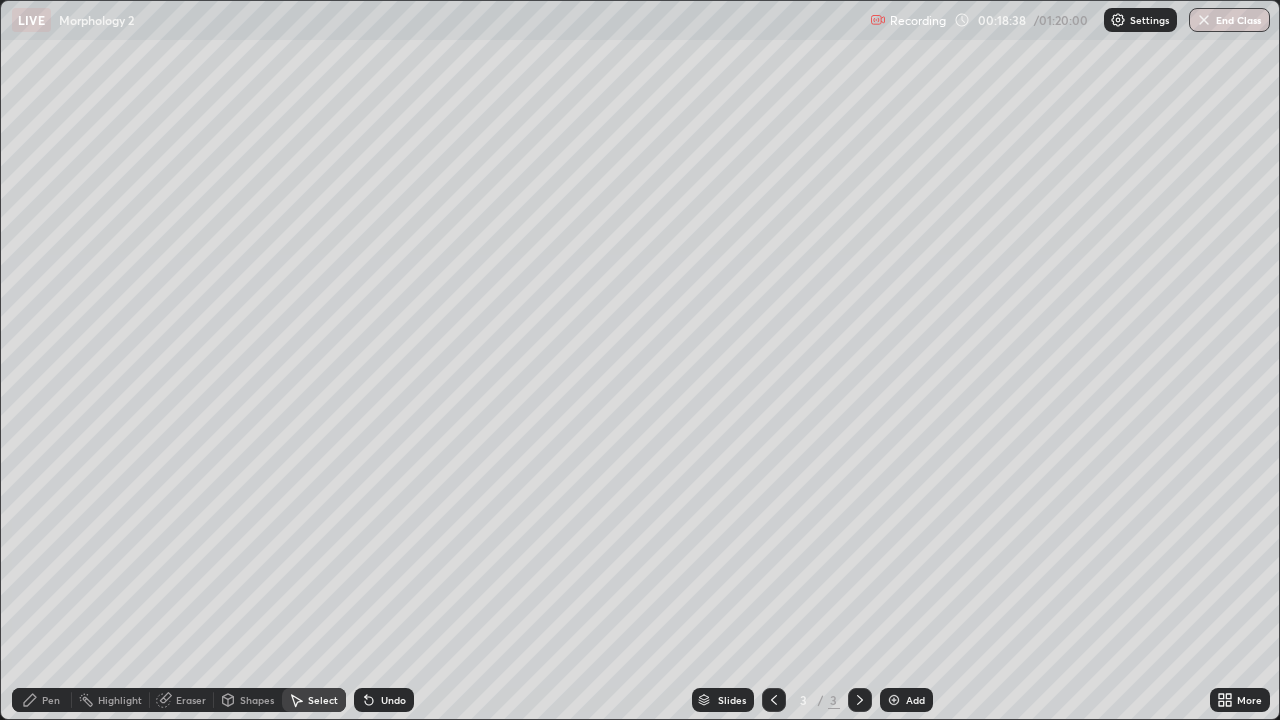 click on "Pen" at bounding box center [51, 700] 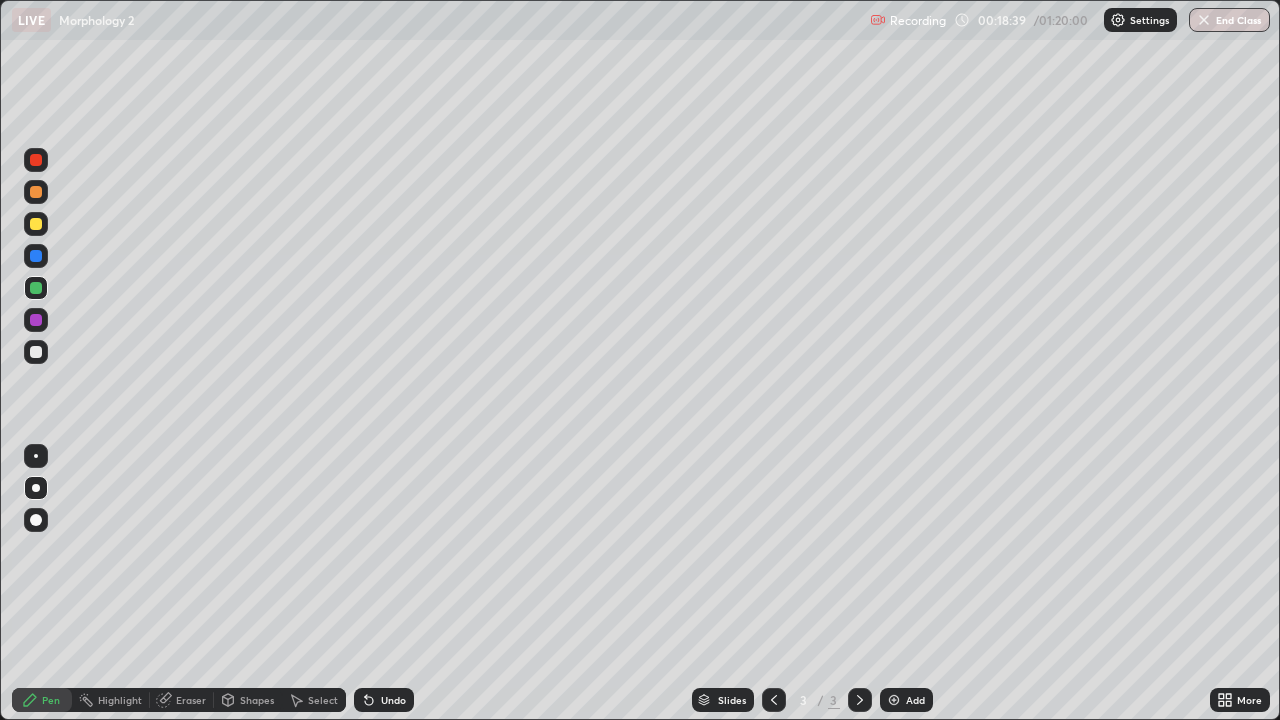 click at bounding box center [36, 192] 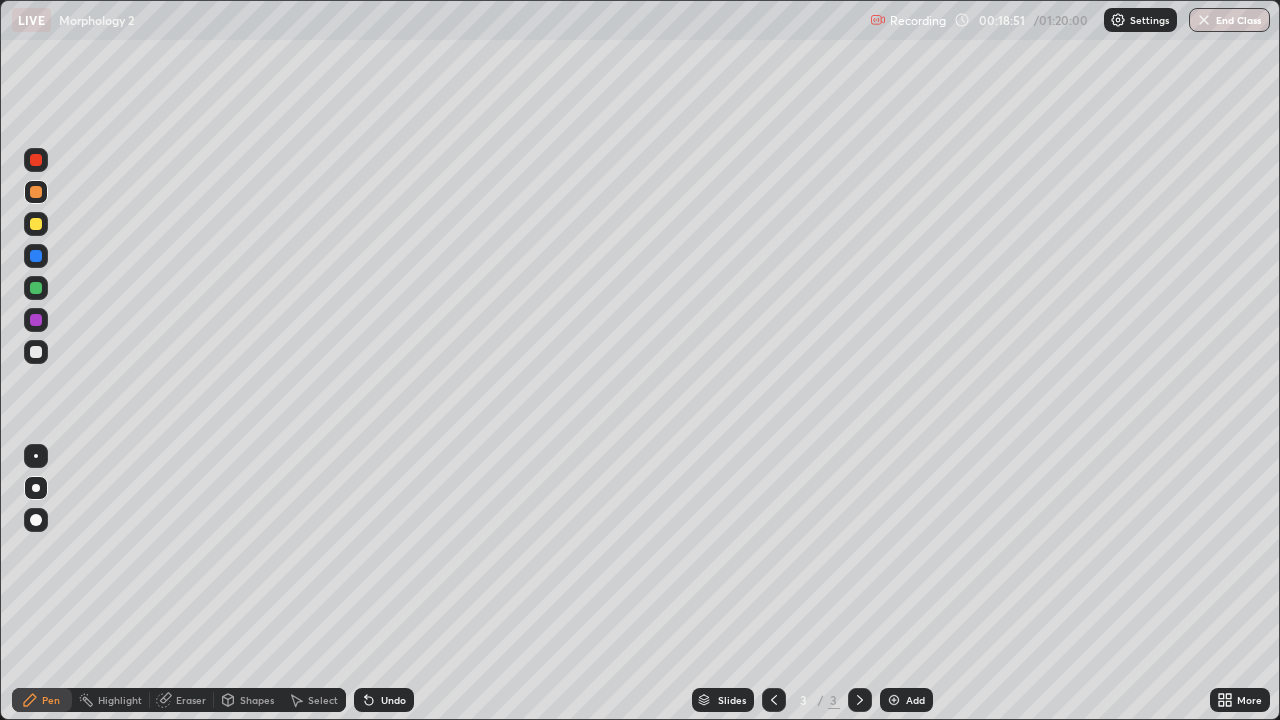 click on "Select" at bounding box center (314, 700) 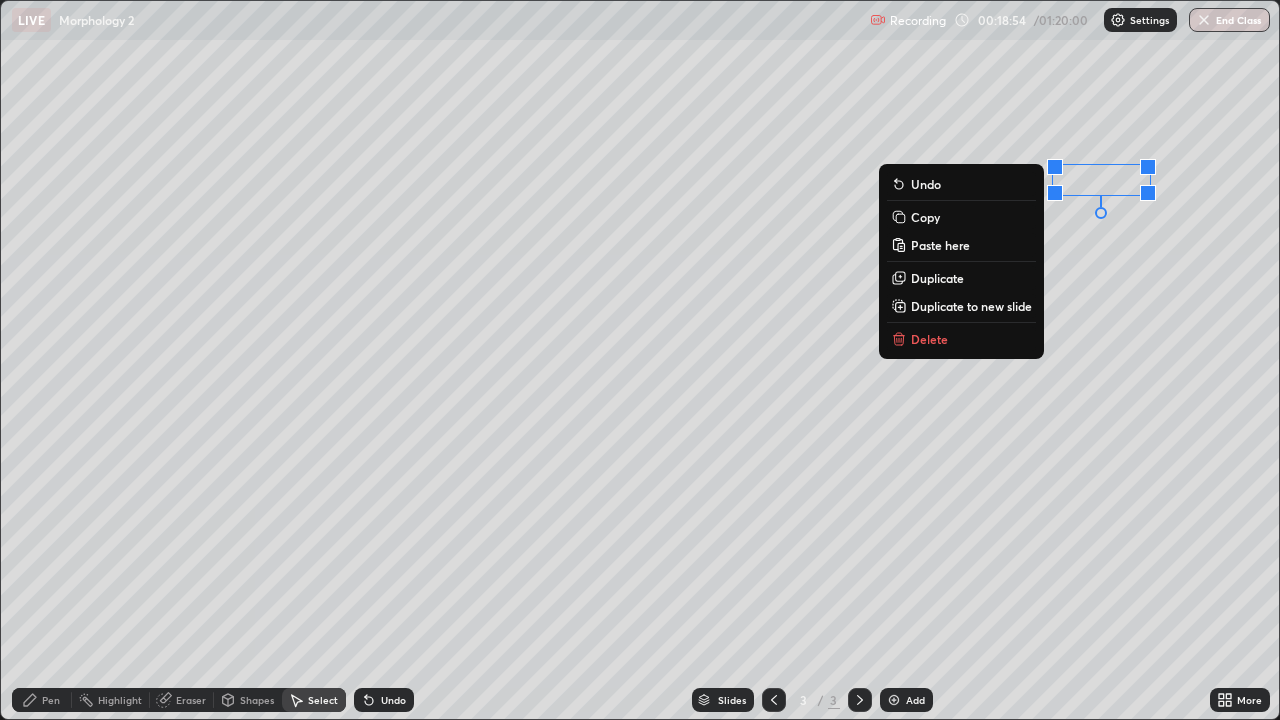 click on "0 ° Undo Copy Paste here Duplicate Duplicate to new slide Delete" at bounding box center [640, 360] 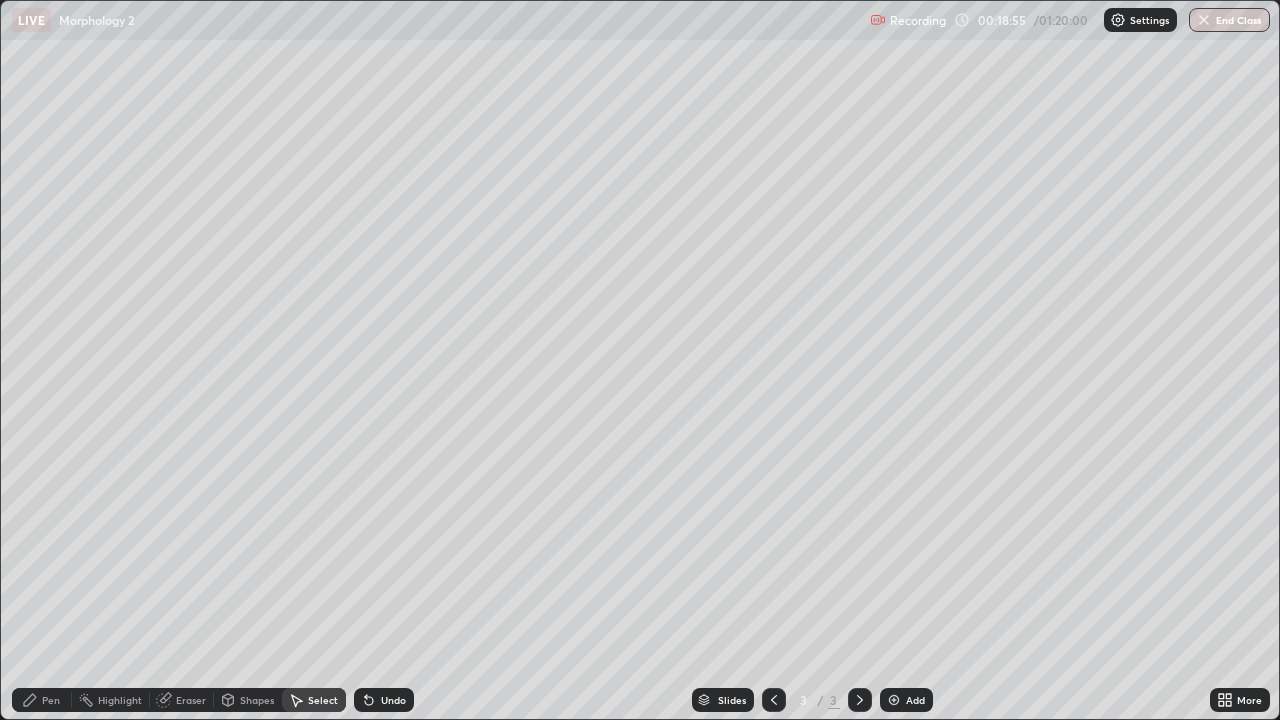 click on "Pen" at bounding box center [42, 700] 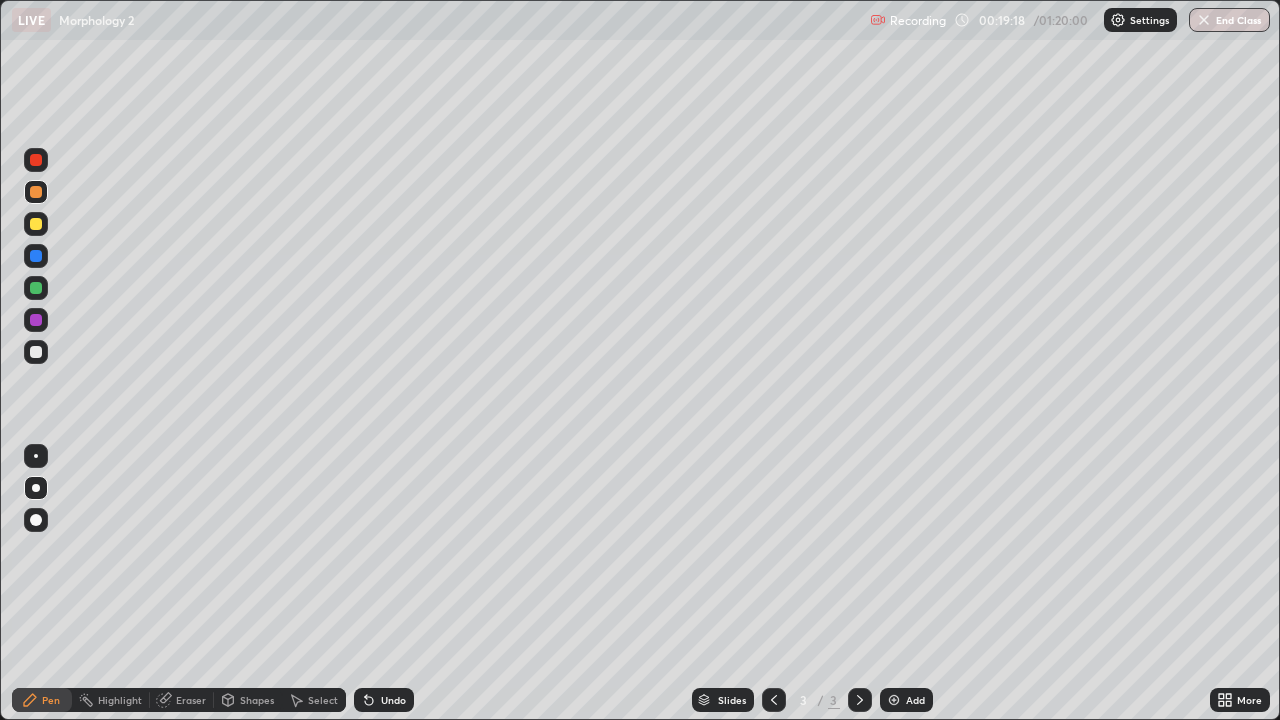 click at bounding box center (36, 320) 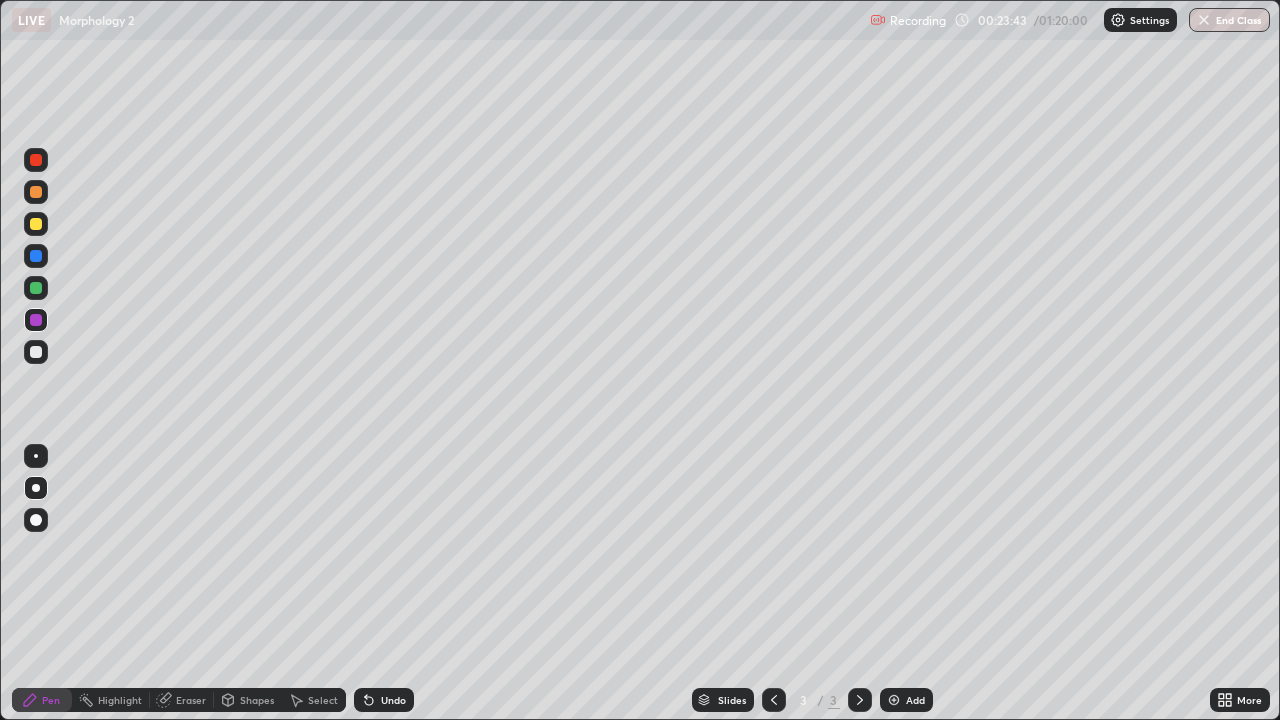 click on "Shapes" at bounding box center [257, 700] 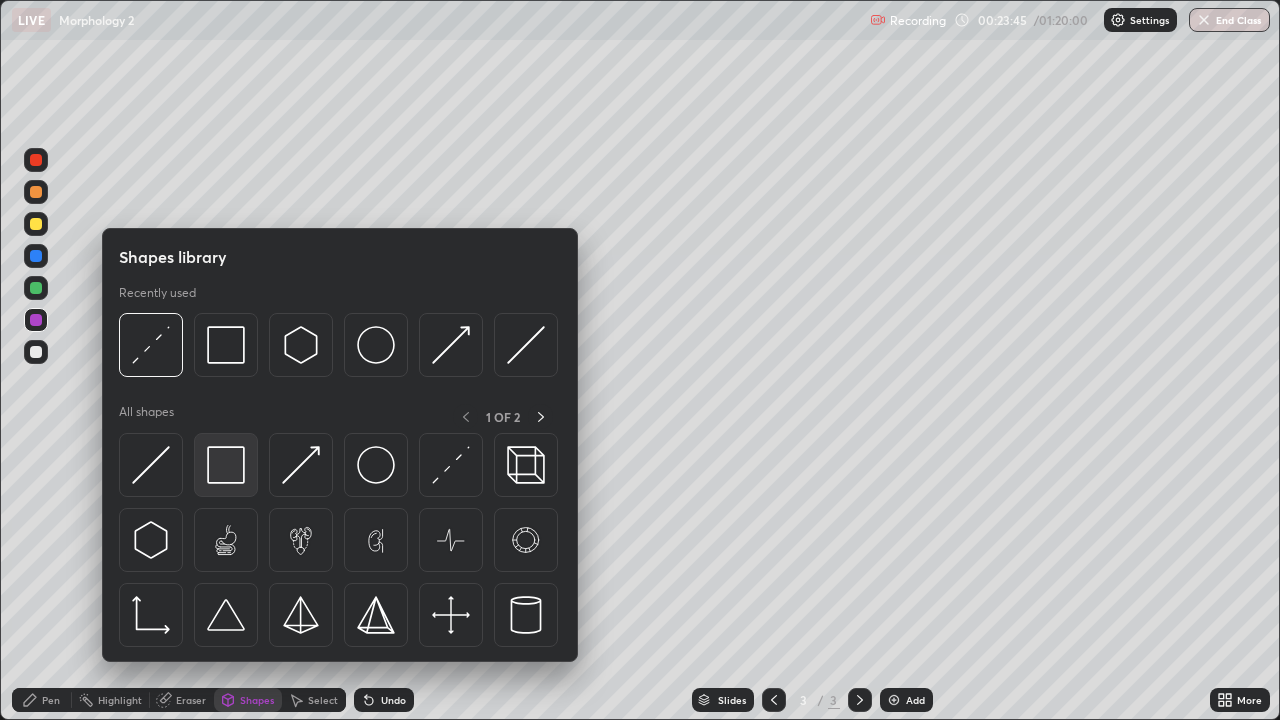 click at bounding box center (226, 465) 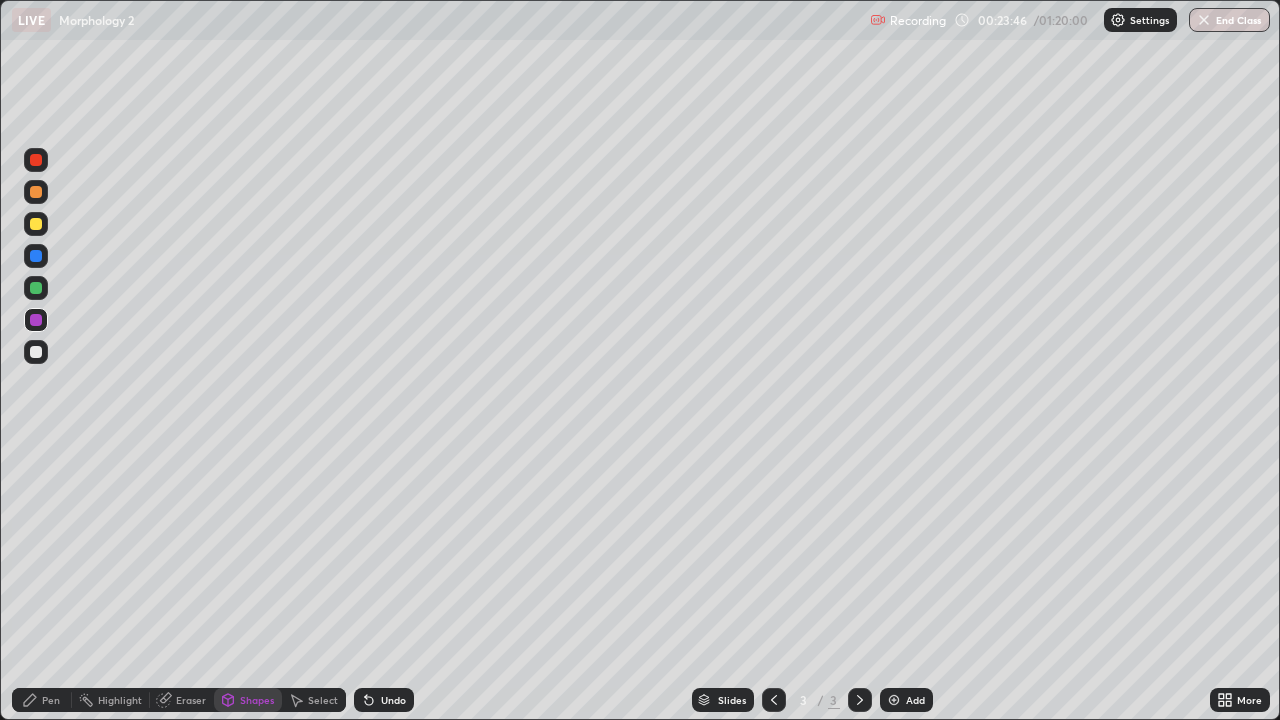 click at bounding box center [36, 192] 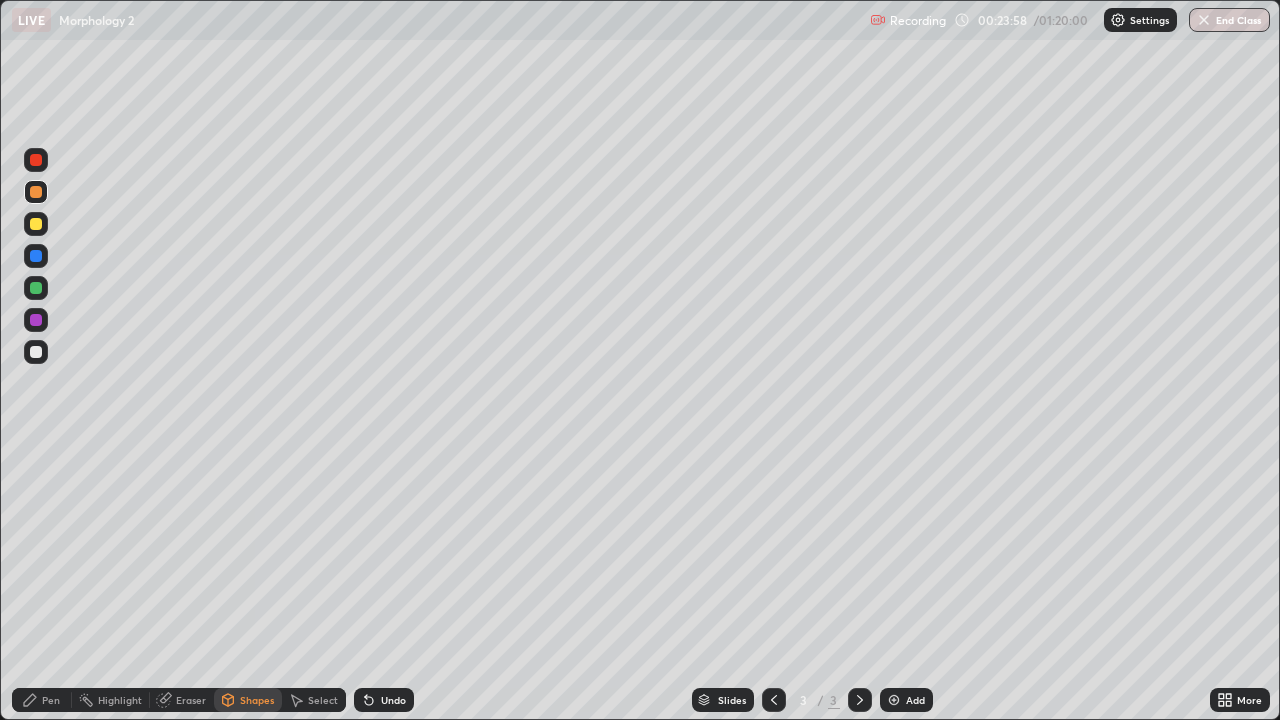 click on "Add" at bounding box center [915, 700] 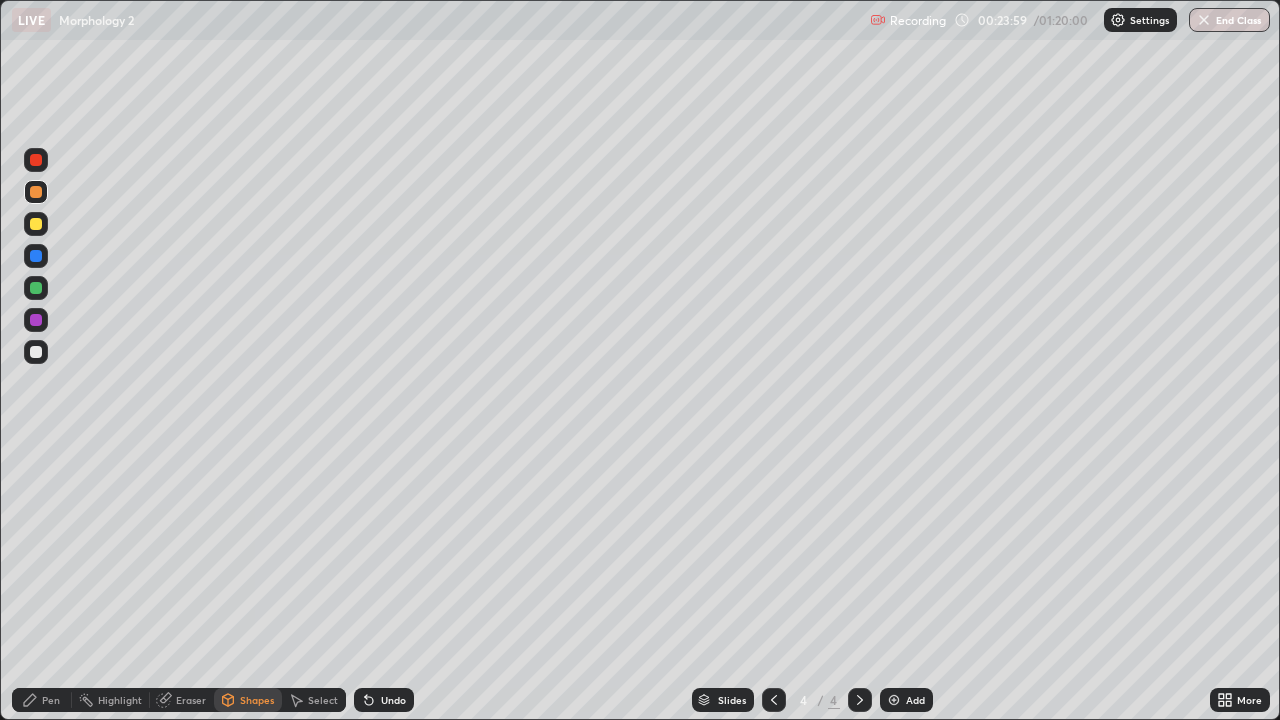 click on "Pen" at bounding box center (42, 700) 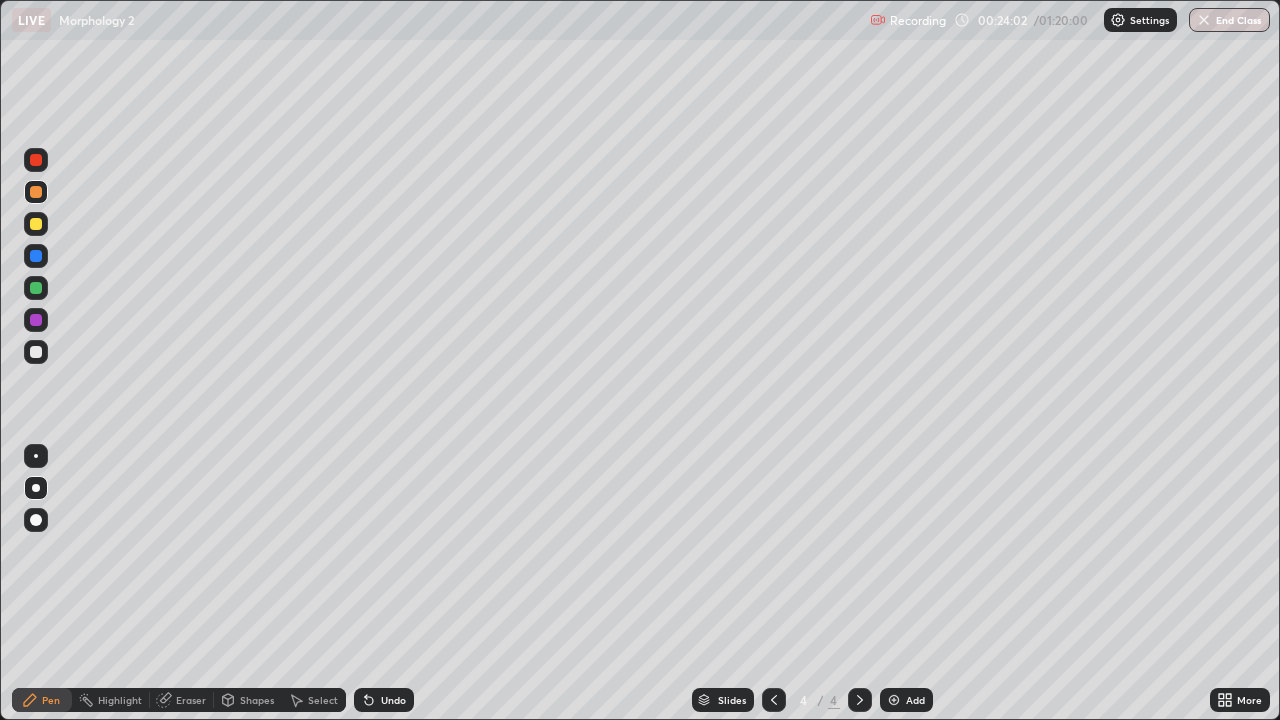 click at bounding box center [36, 256] 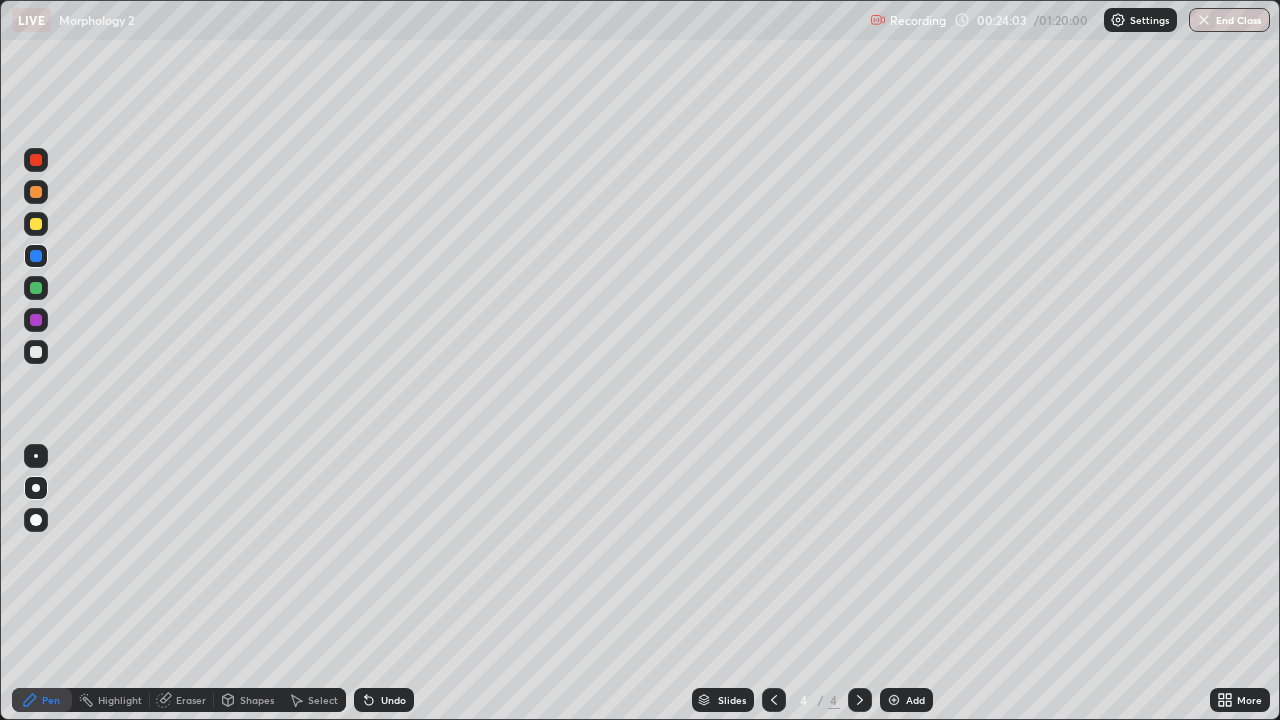 click at bounding box center (36, 352) 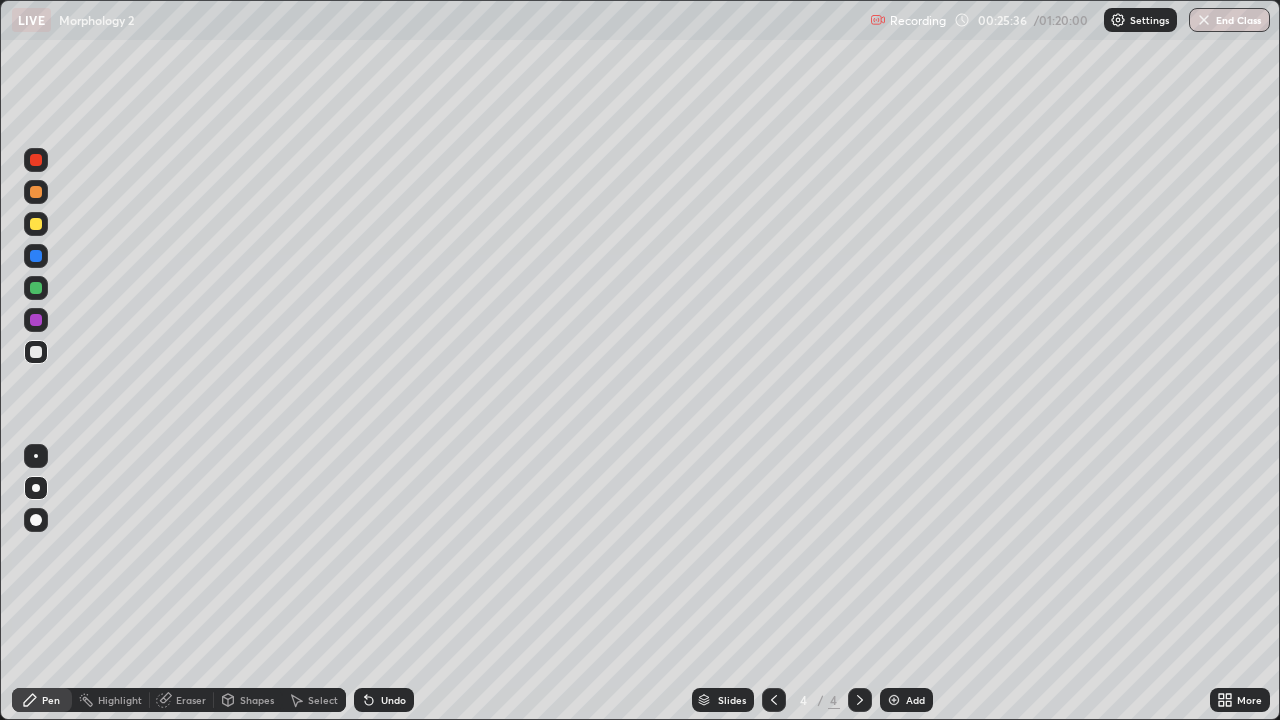 click at bounding box center (36, 320) 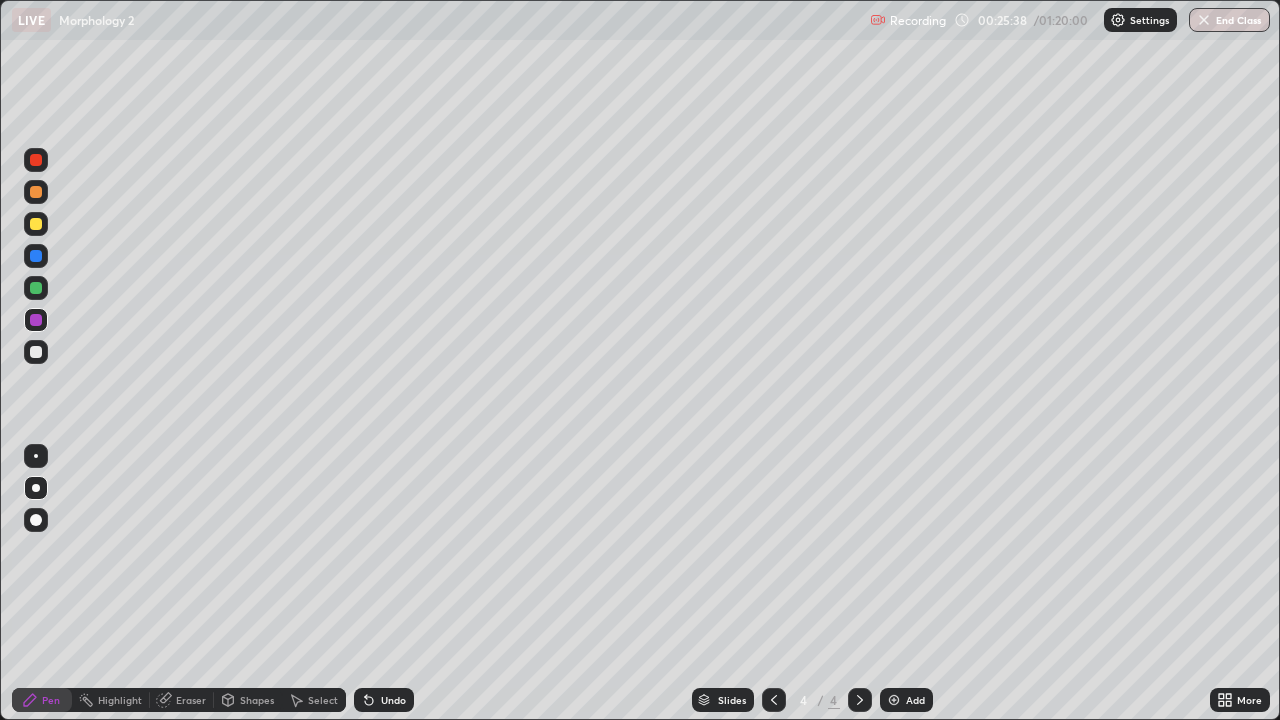 click at bounding box center [36, 224] 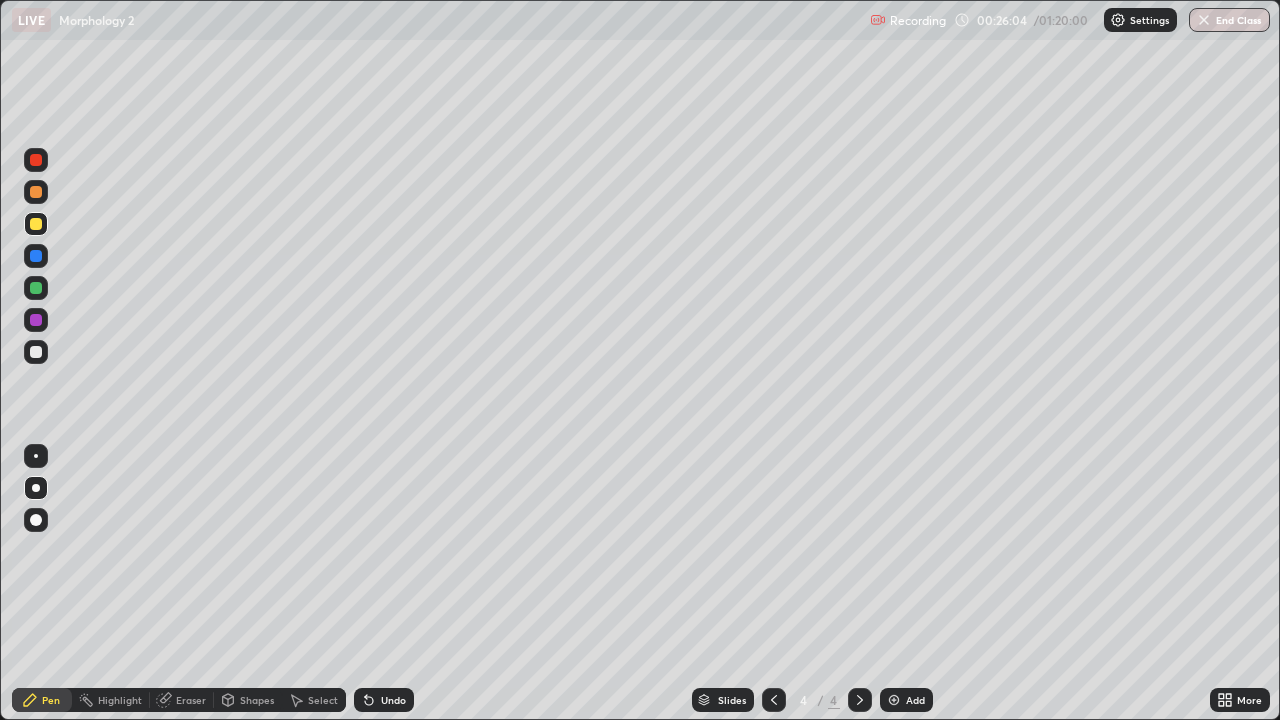 click at bounding box center (36, 320) 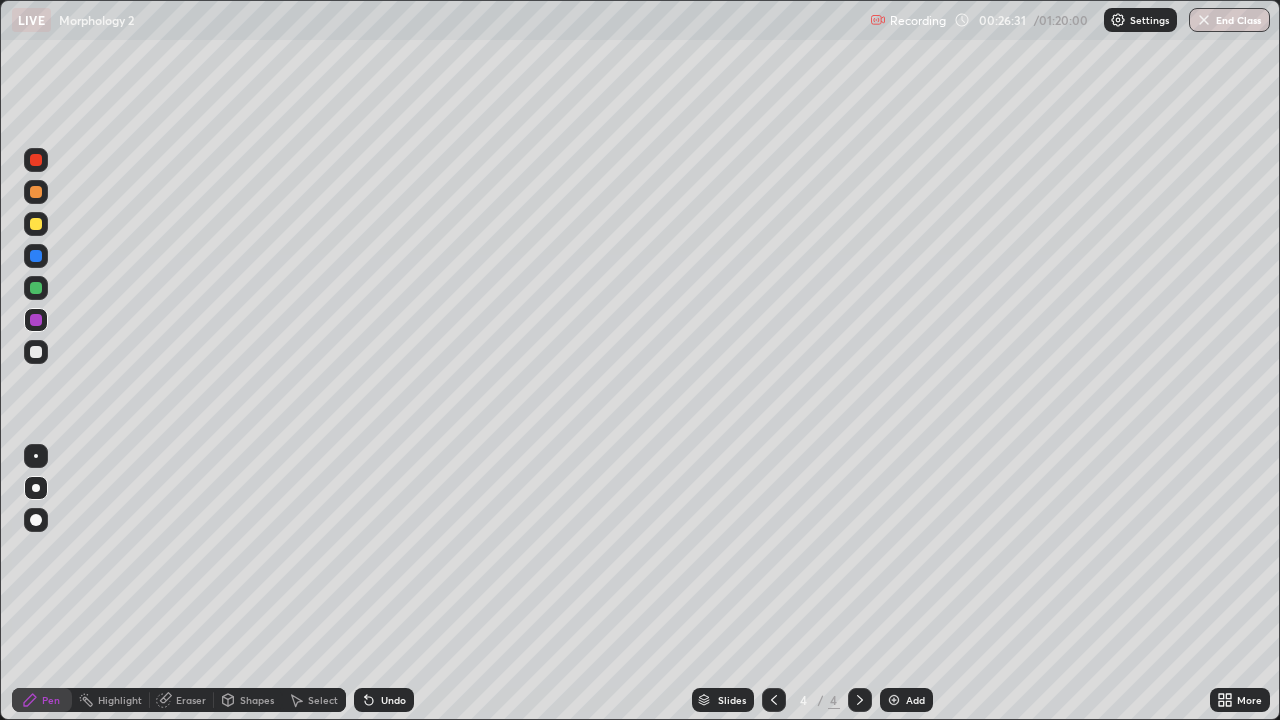 click on "Undo" at bounding box center (393, 700) 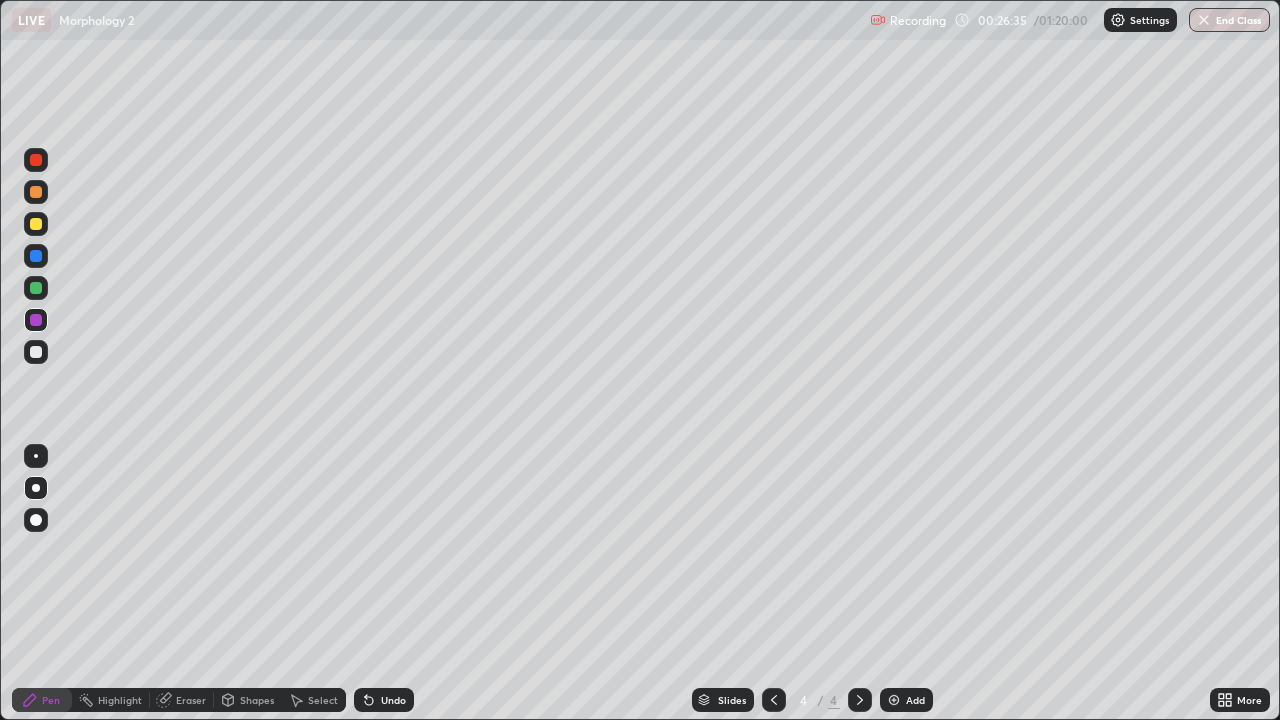 click at bounding box center [36, 224] 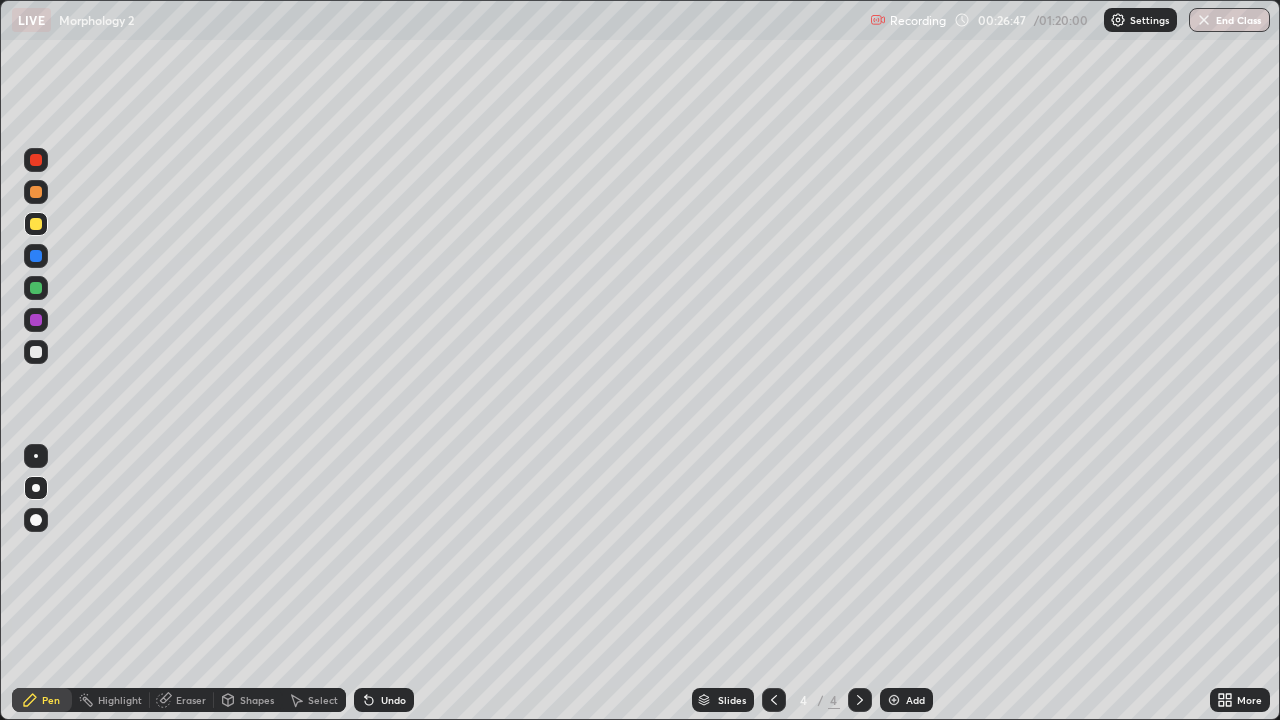 click at bounding box center (36, 256) 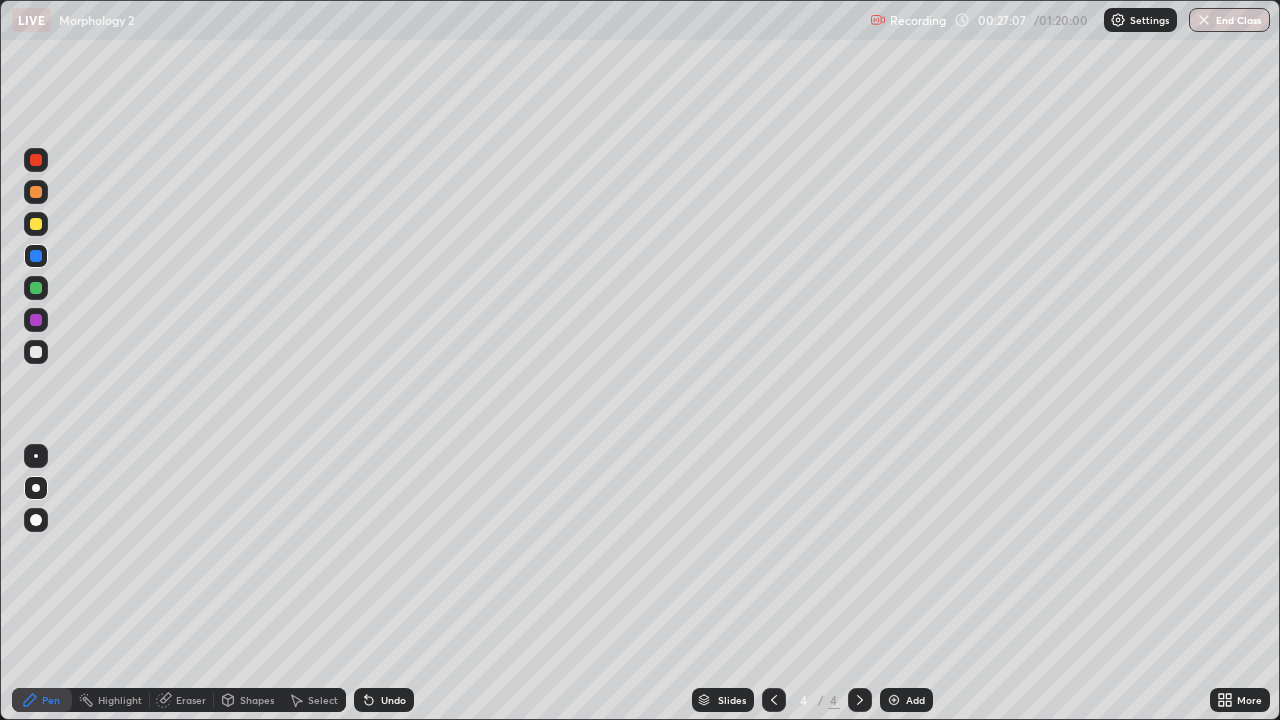 click on "Select" at bounding box center [323, 700] 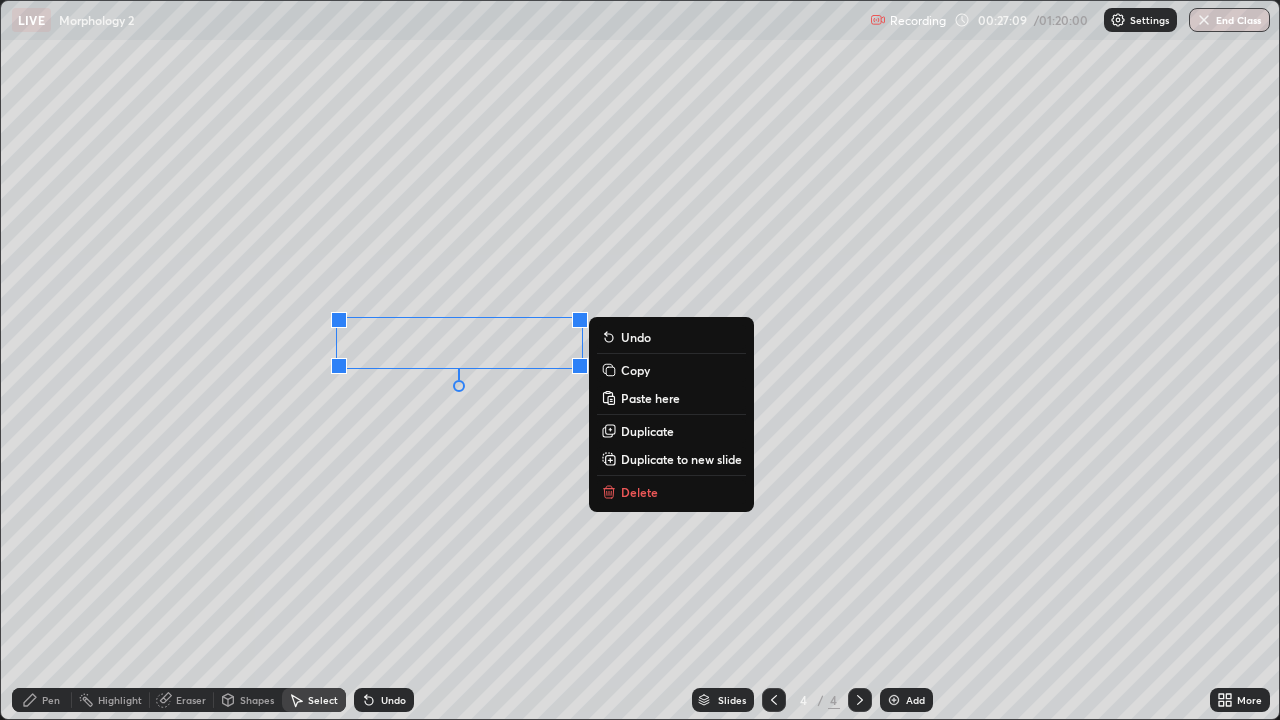 click on "0 ° Undo Copy Paste here Duplicate Duplicate to new slide Delete" at bounding box center (640, 360) 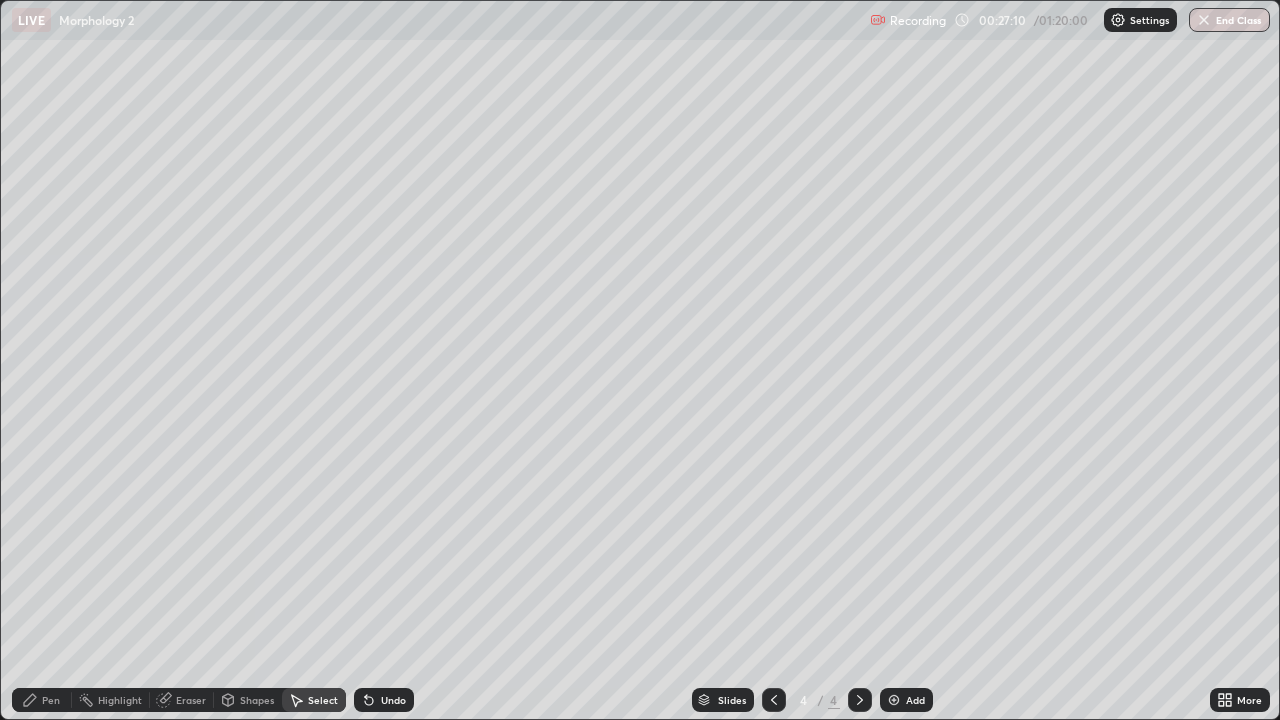 click 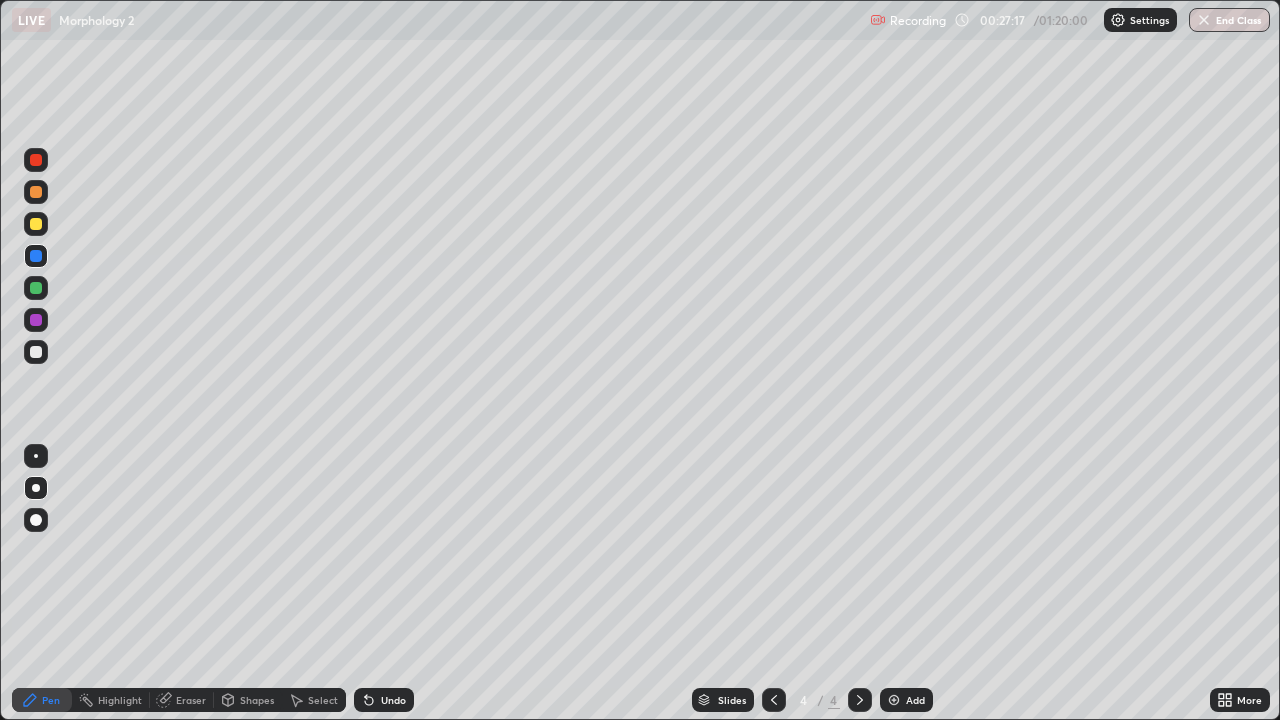 click on "Eraser" at bounding box center (191, 700) 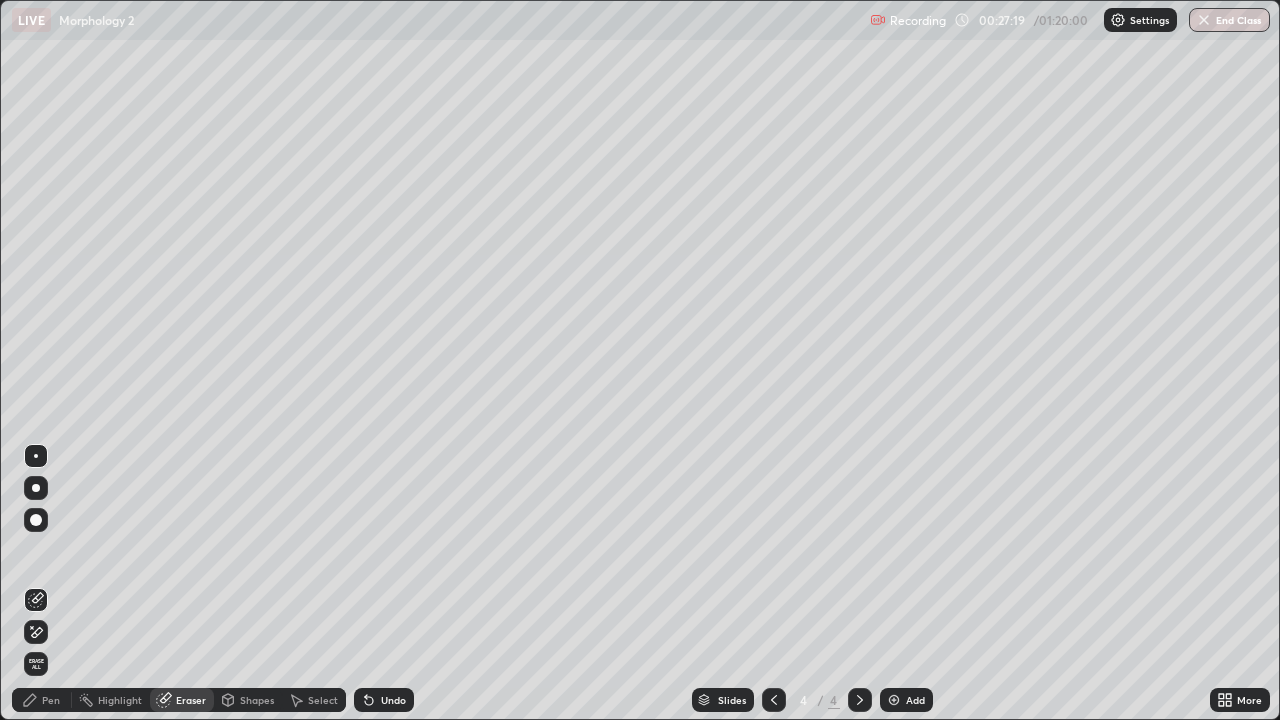 click 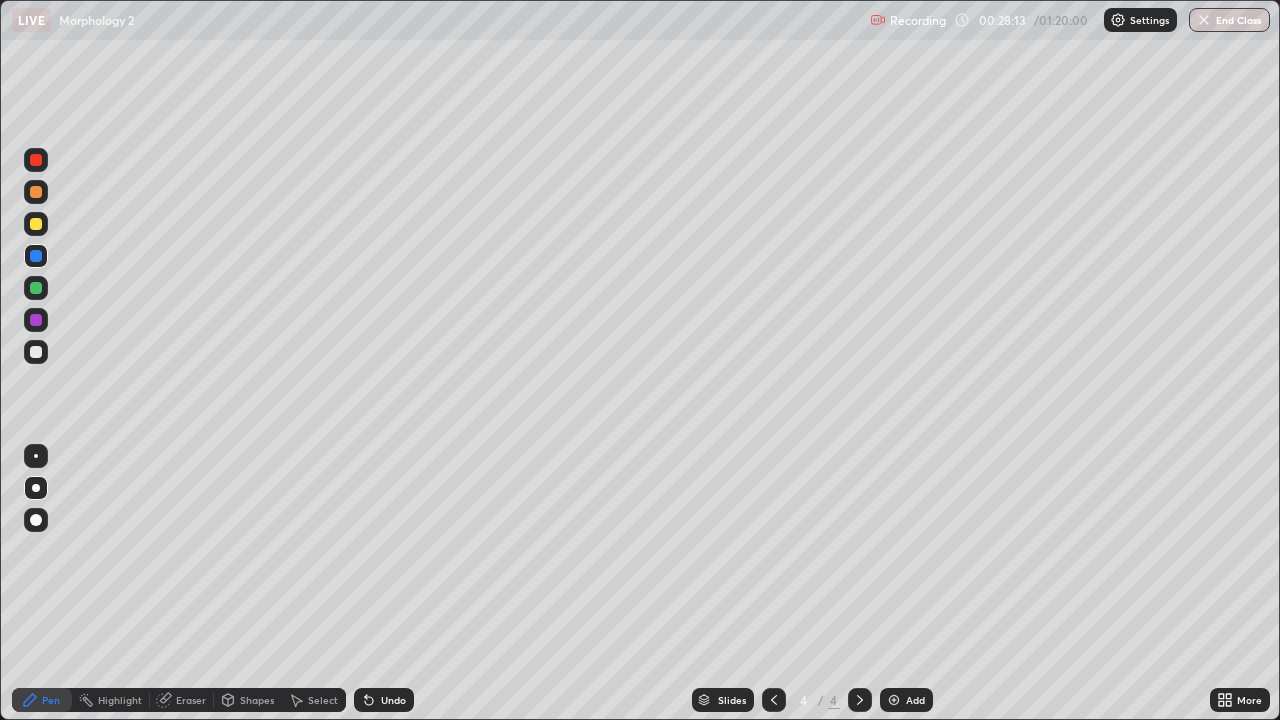 click 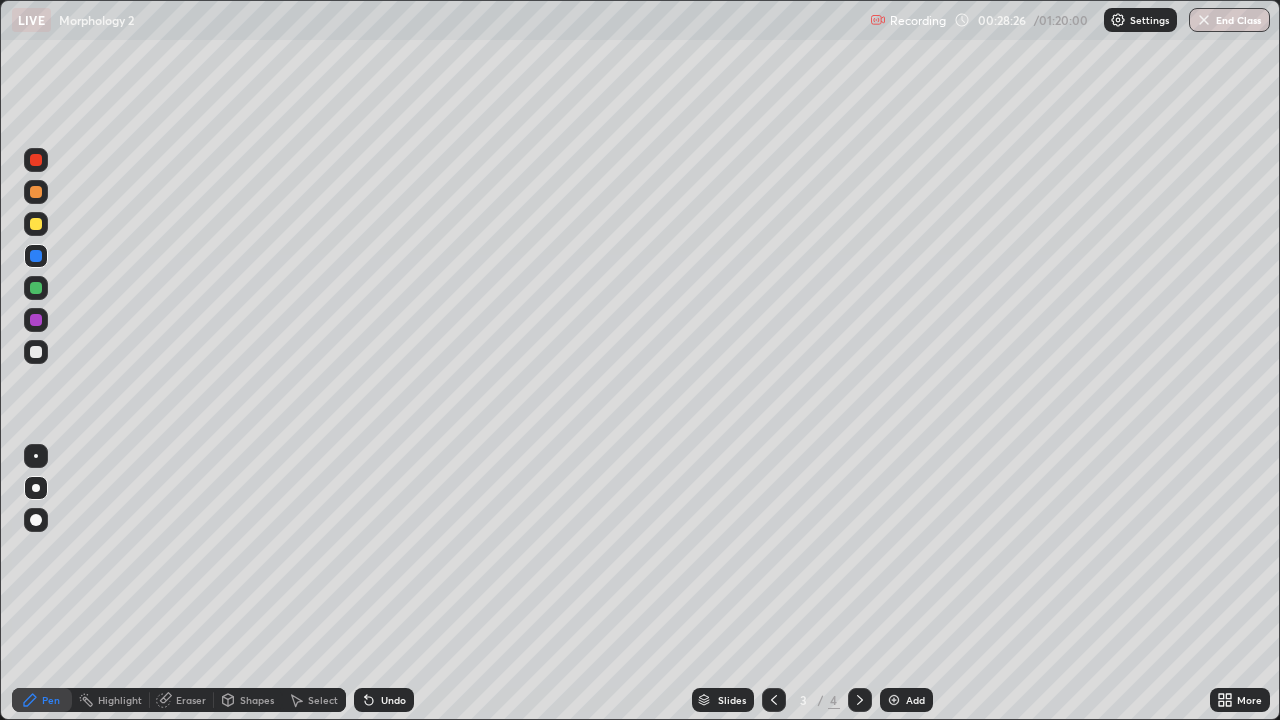 click 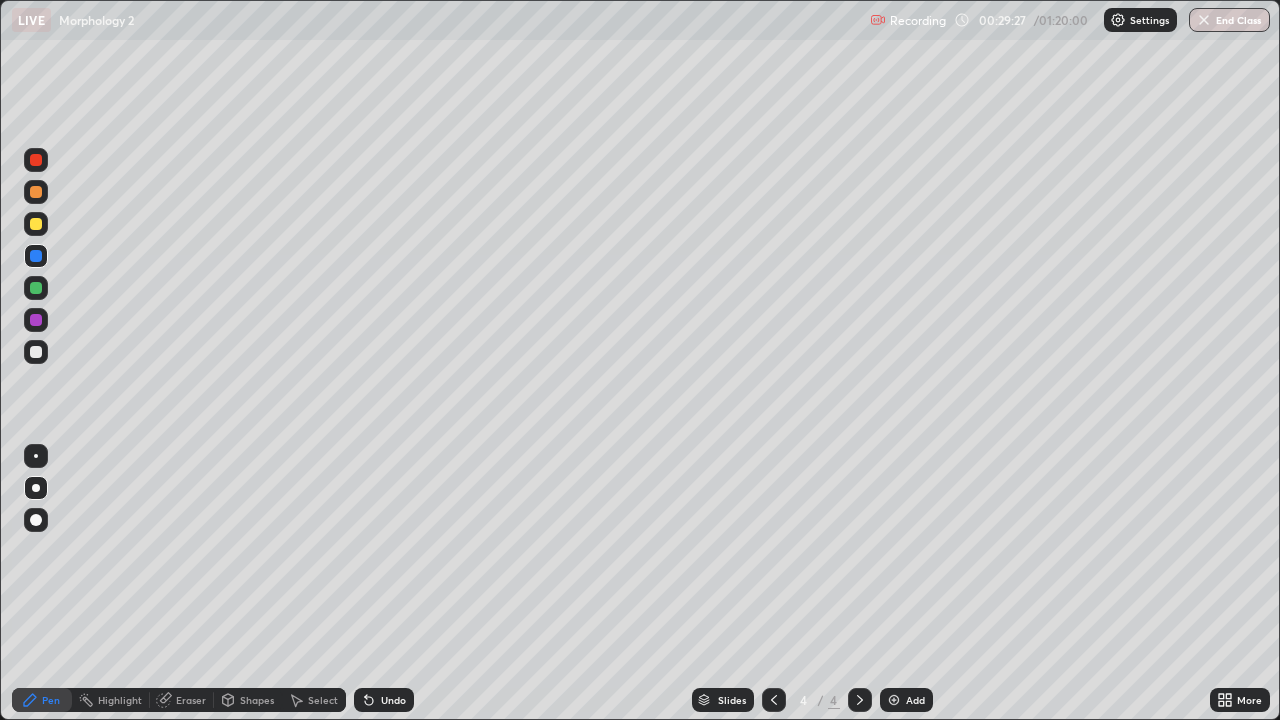 click at bounding box center [36, 192] 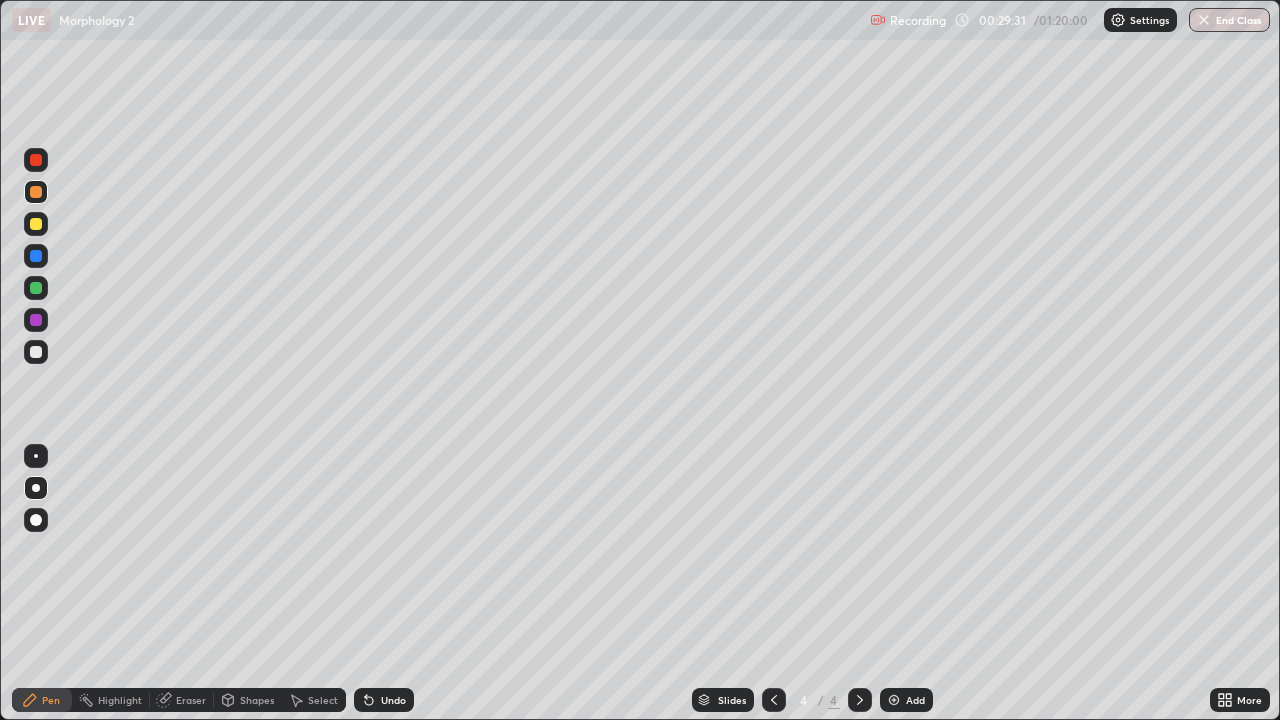 click on "Undo" at bounding box center [393, 700] 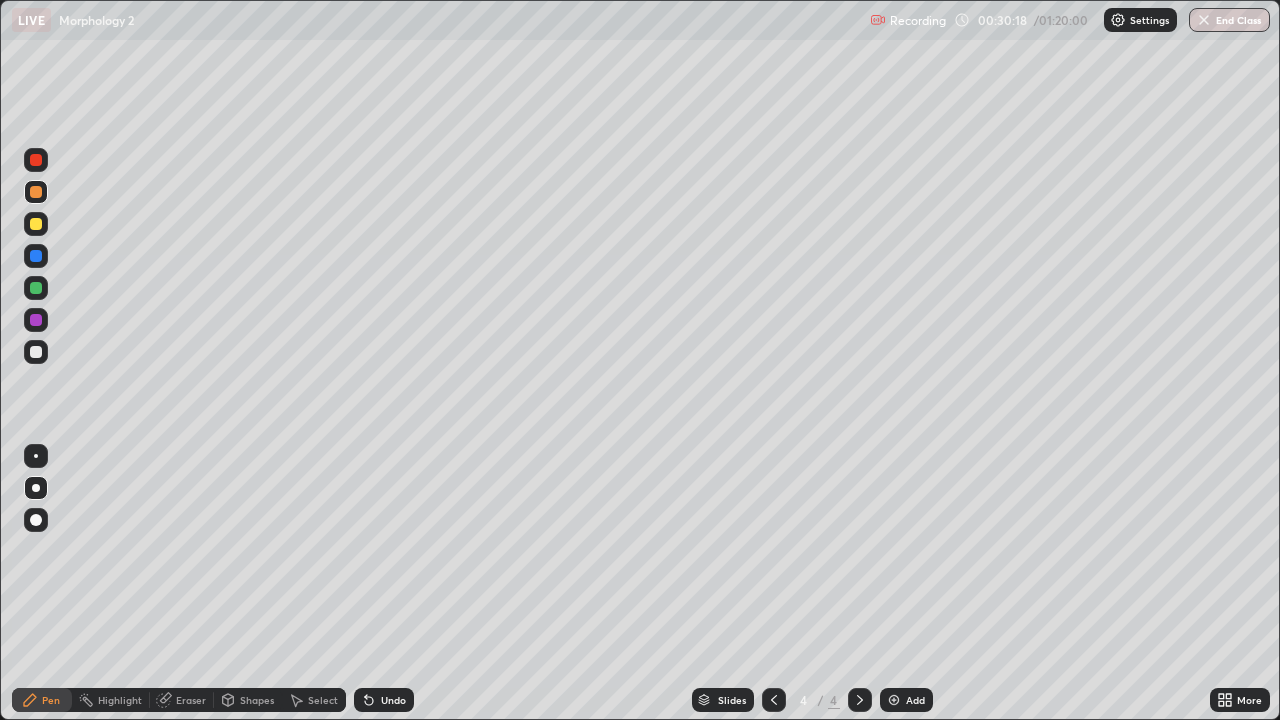 click on "Eraser" at bounding box center (191, 700) 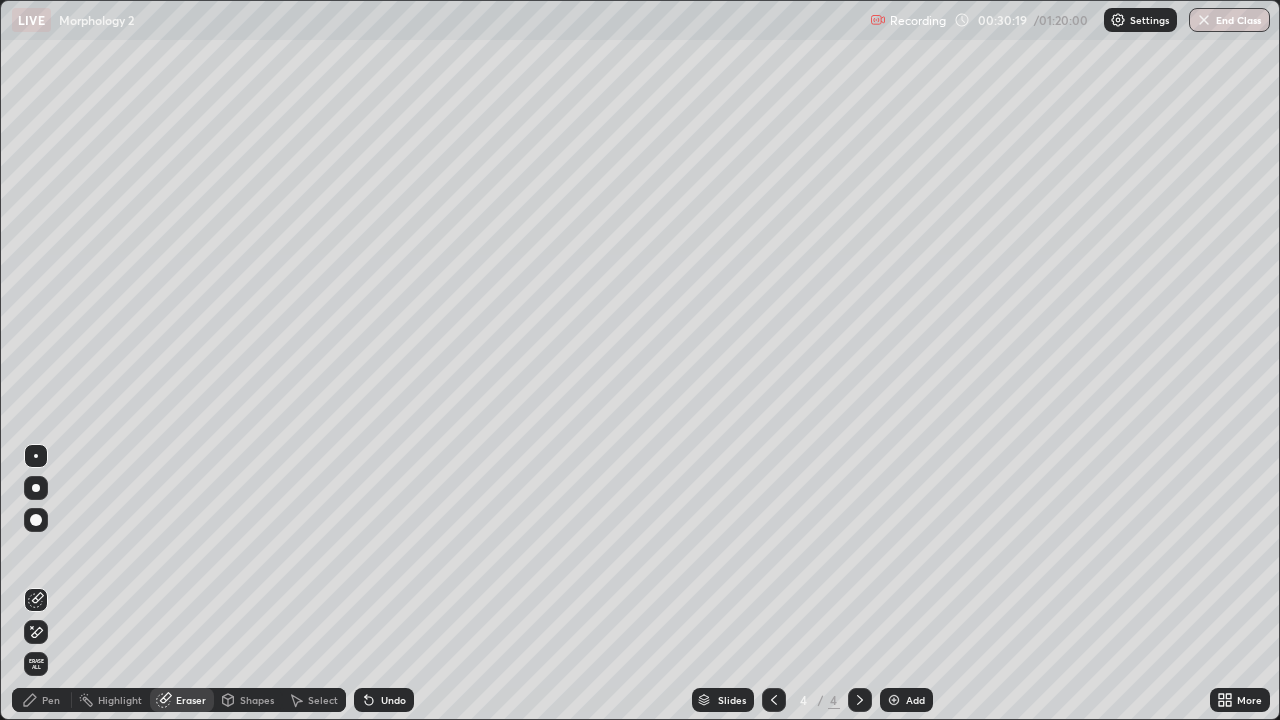 click on "Pen" at bounding box center [51, 700] 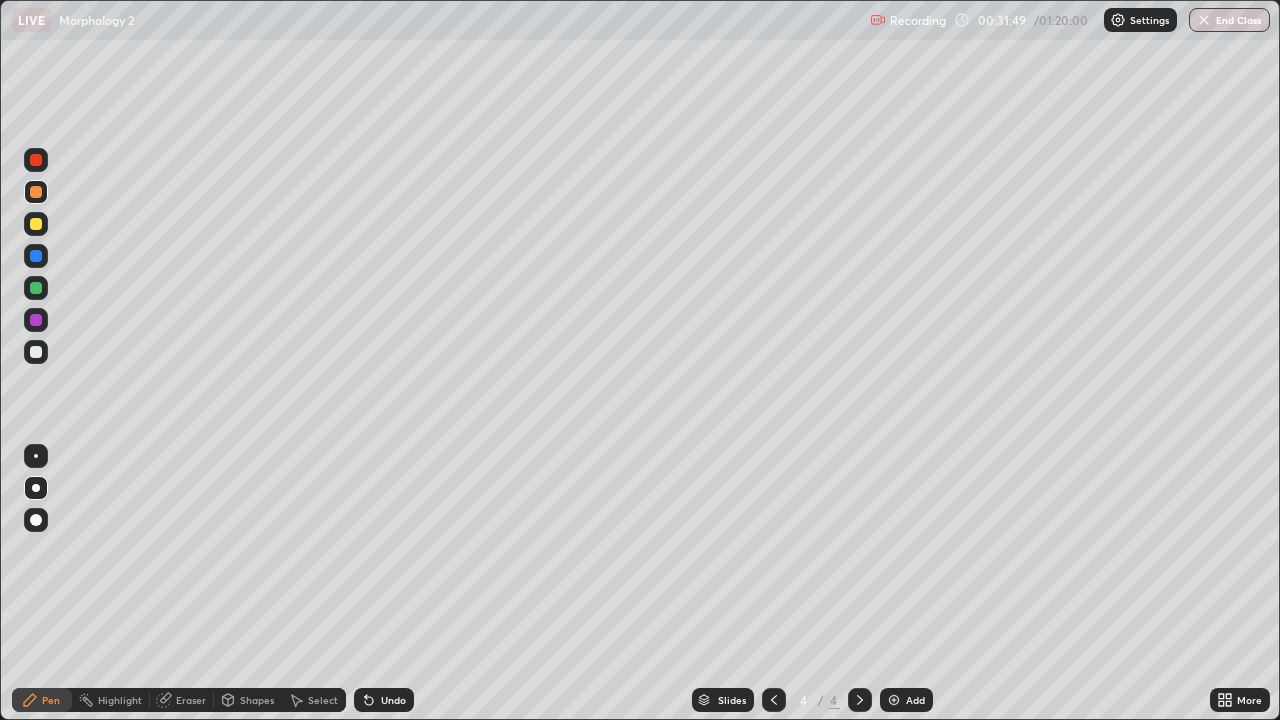 click at bounding box center [36, 352] 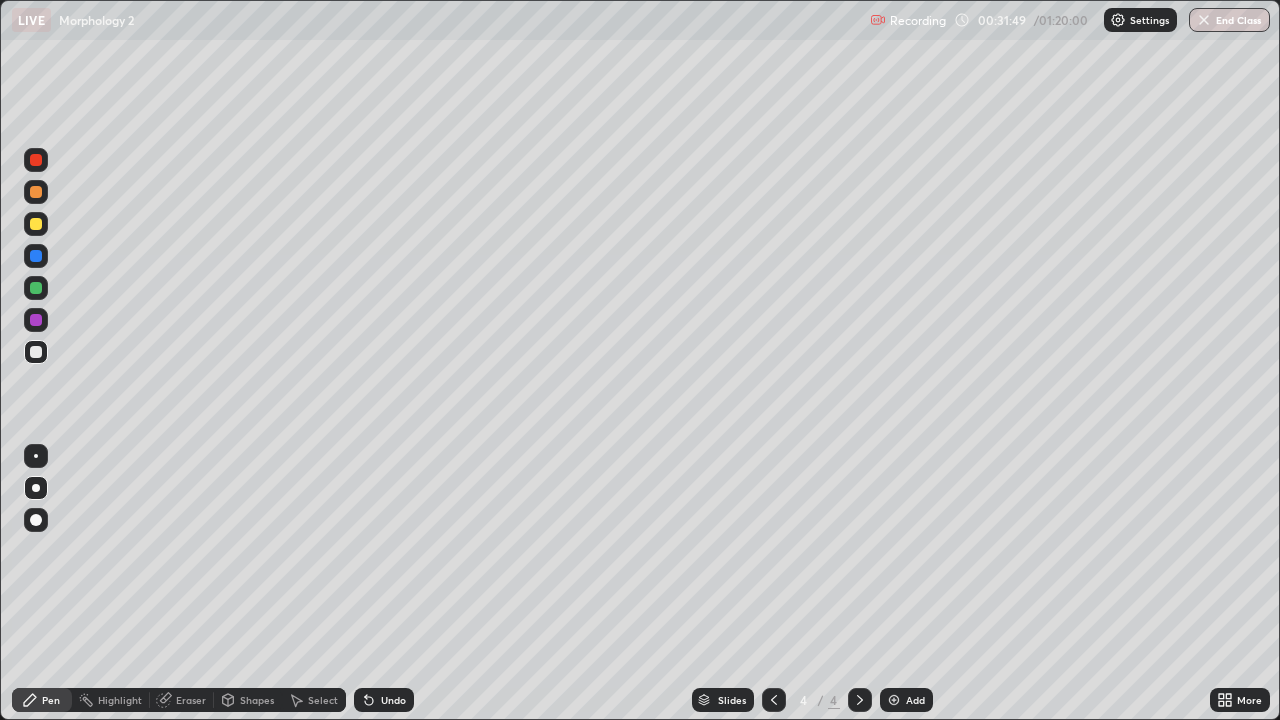 click at bounding box center (36, 320) 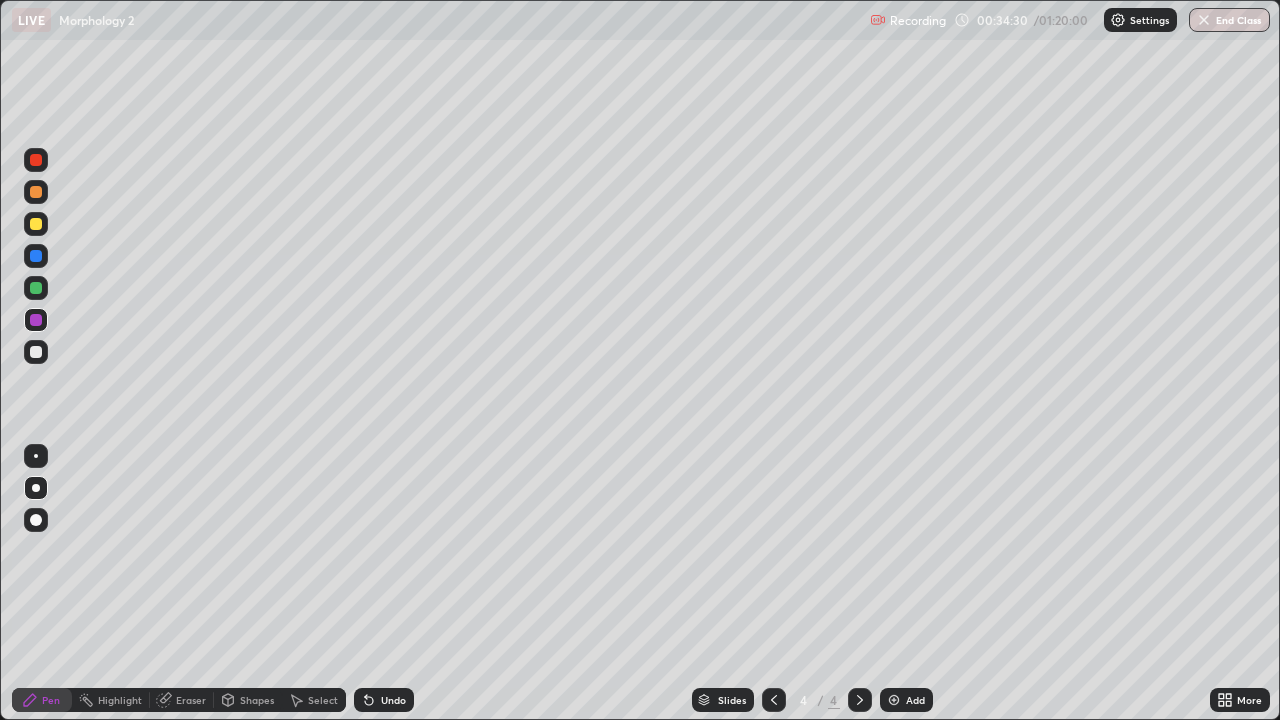 click at bounding box center (36, 352) 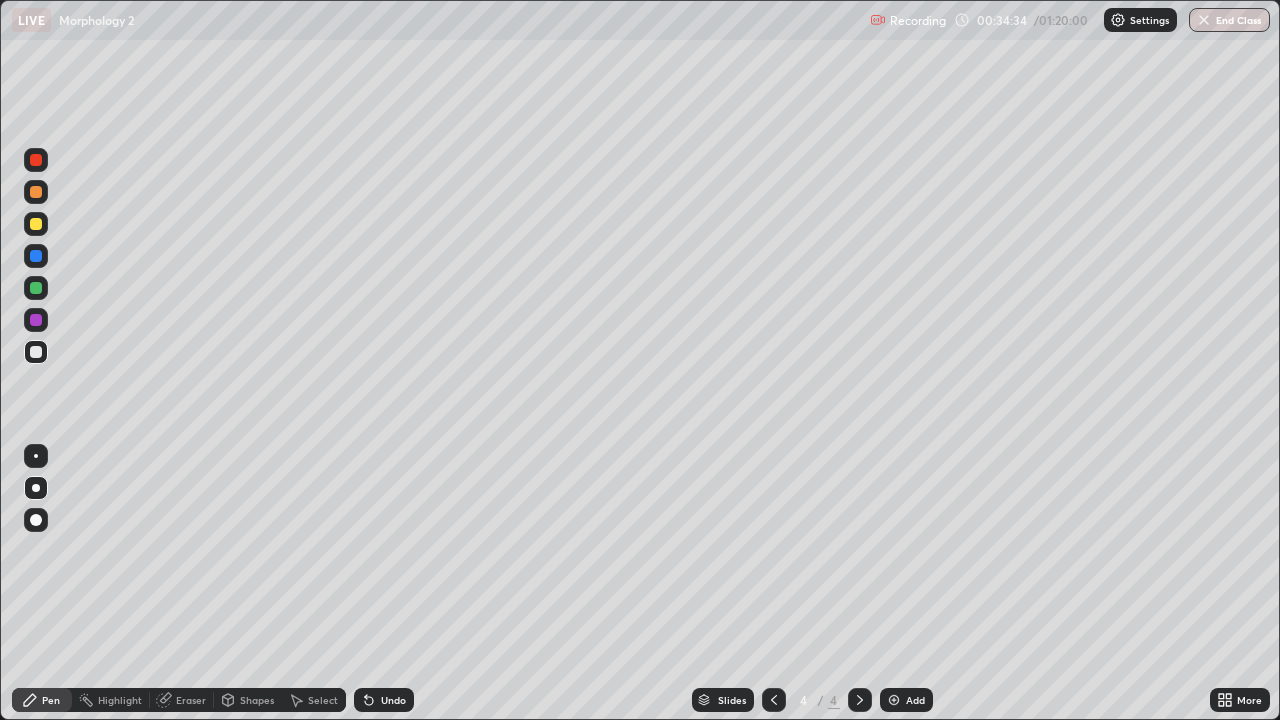 click on "Undo" at bounding box center [393, 700] 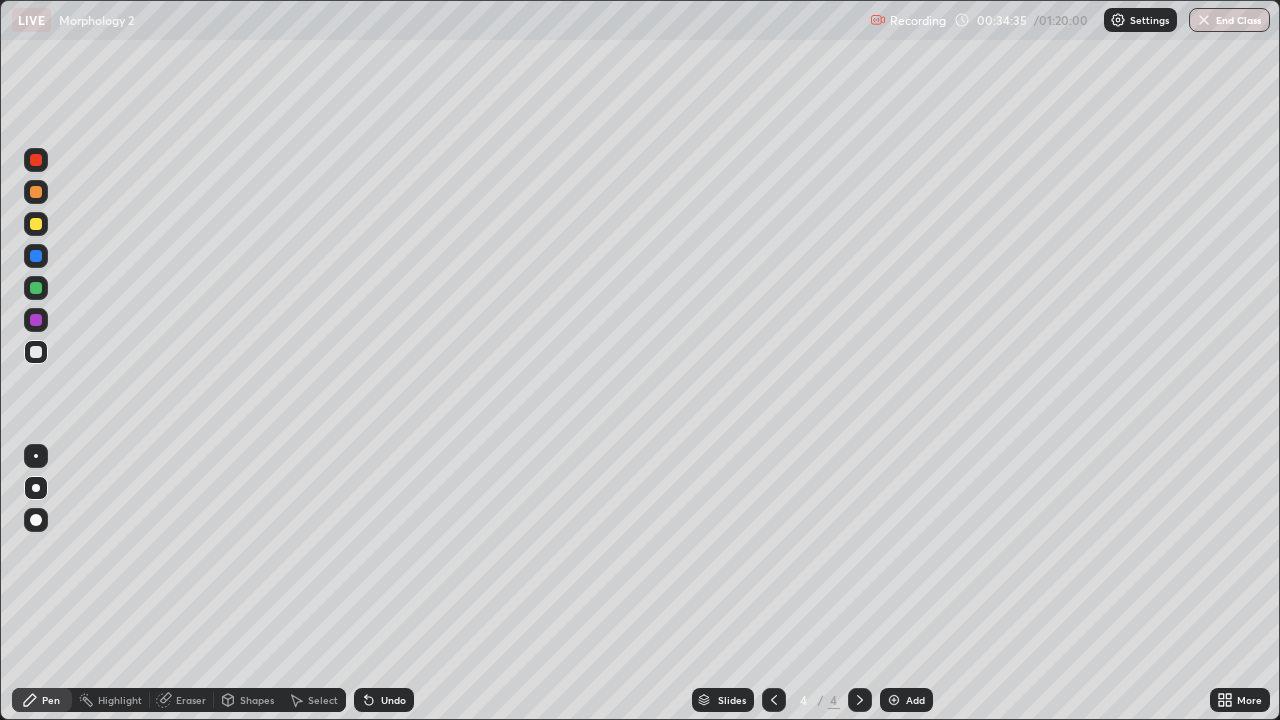 click on "Undo" at bounding box center [393, 700] 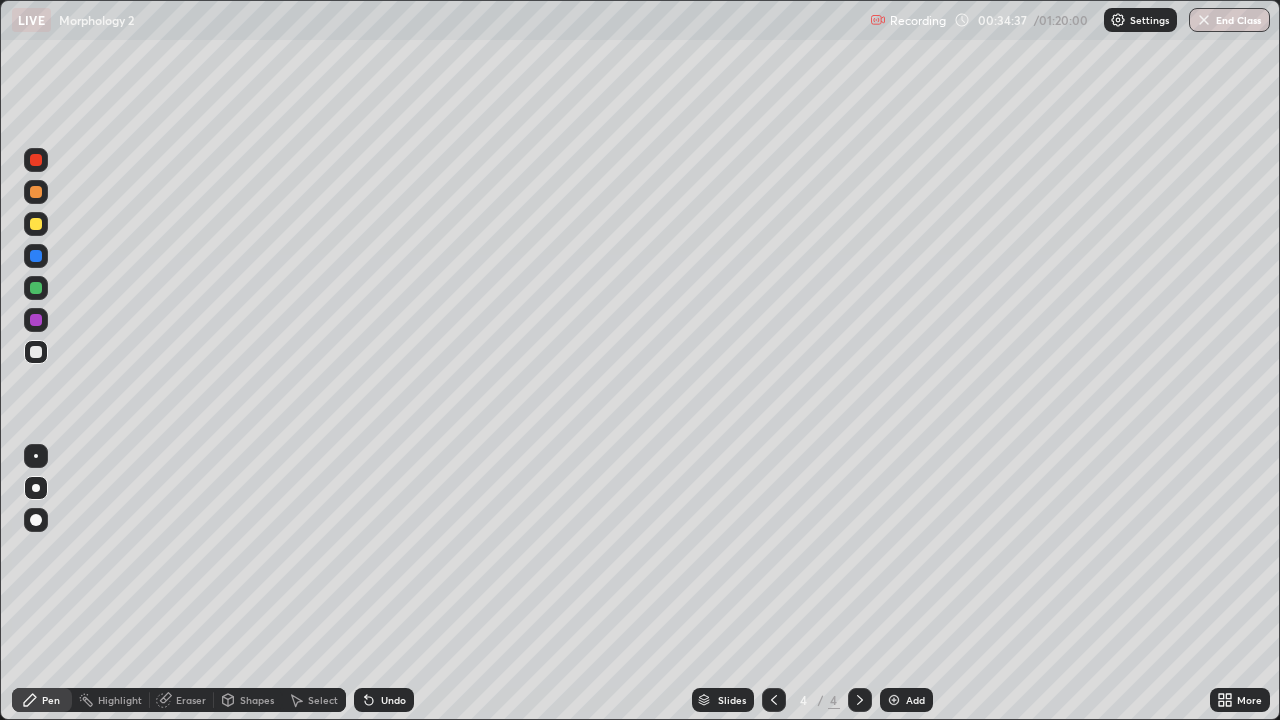 click on "Undo" at bounding box center (393, 700) 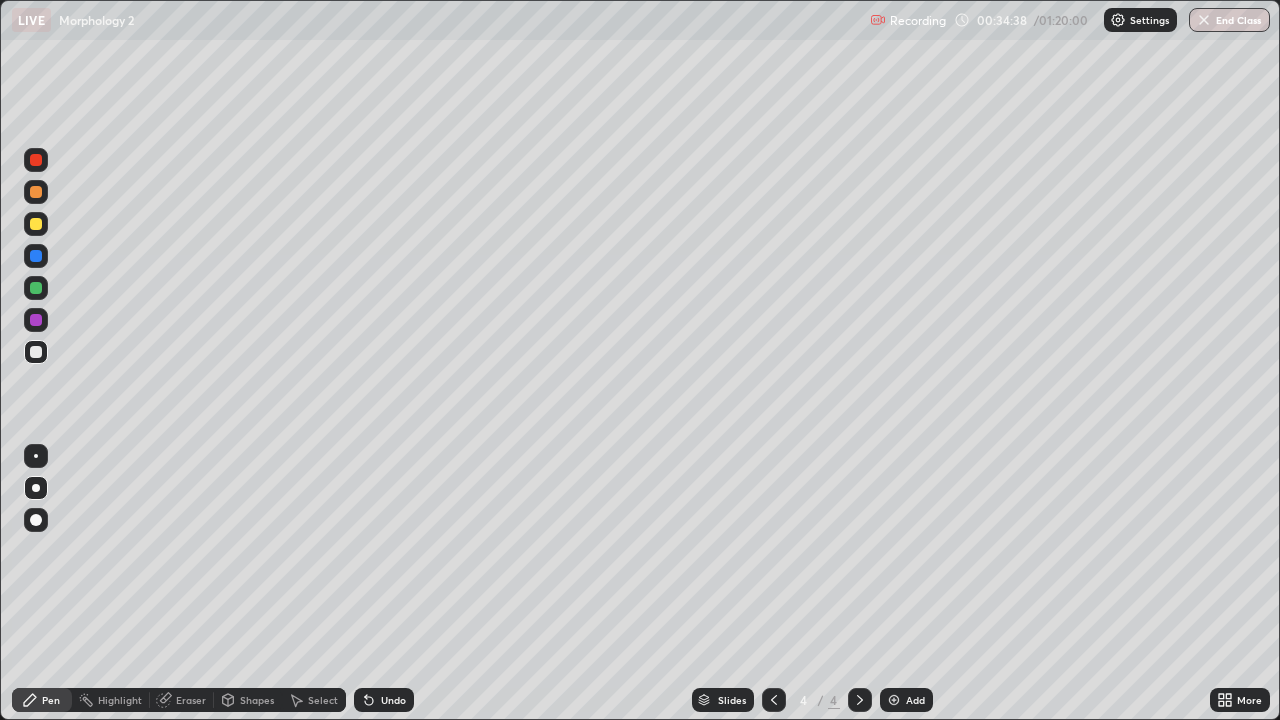 click on "Undo" at bounding box center [393, 700] 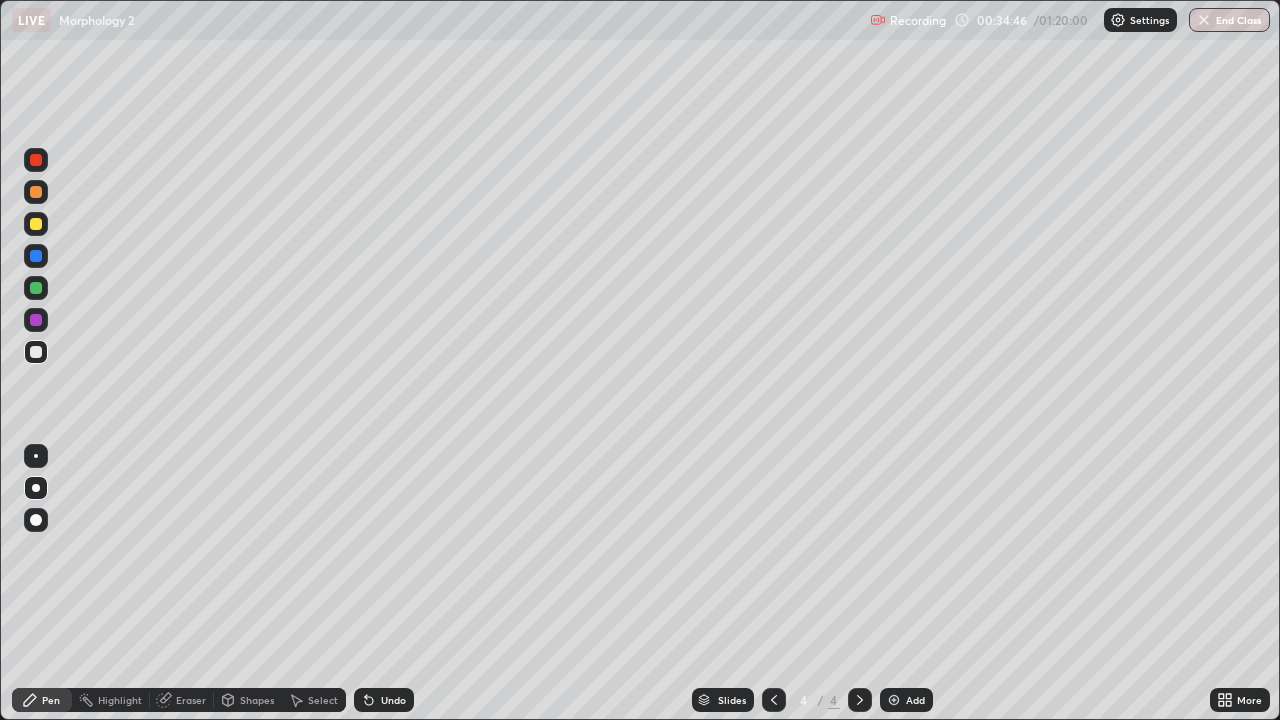 click on "Select" at bounding box center [323, 700] 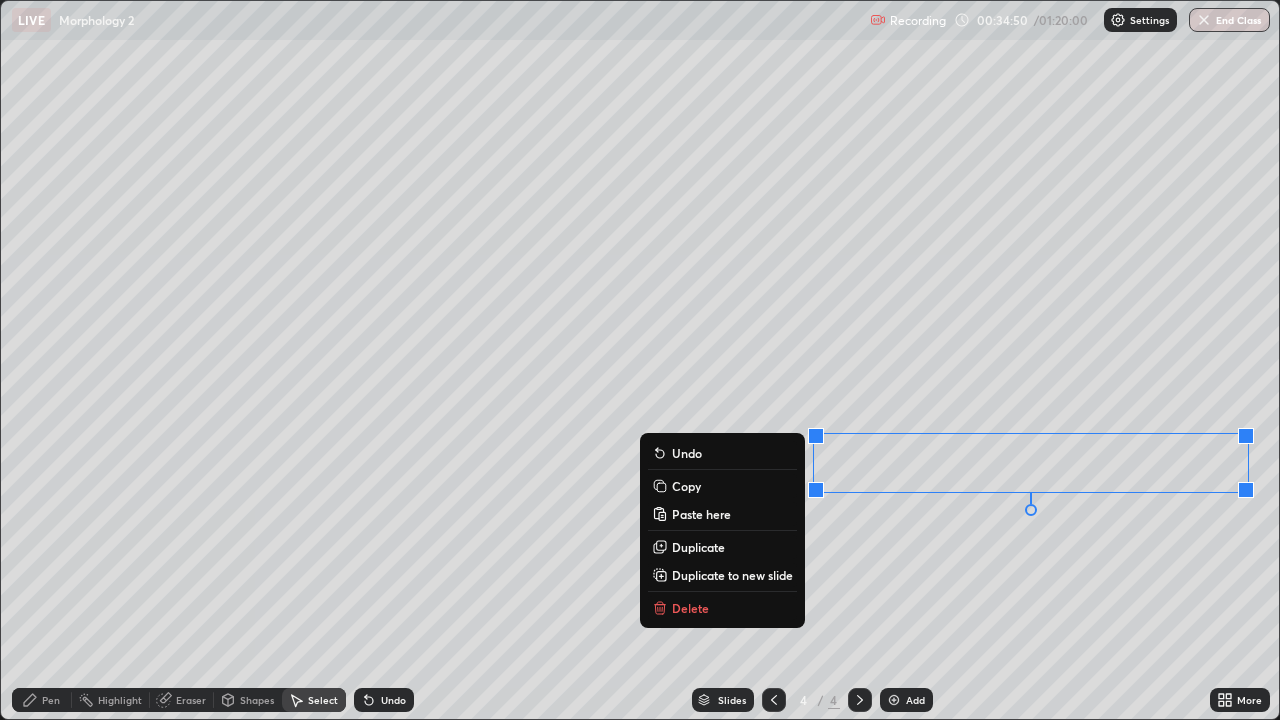 click on "0 ° Undo Copy Paste here Duplicate Duplicate to new slide Delete" at bounding box center [640, 360] 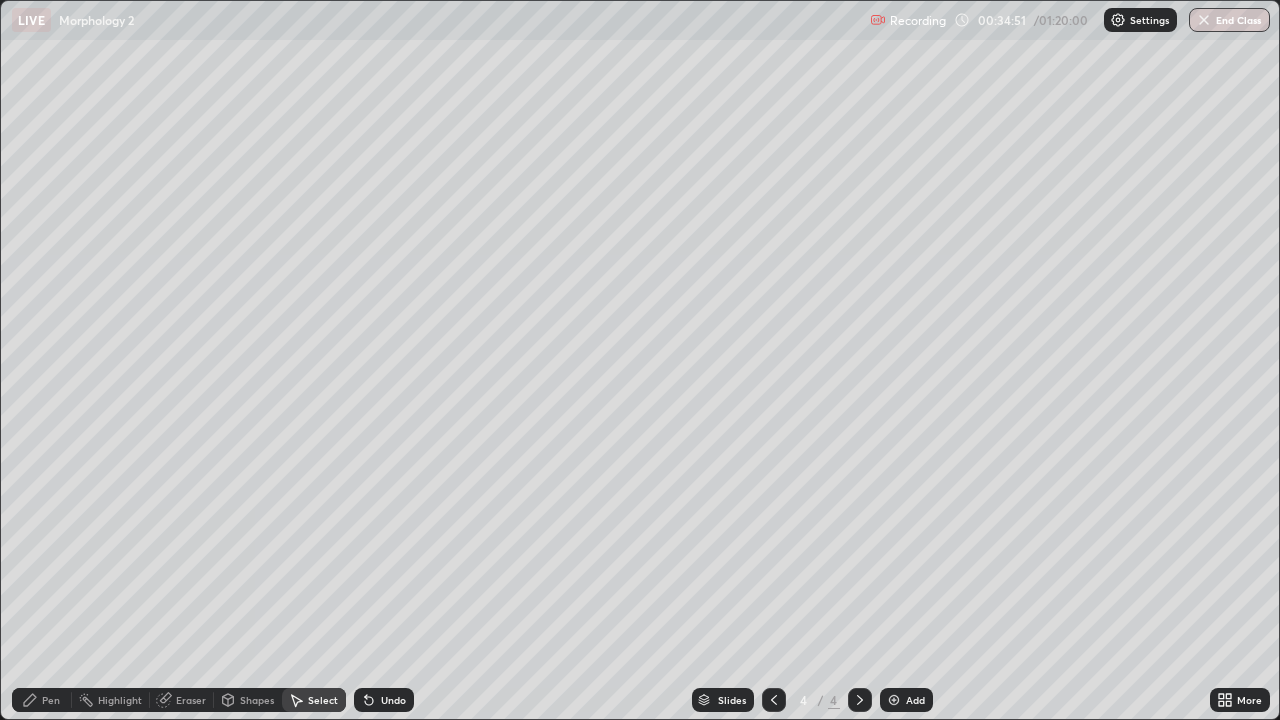 click on "Pen" at bounding box center [42, 700] 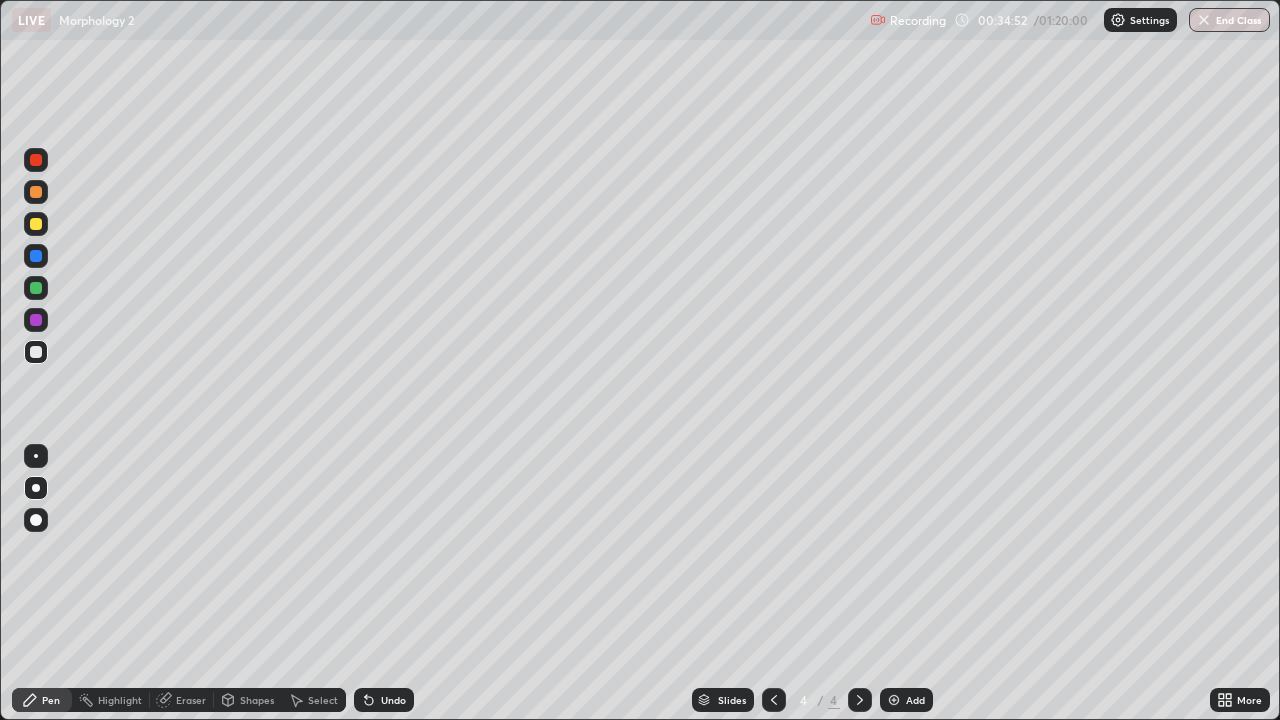 click at bounding box center (36, 288) 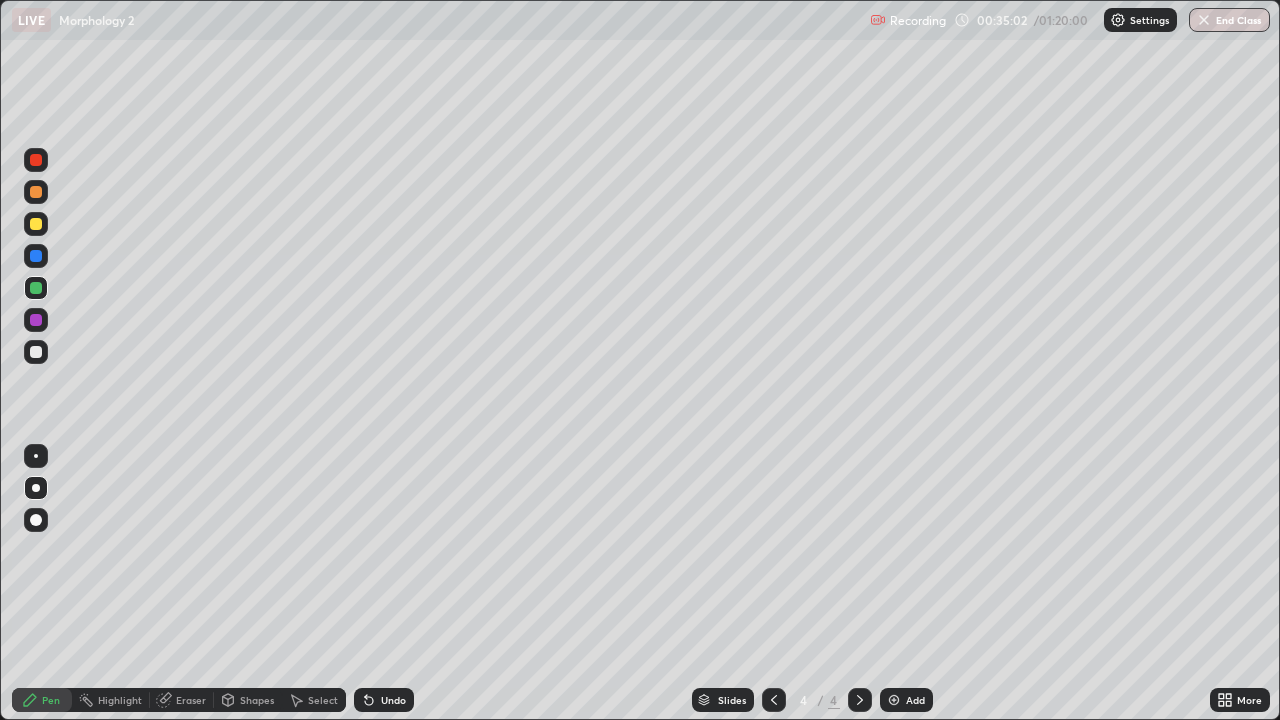 click on "Eraser" at bounding box center [191, 700] 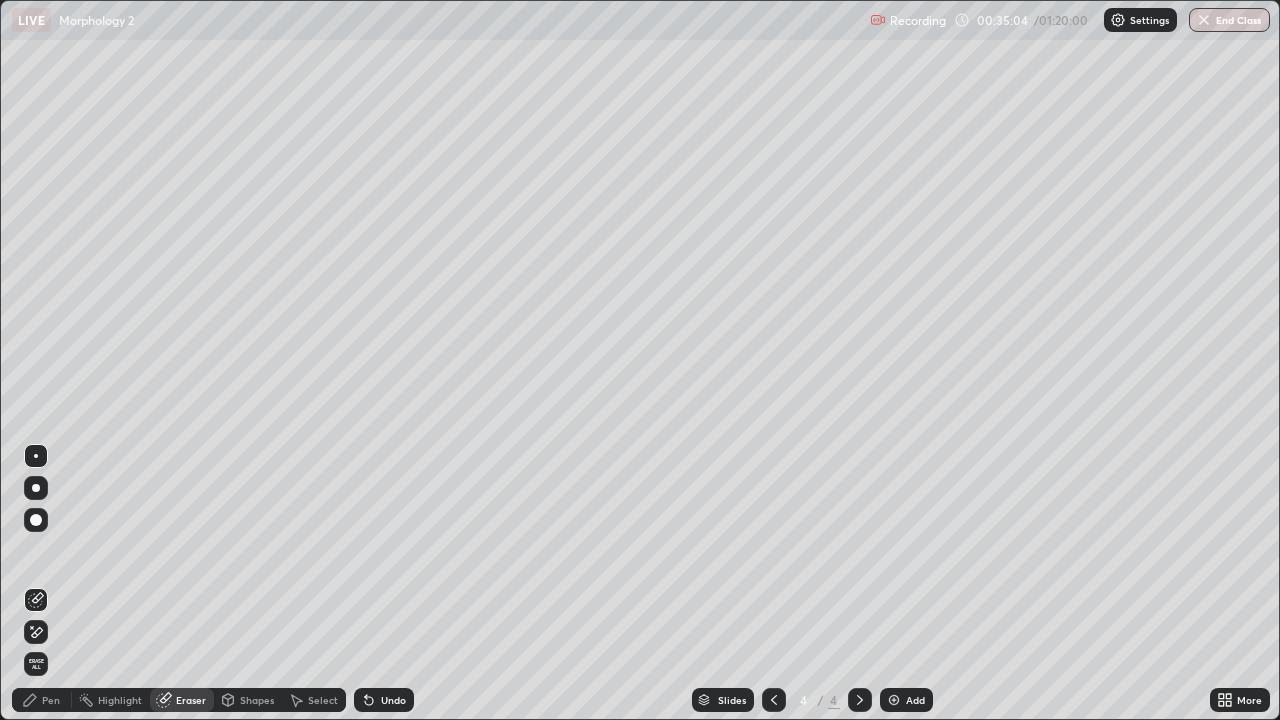 click on "Pen" at bounding box center (51, 700) 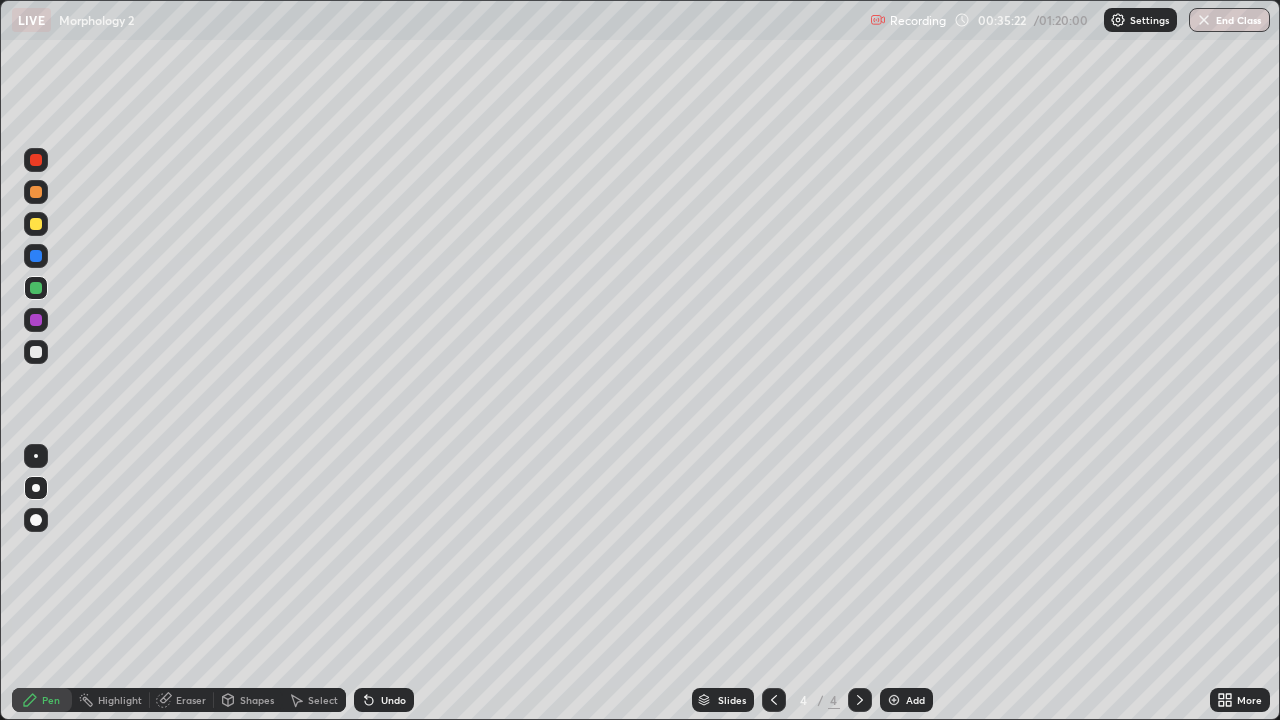 click on "Select" at bounding box center (323, 700) 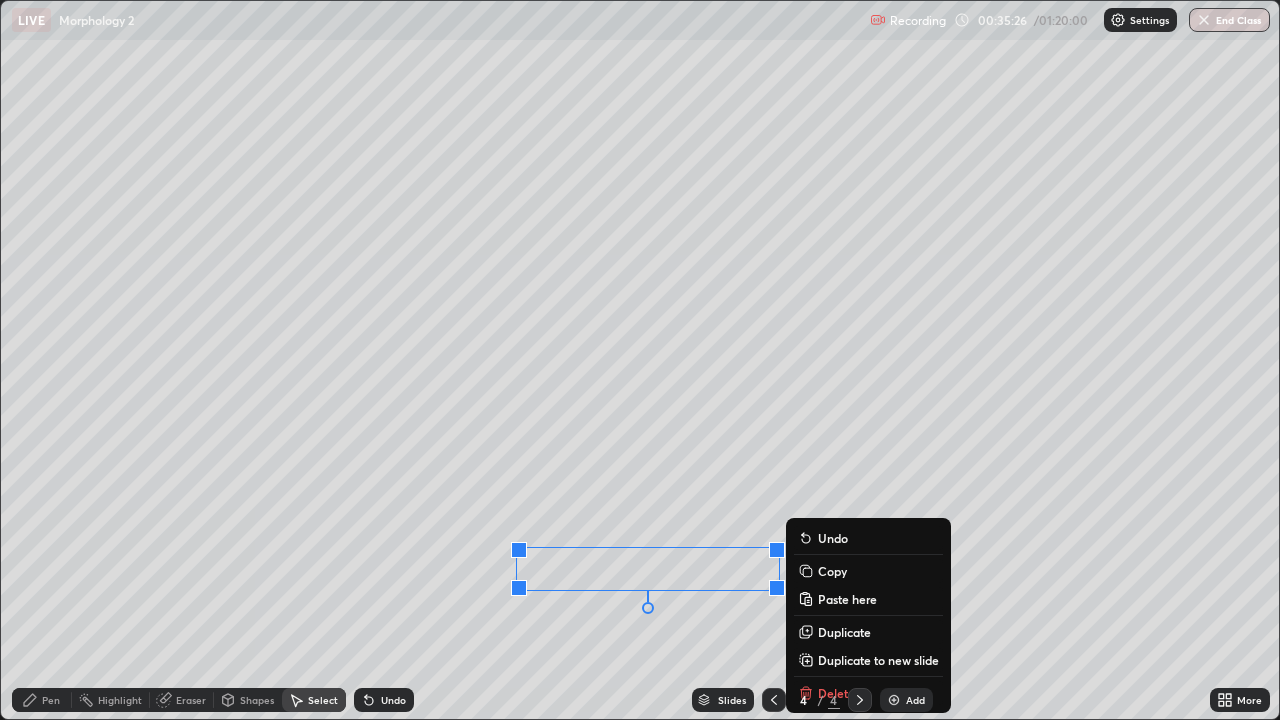 click on "0 ° Undo Copy Paste here Duplicate Duplicate to new slide Delete" at bounding box center [640, 360] 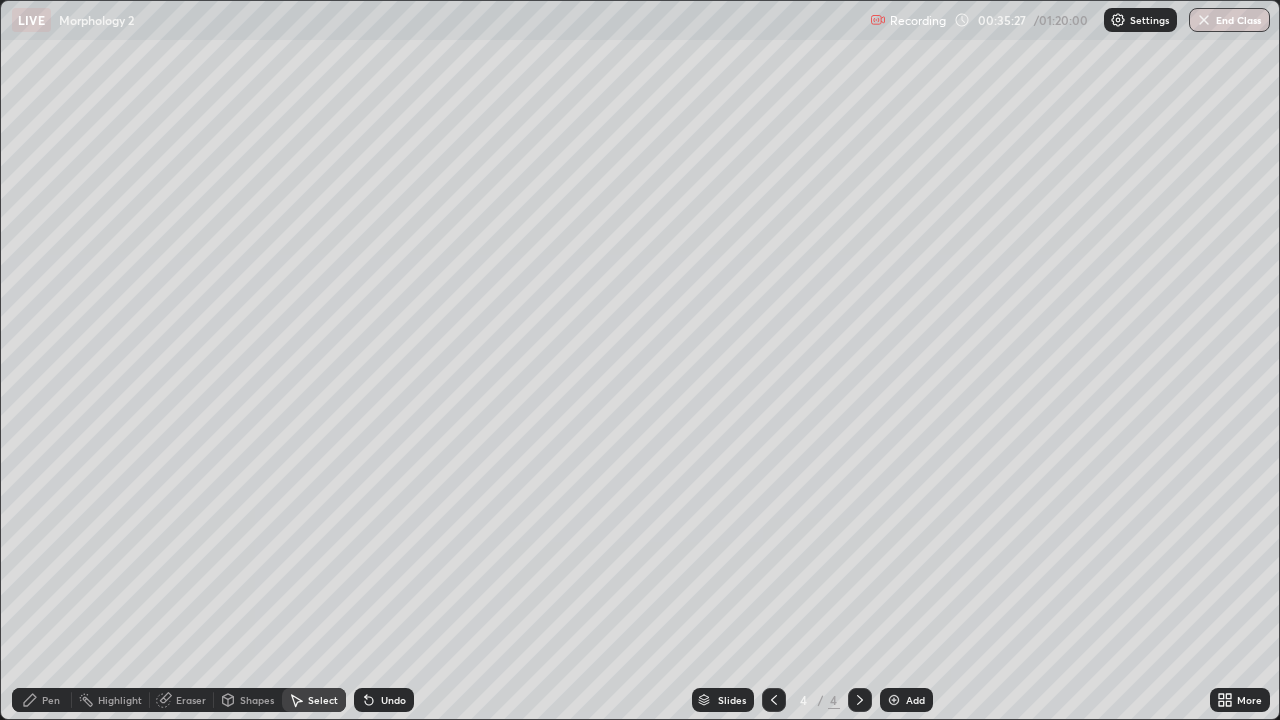 click on "Pen" at bounding box center (42, 700) 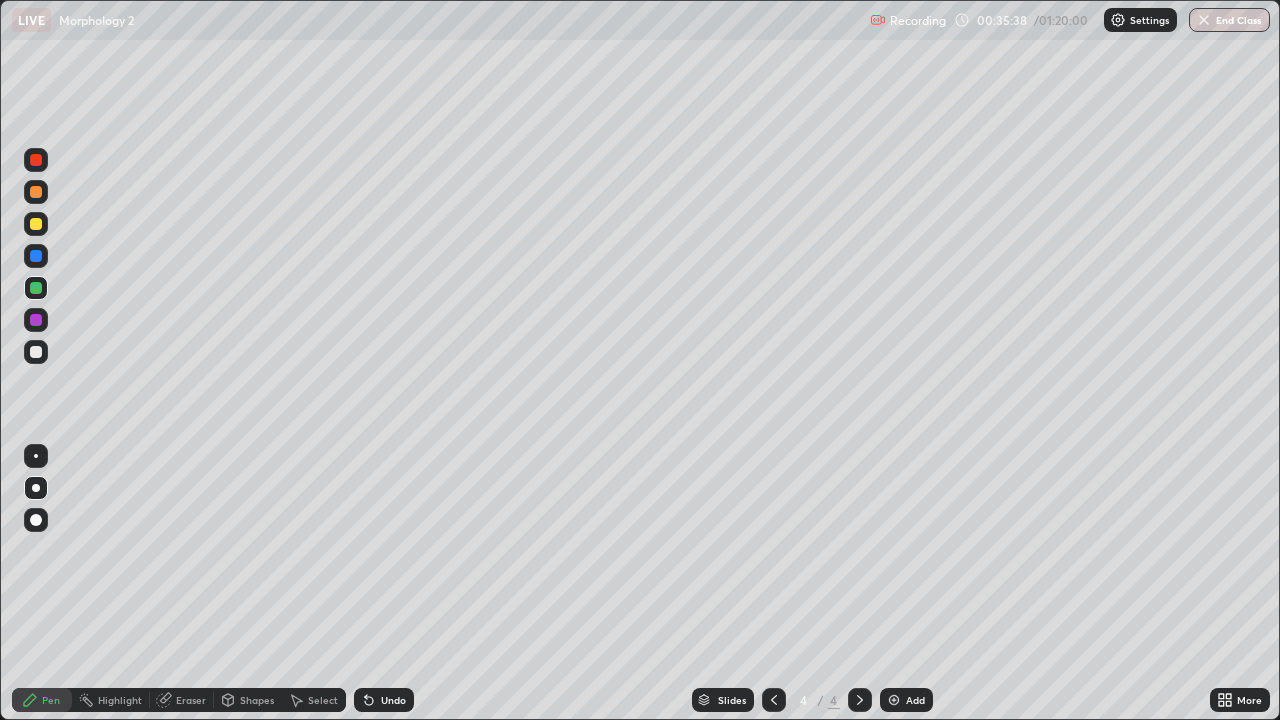 click on "Select" at bounding box center (314, 700) 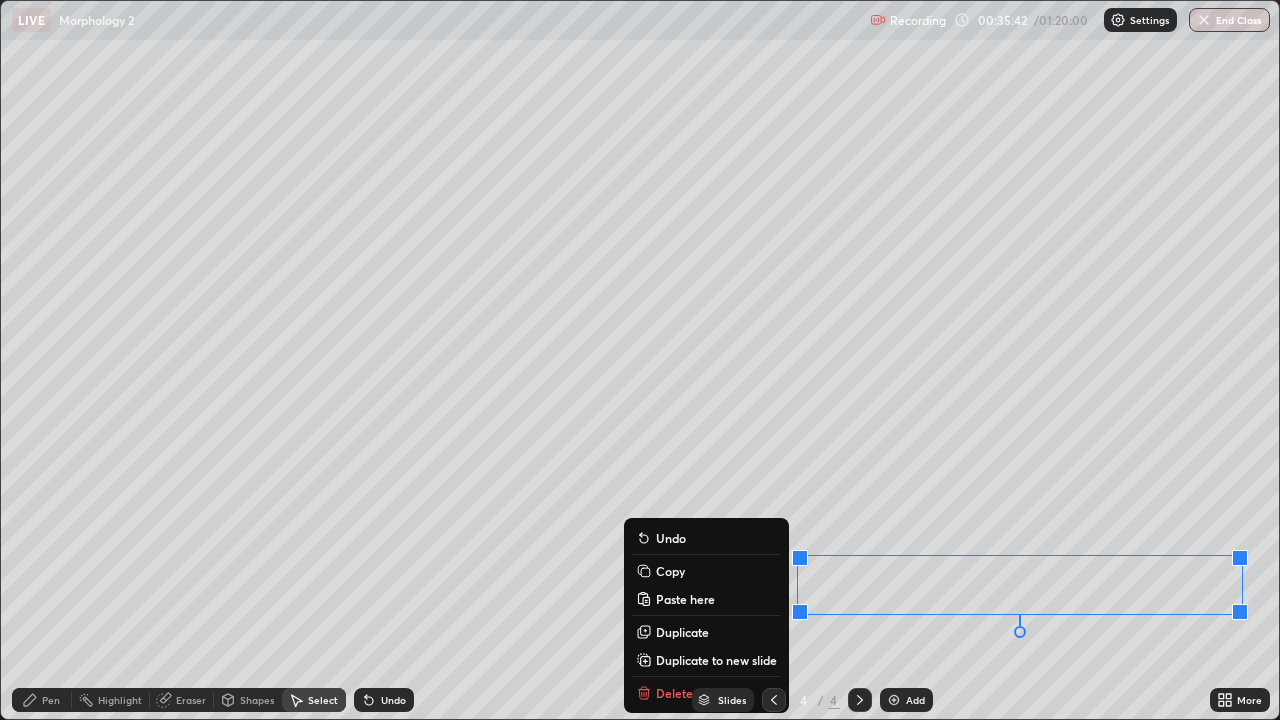 click on "0 ° Undo Copy Paste here Duplicate Duplicate to new slide Delete" at bounding box center [640, 360] 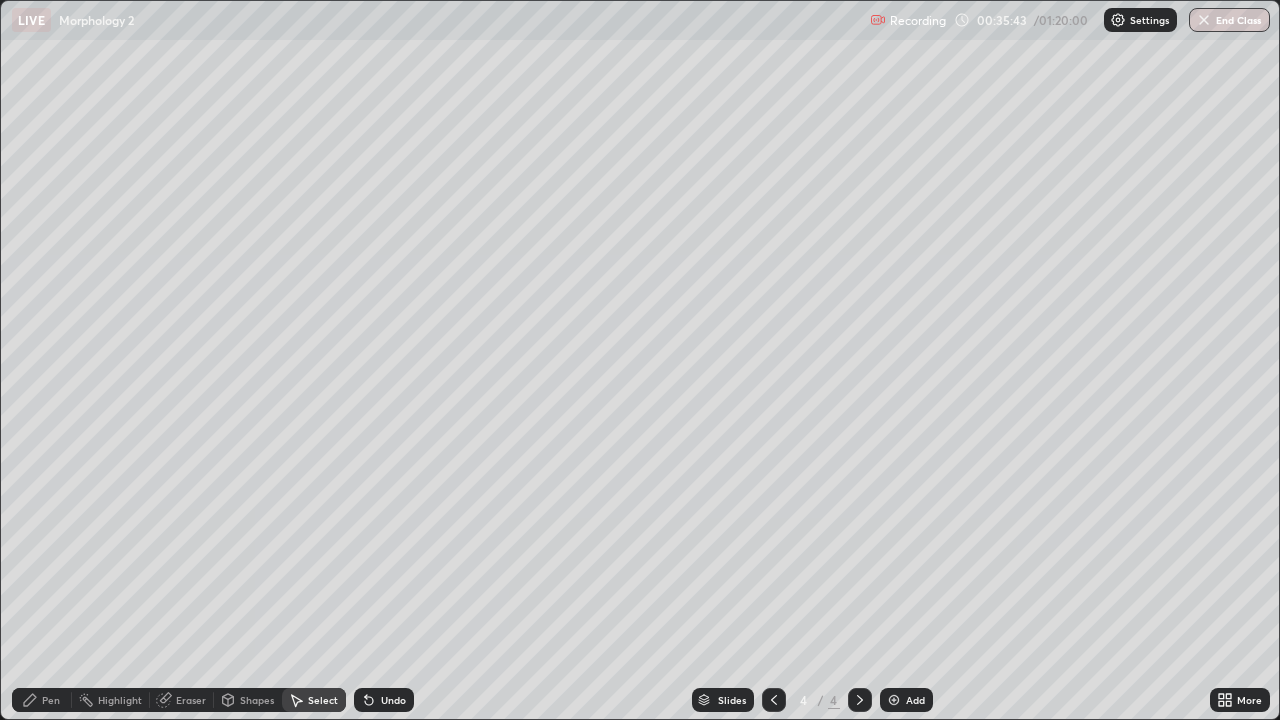 click on "Pen" at bounding box center (51, 700) 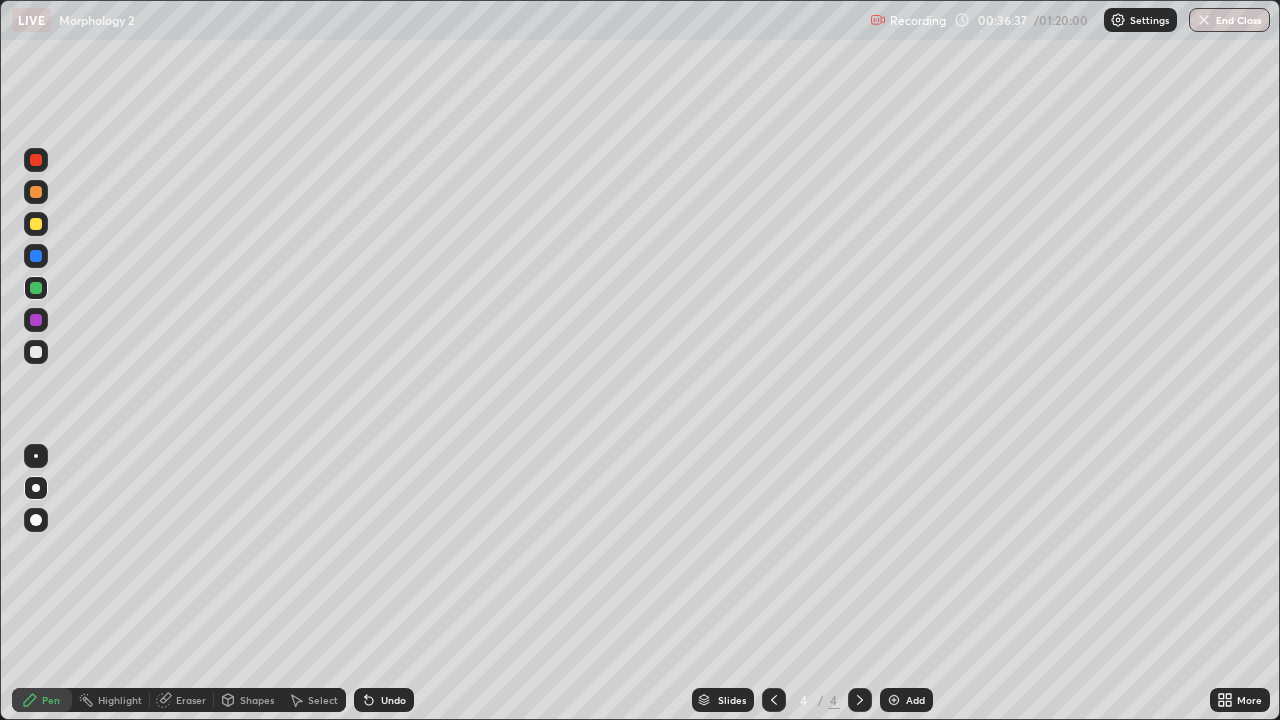 click on "Add" at bounding box center [915, 700] 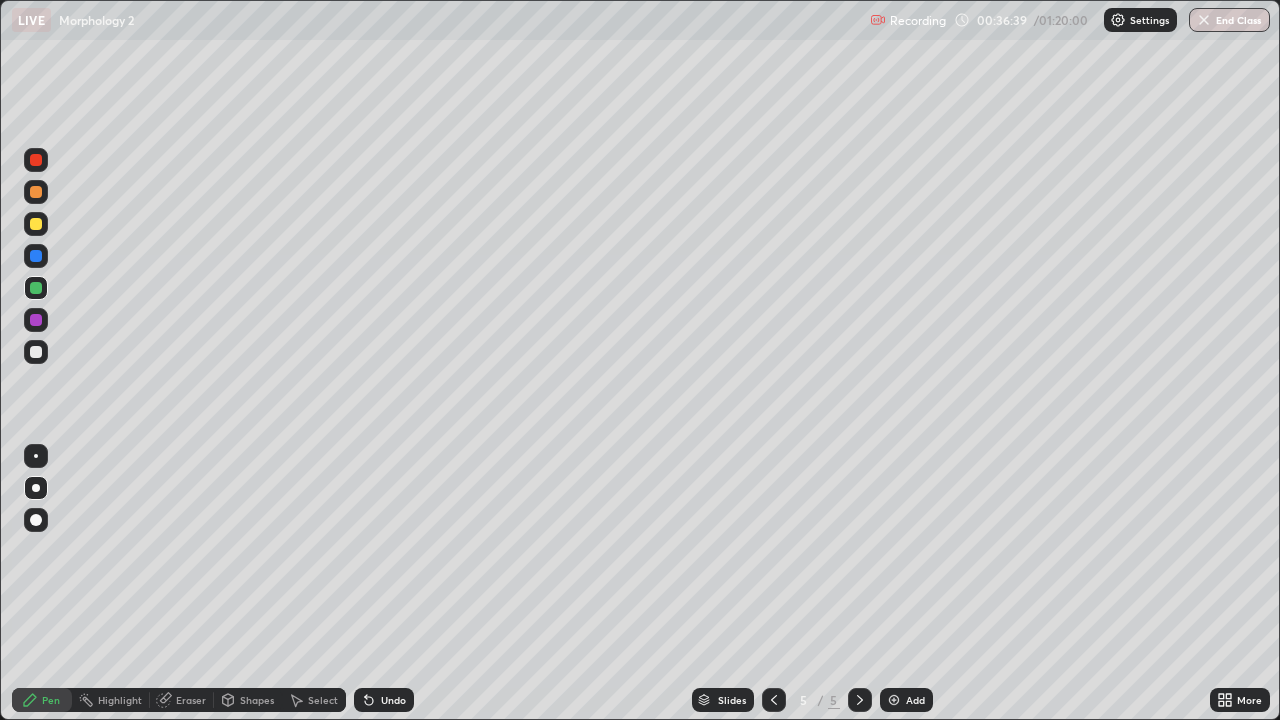 click at bounding box center (36, 352) 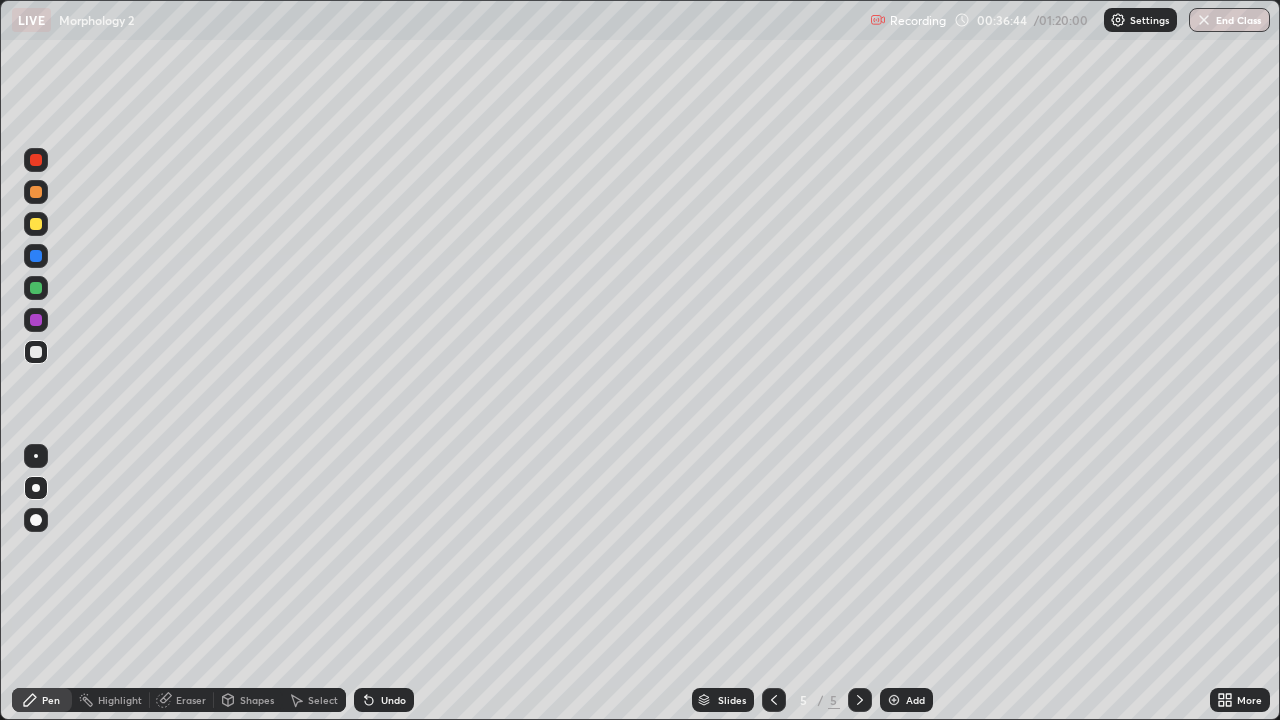 click at bounding box center [36, 192] 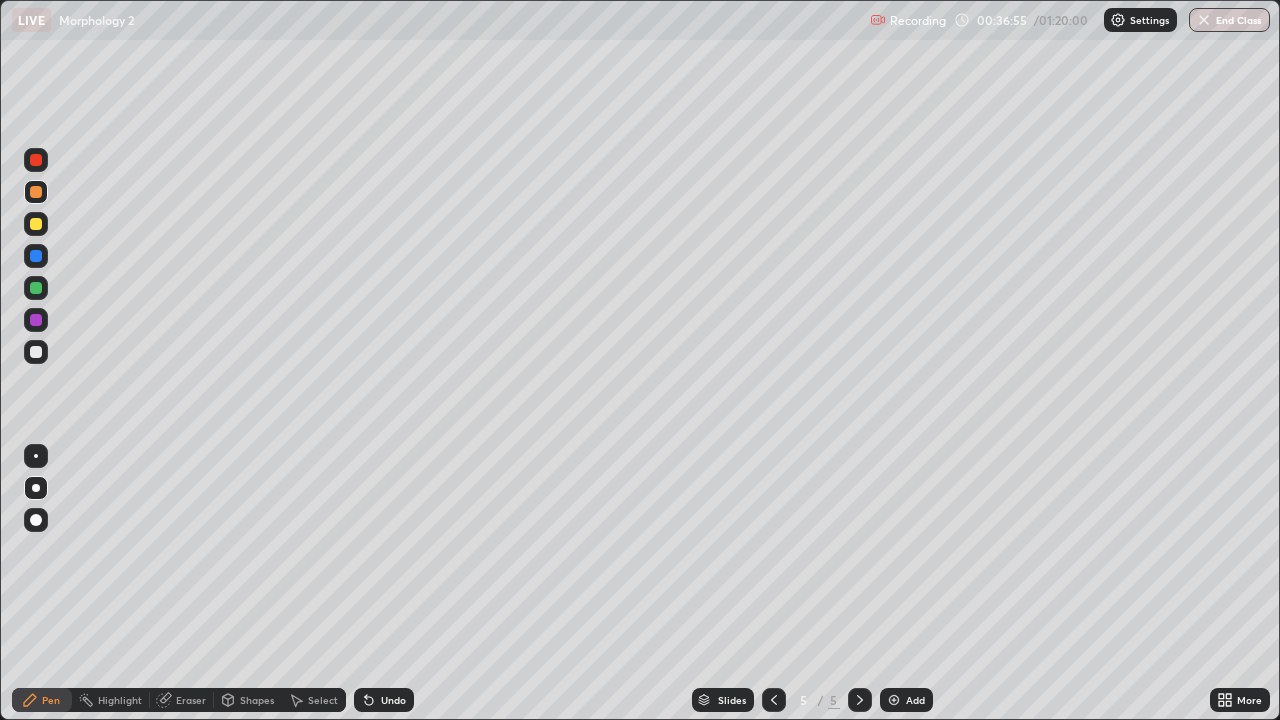 click at bounding box center (36, 256) 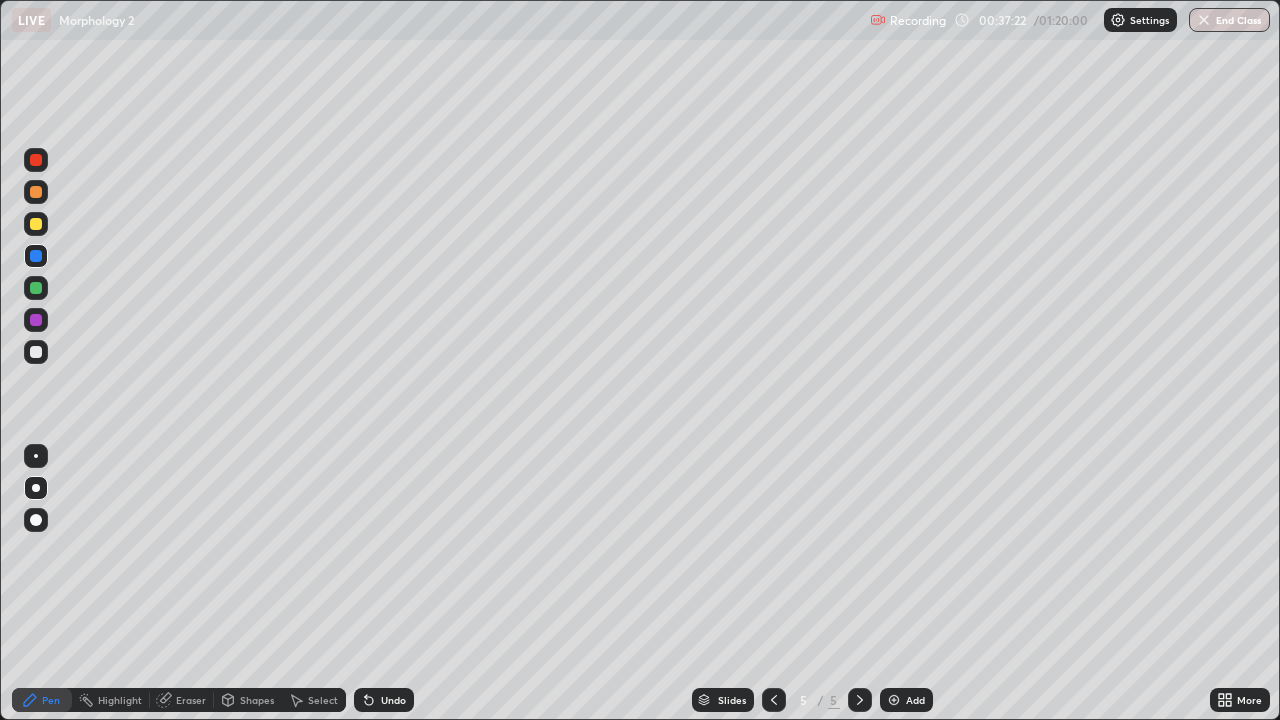 click at bounding box center [36, 320] 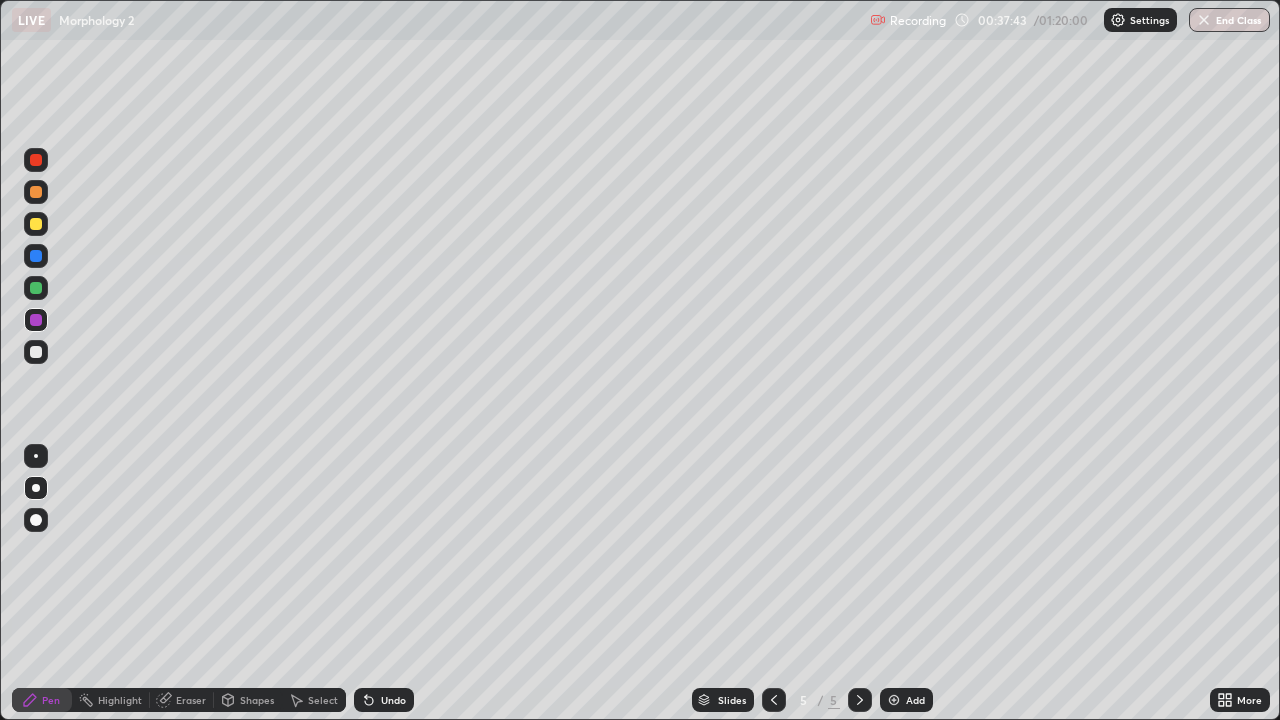 click at bounding box center [36, 352] 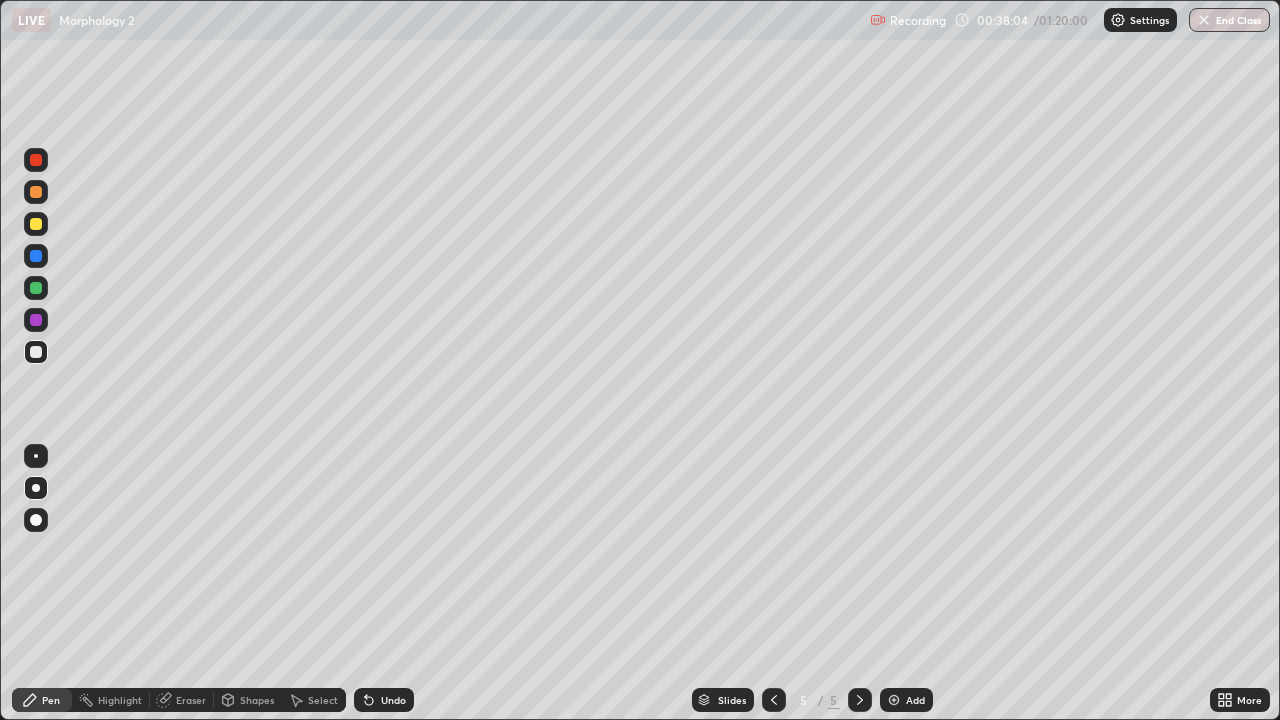 click at bounding box center [36, 320] 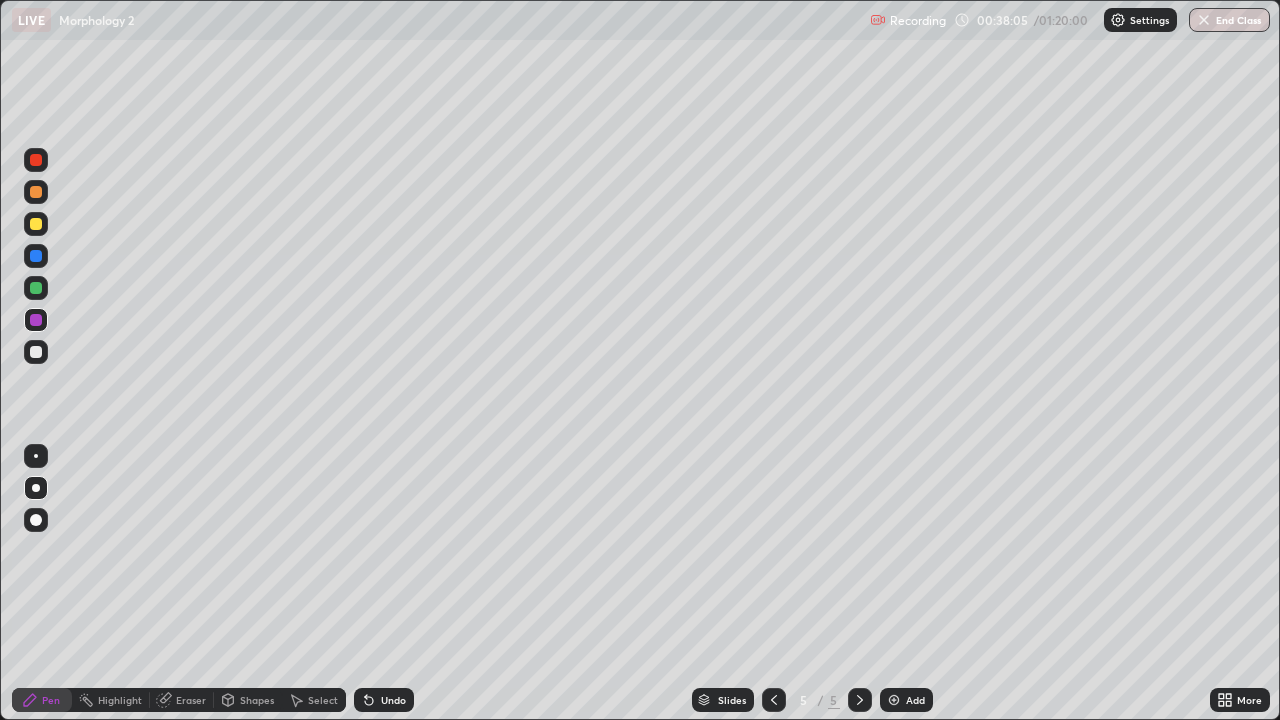 click at bounding box center (36, 256) 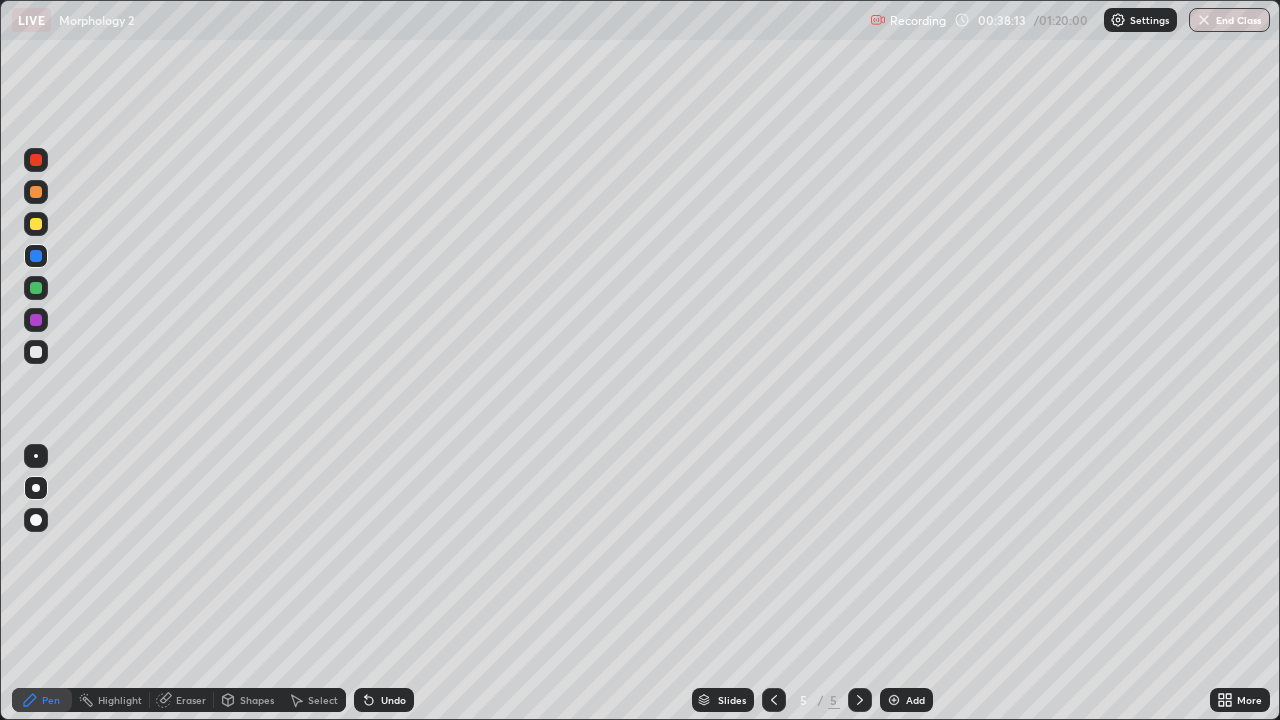 click on "Shapes" at bounding box center [248, 700] 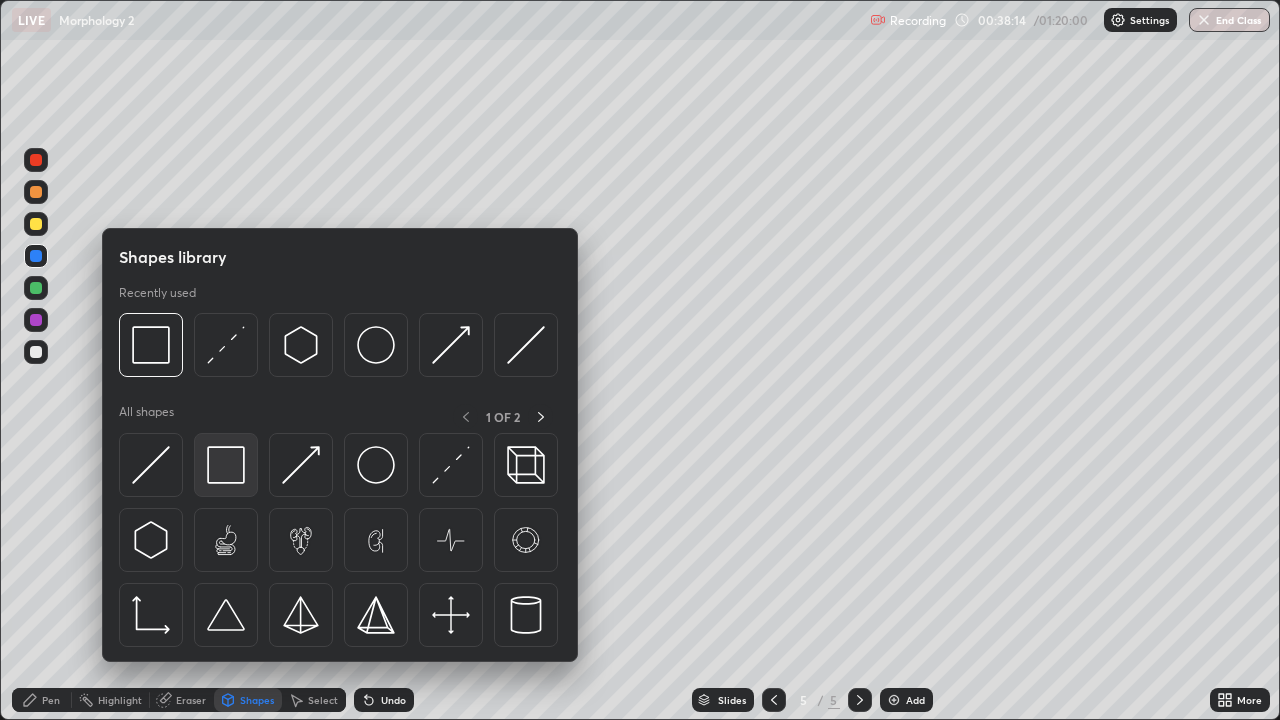click at bounding box center [226, 465] 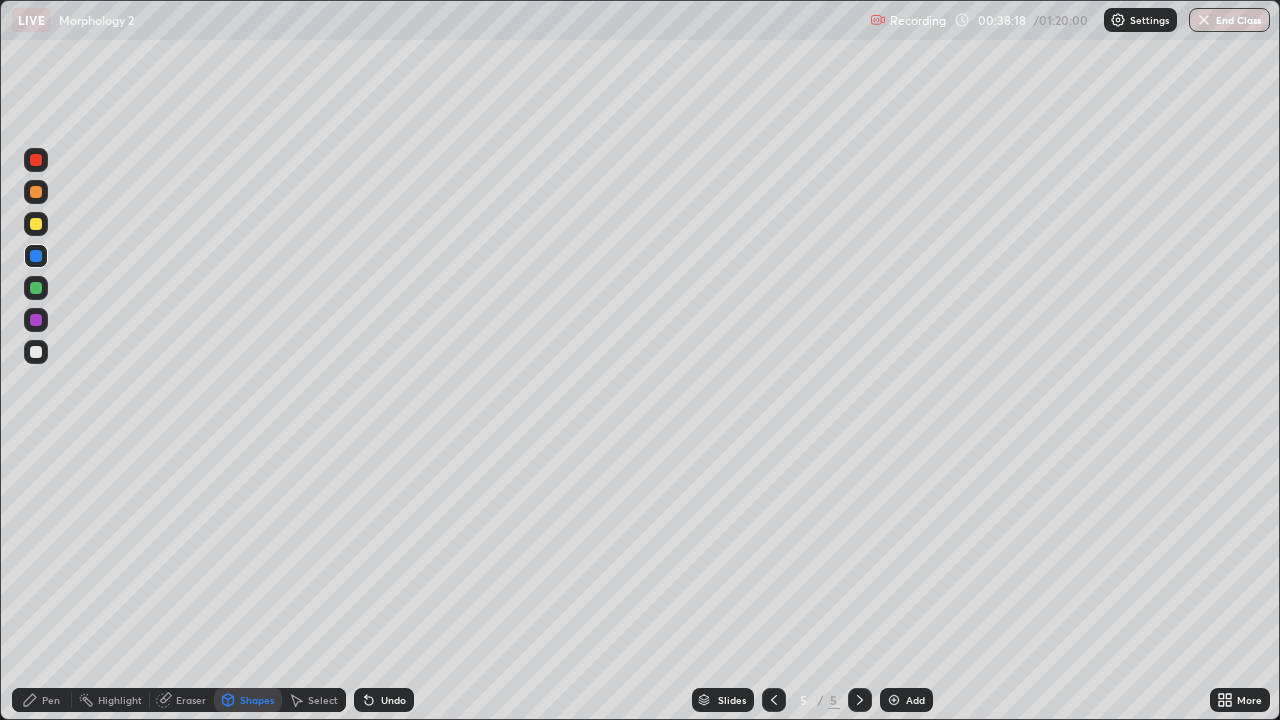 click on "Undo" at bounding box center [384, 700] 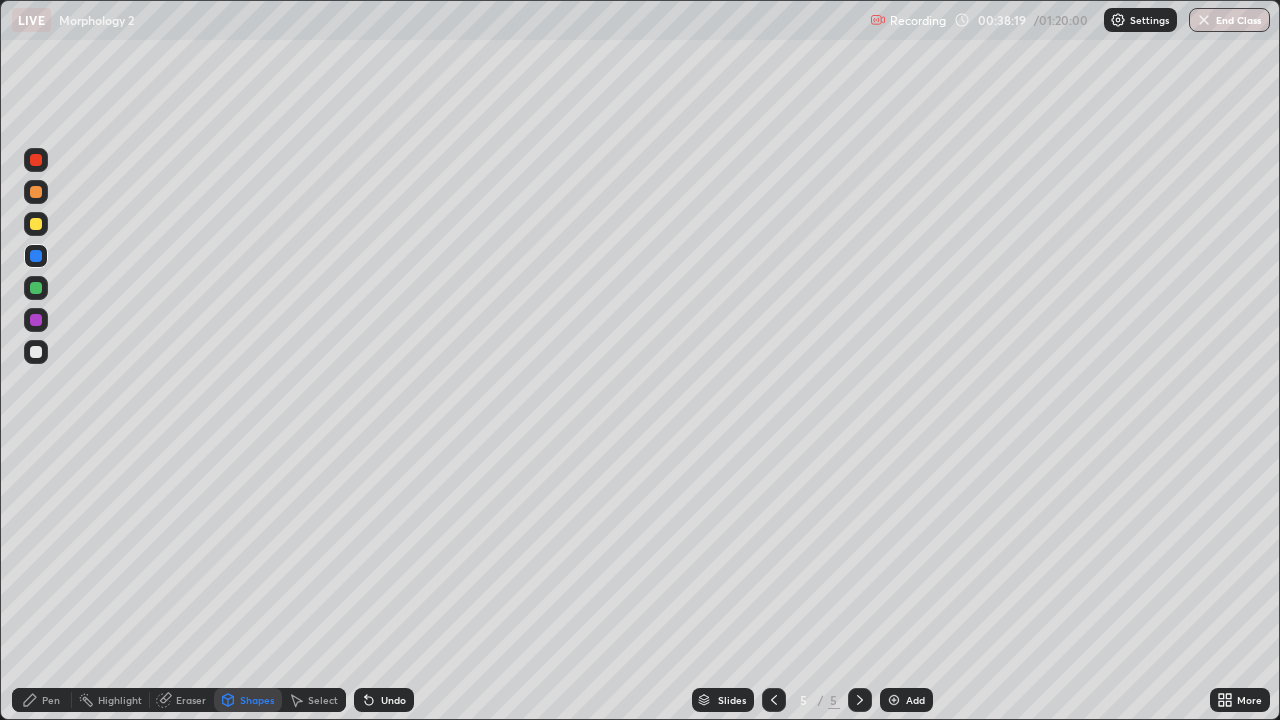 click on "Select" at bounding box center (323, 700) 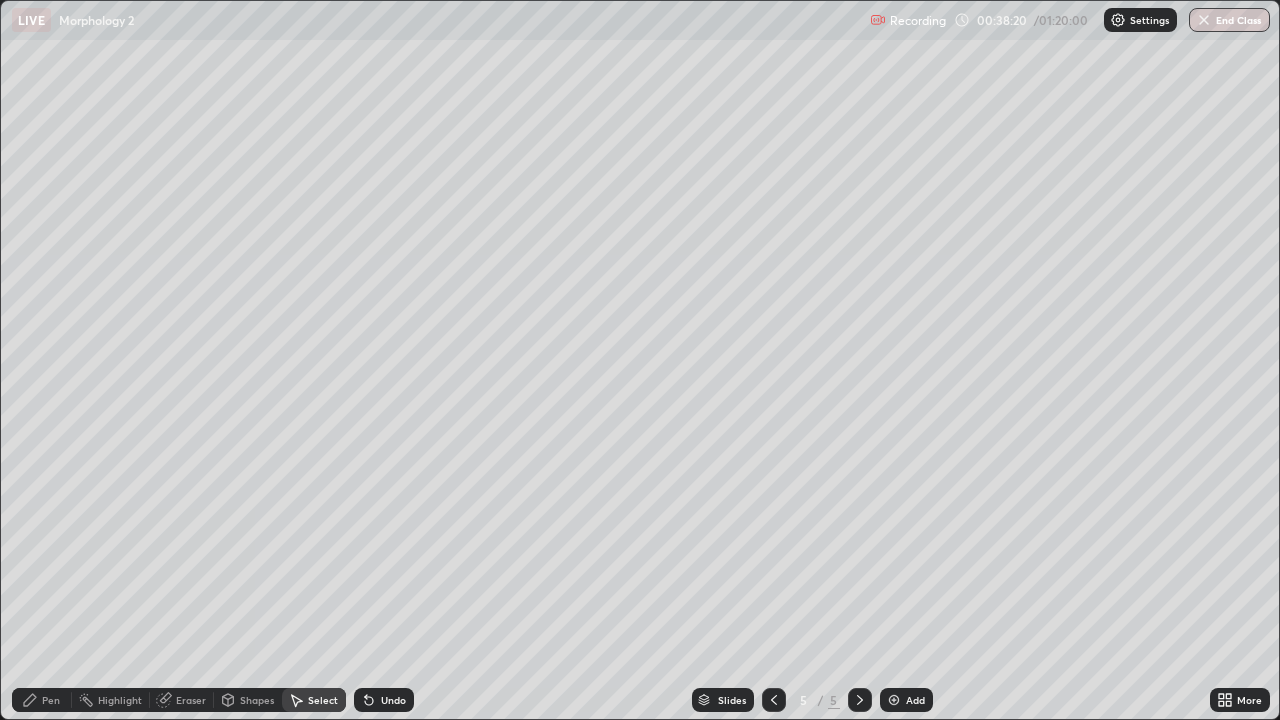 click on "Undo" at bounding box center (393, 700) 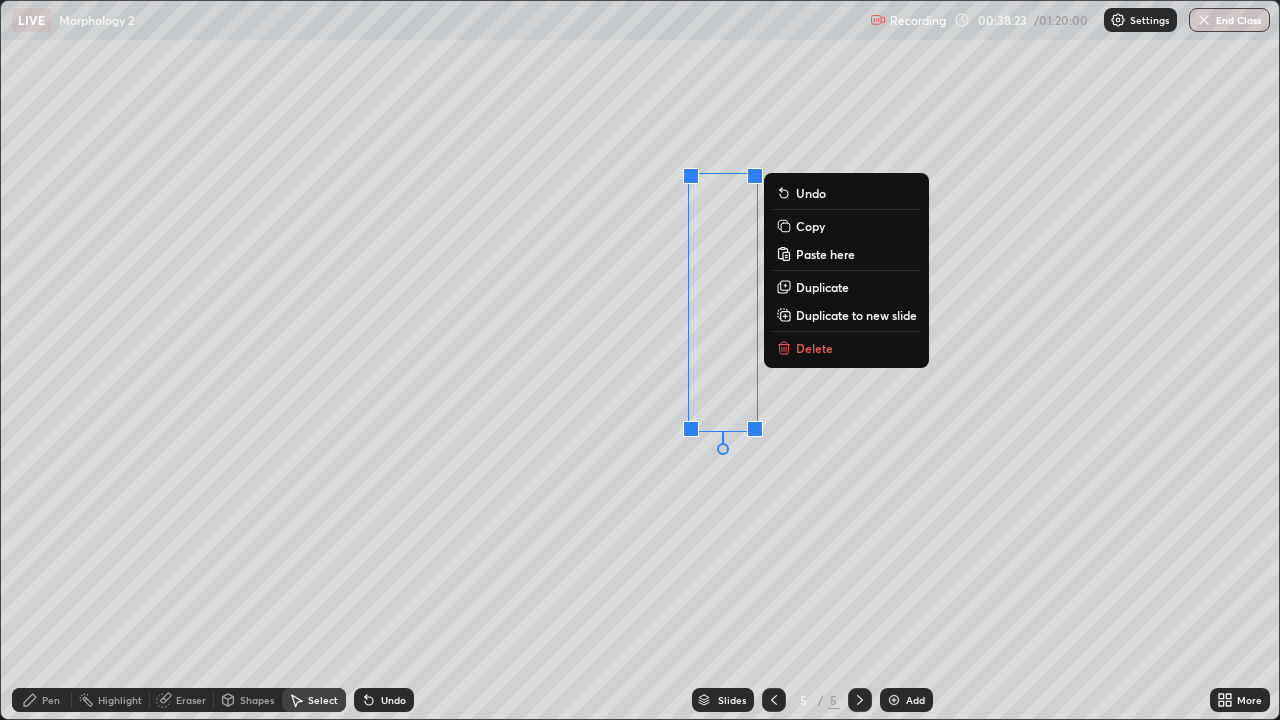 click on "Duplicate" at bounding box center [822, 287] 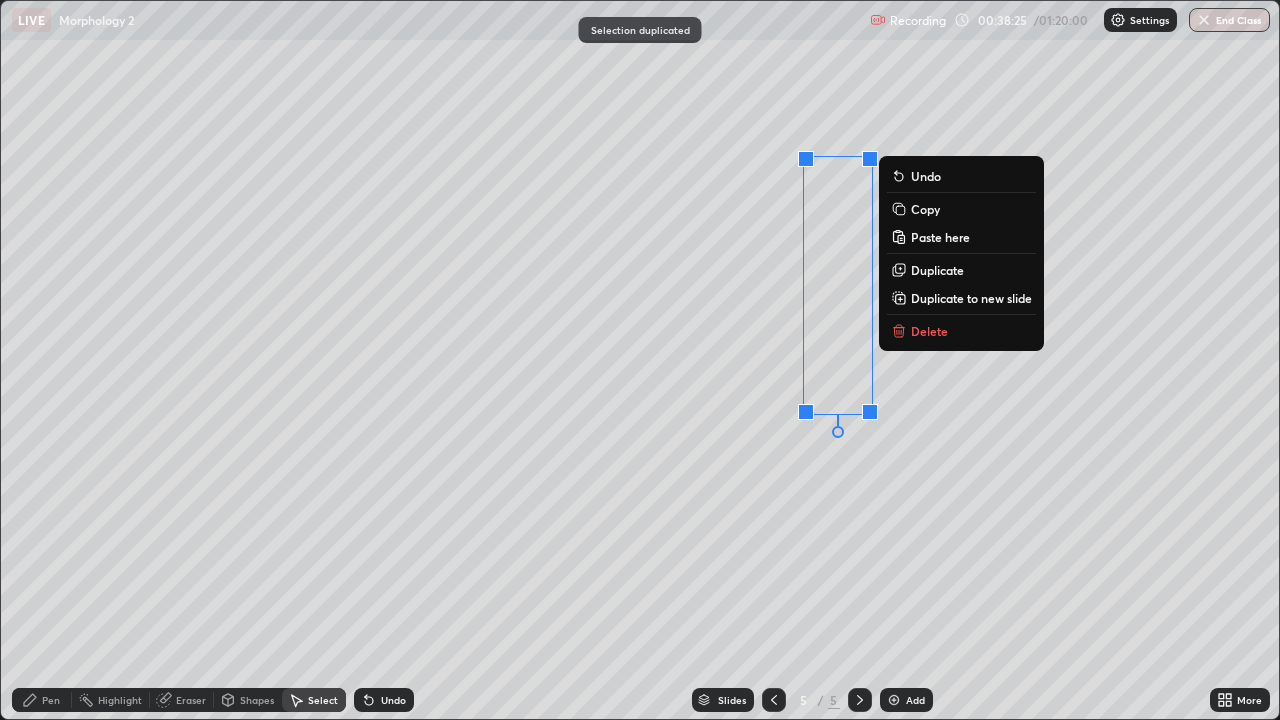 click on "Duplicate" at bounding box center (937, 270) 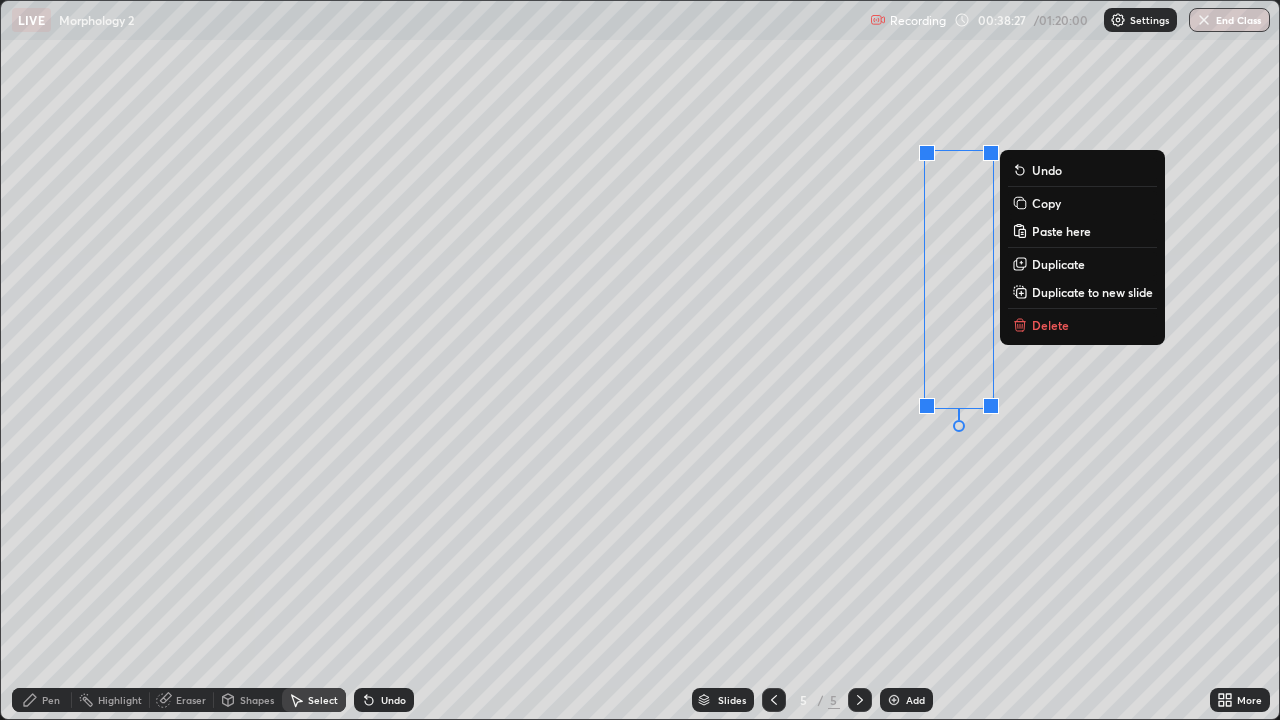 click on "Duplicate" at bounding box center [1058, 264] 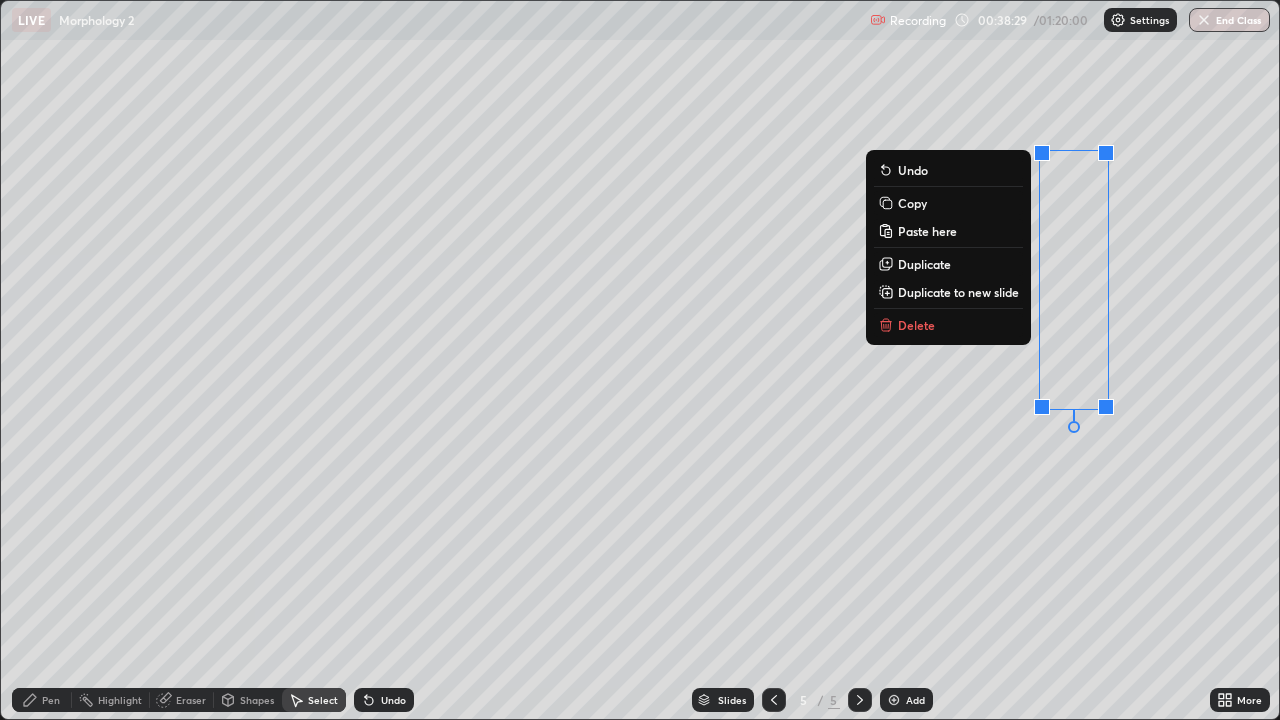 click on "Duplicate" at bounding box center [948, 264] 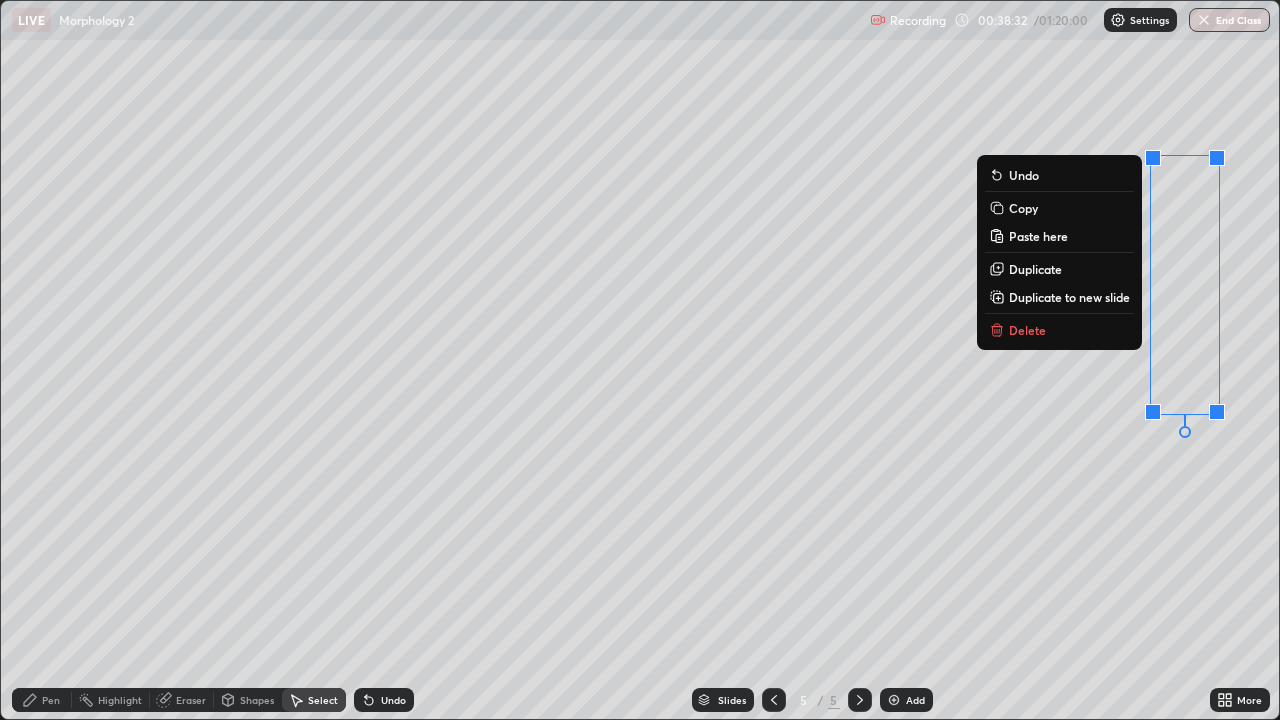 click on "0 ° Undo Copy Paste here Duplicate Duplicate to new slide Delete" at bounding box center [640, 360] 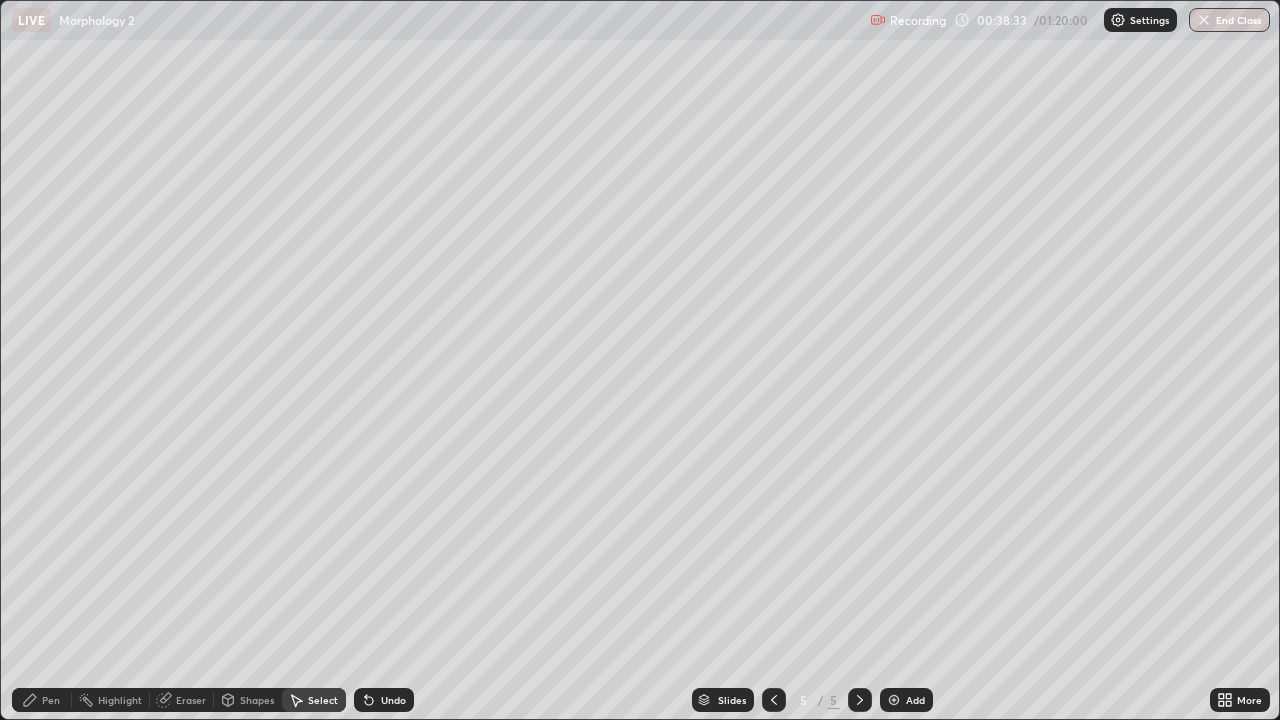 click on "Pen" at bounding box center [51, 700] 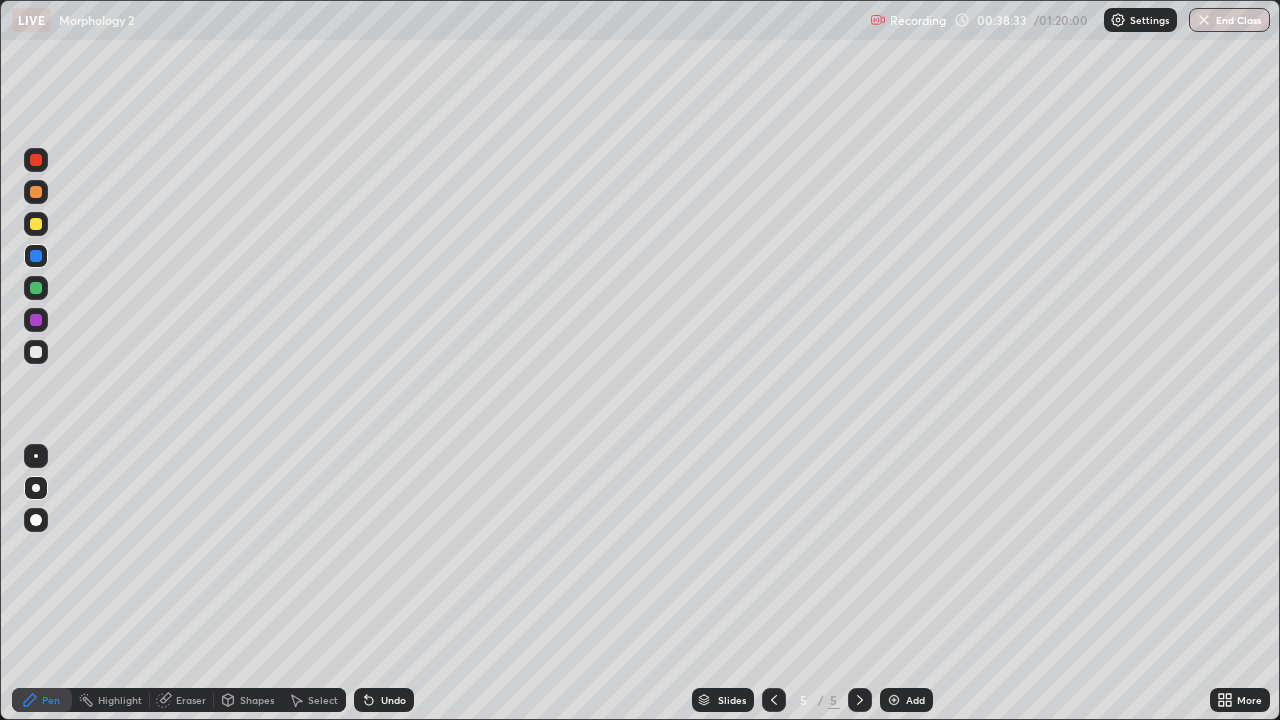 click at bounding box center [36, 224] 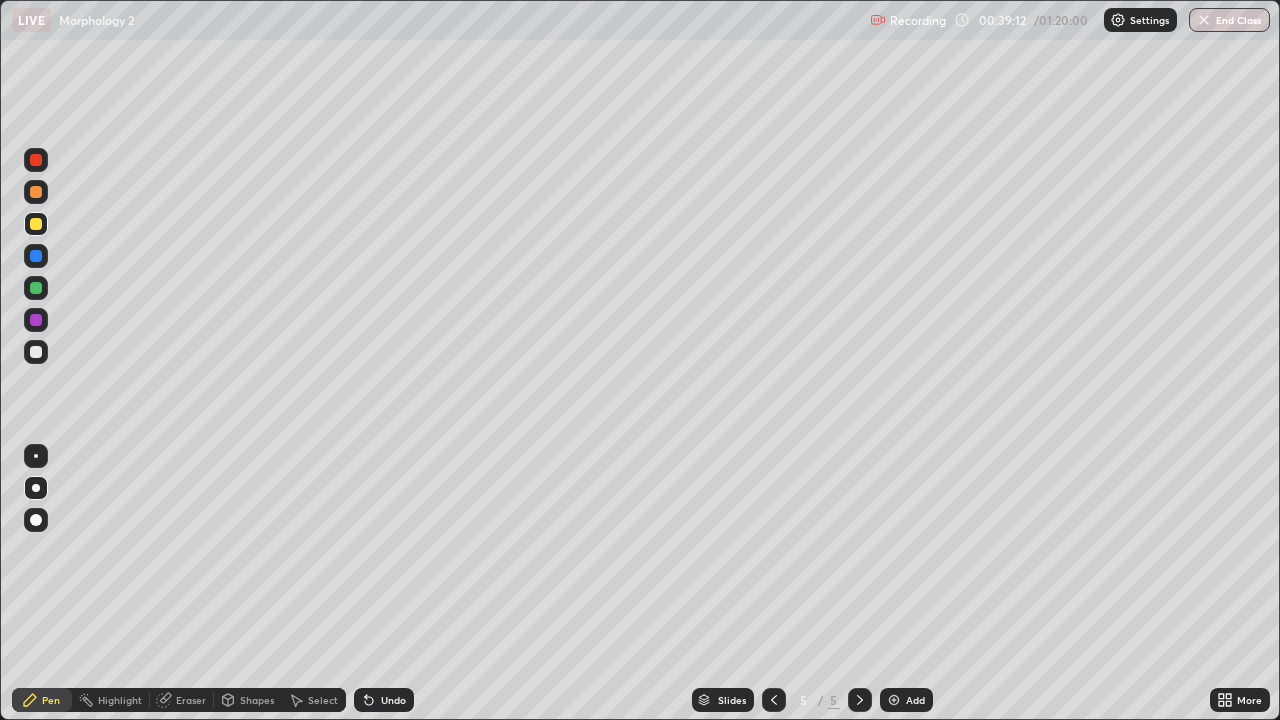 click at bounding box center [36, 352] 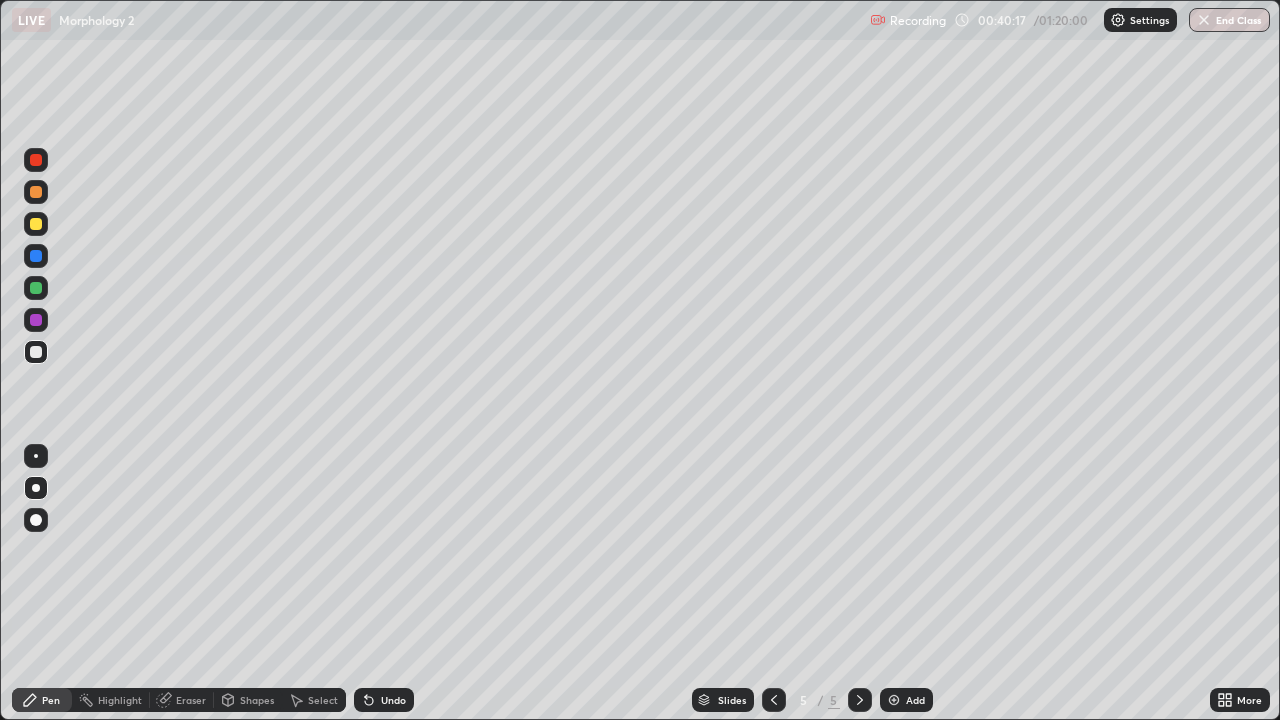 click at bounding box center [36, 160] 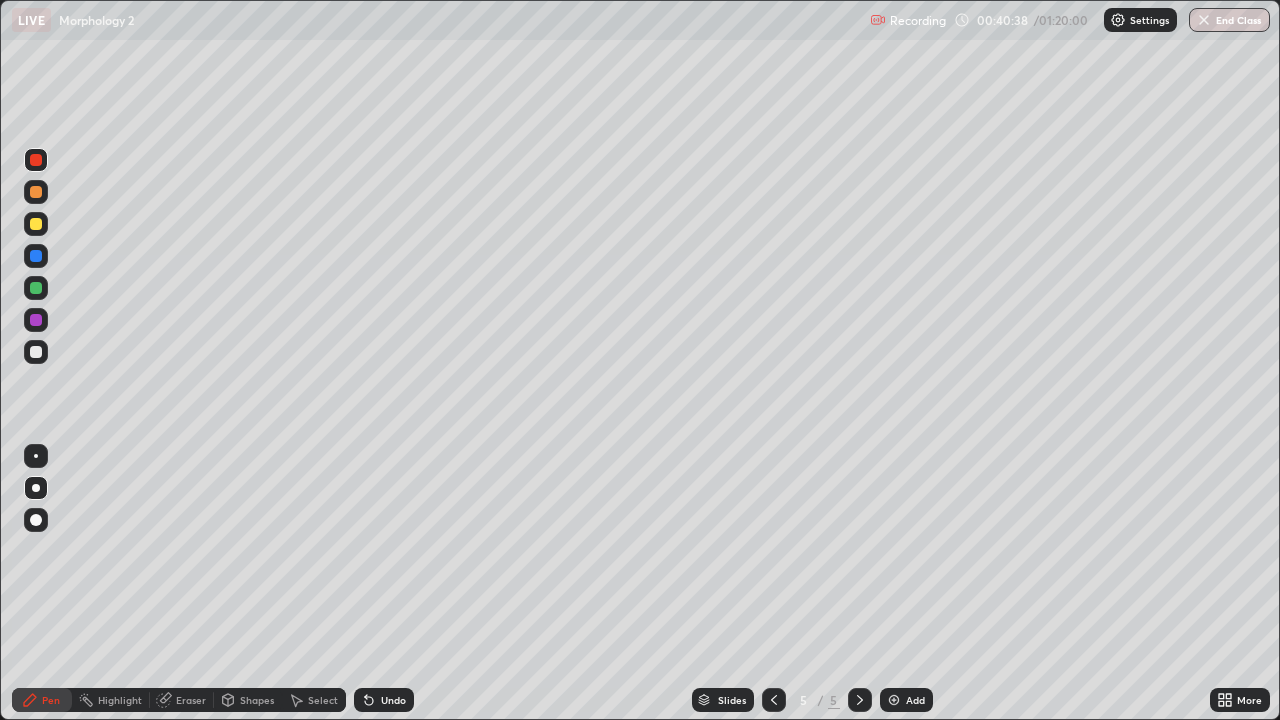 click on "Undo" at bounding box center (393, 700) 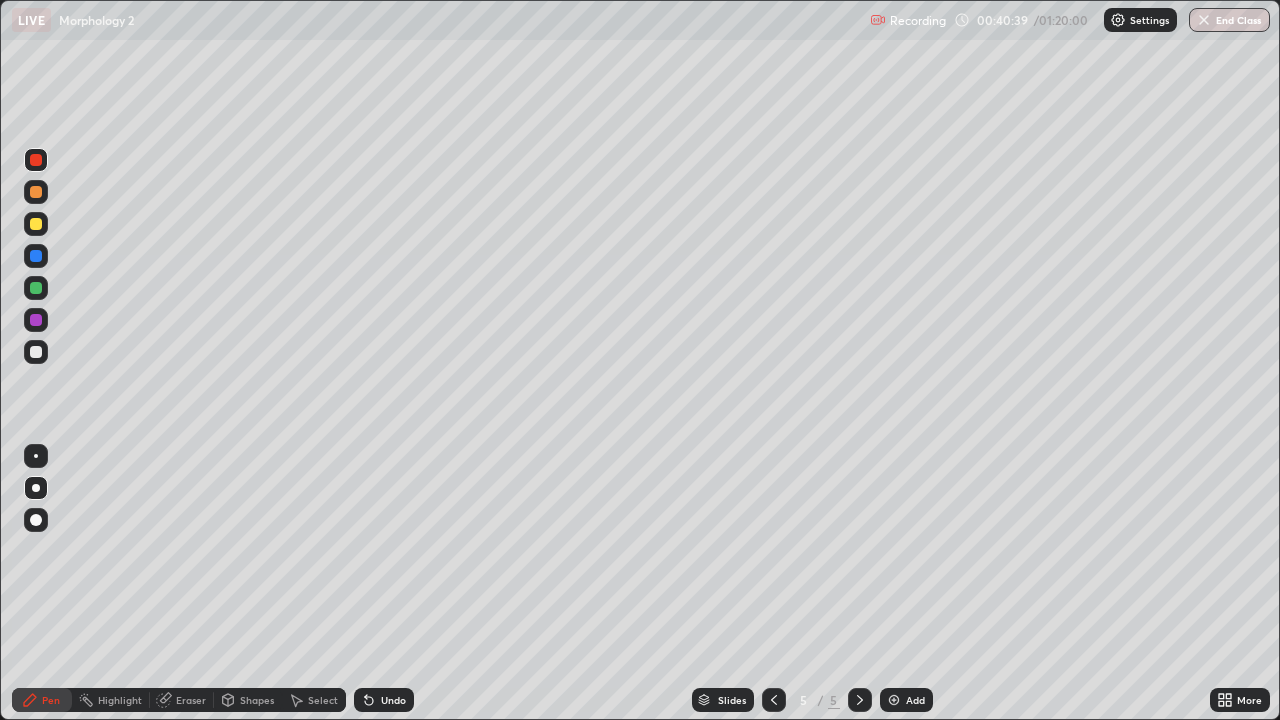 click on "Undo" at bounding box center [393, 700] 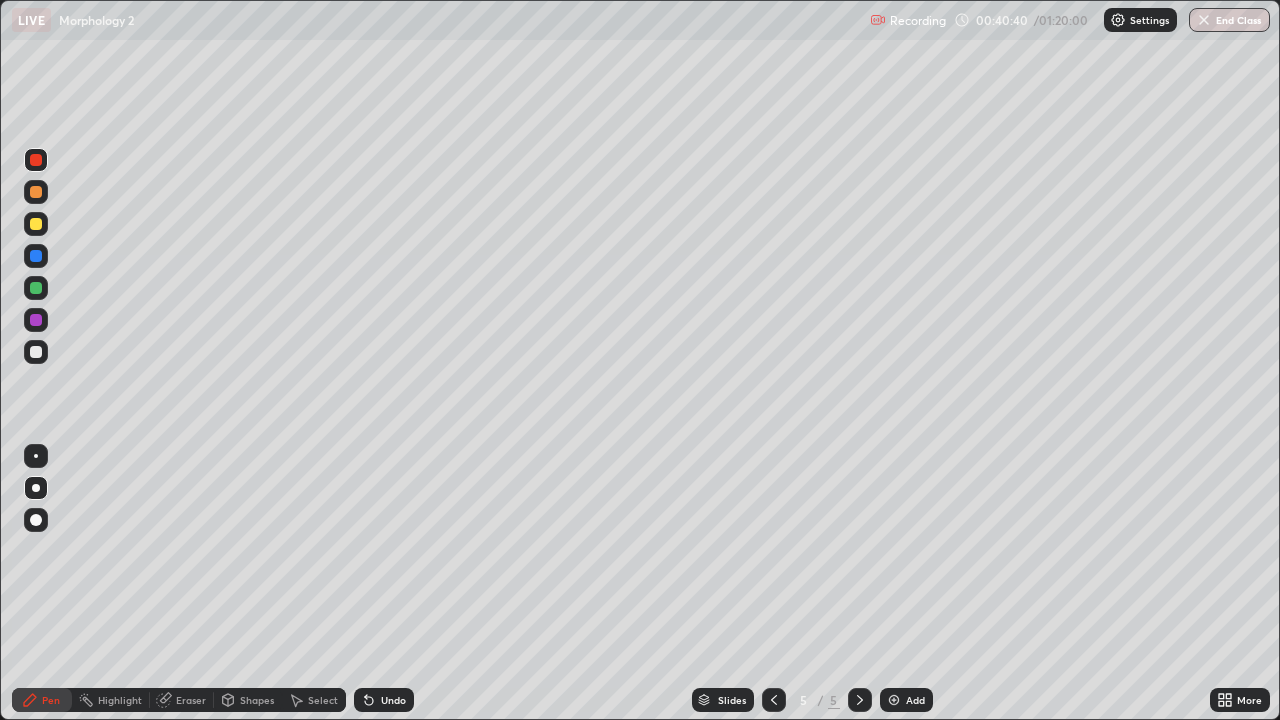 click on "Eraser" at bounding box center (191, 700) 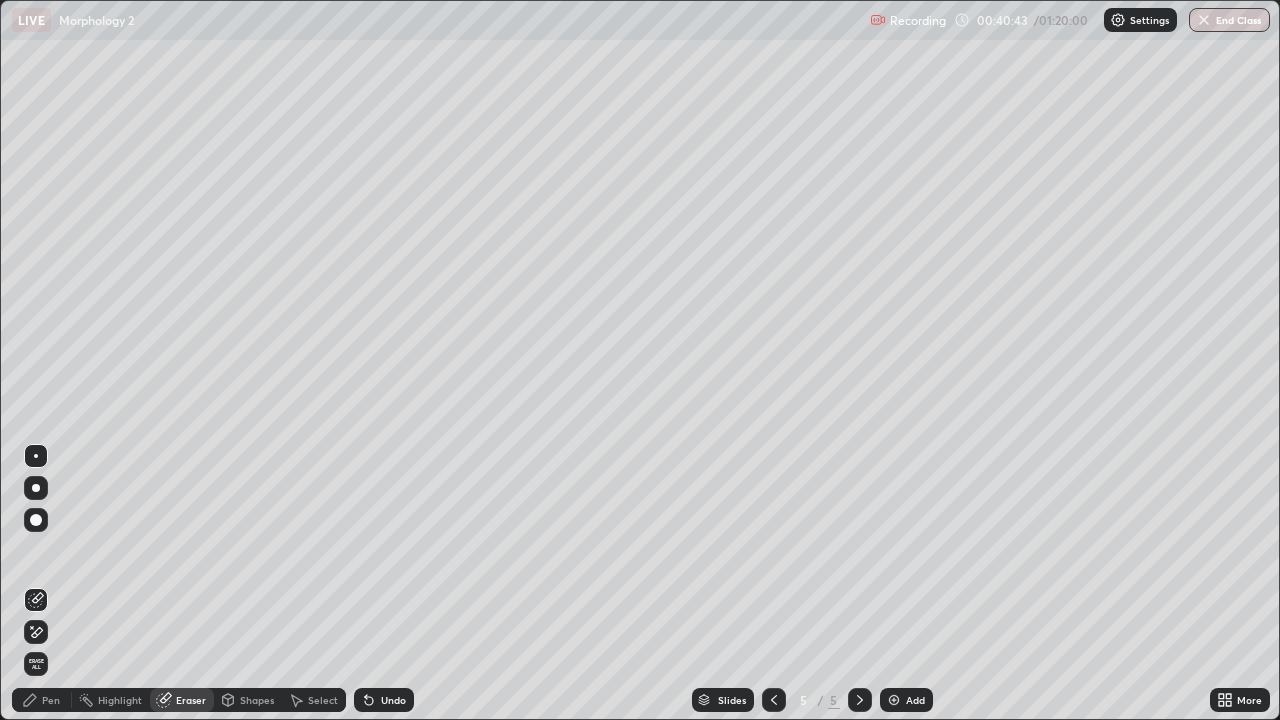 click 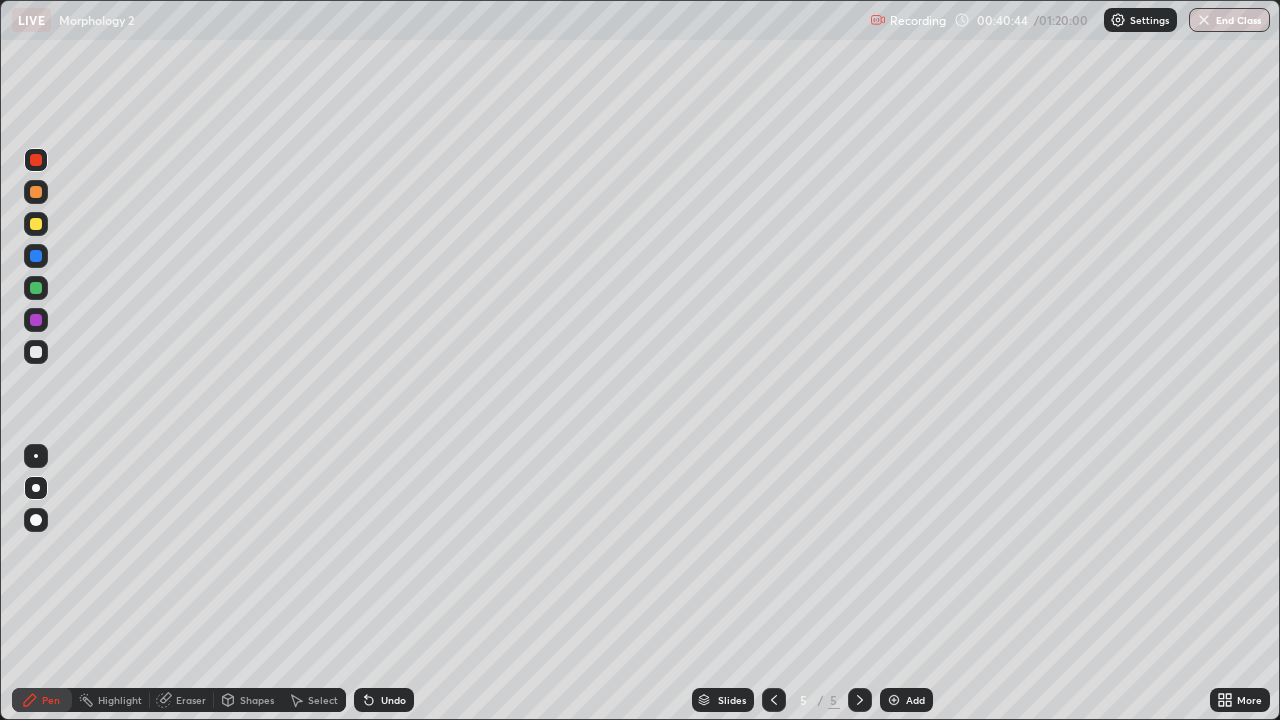 click at bounding box center [36, 256] 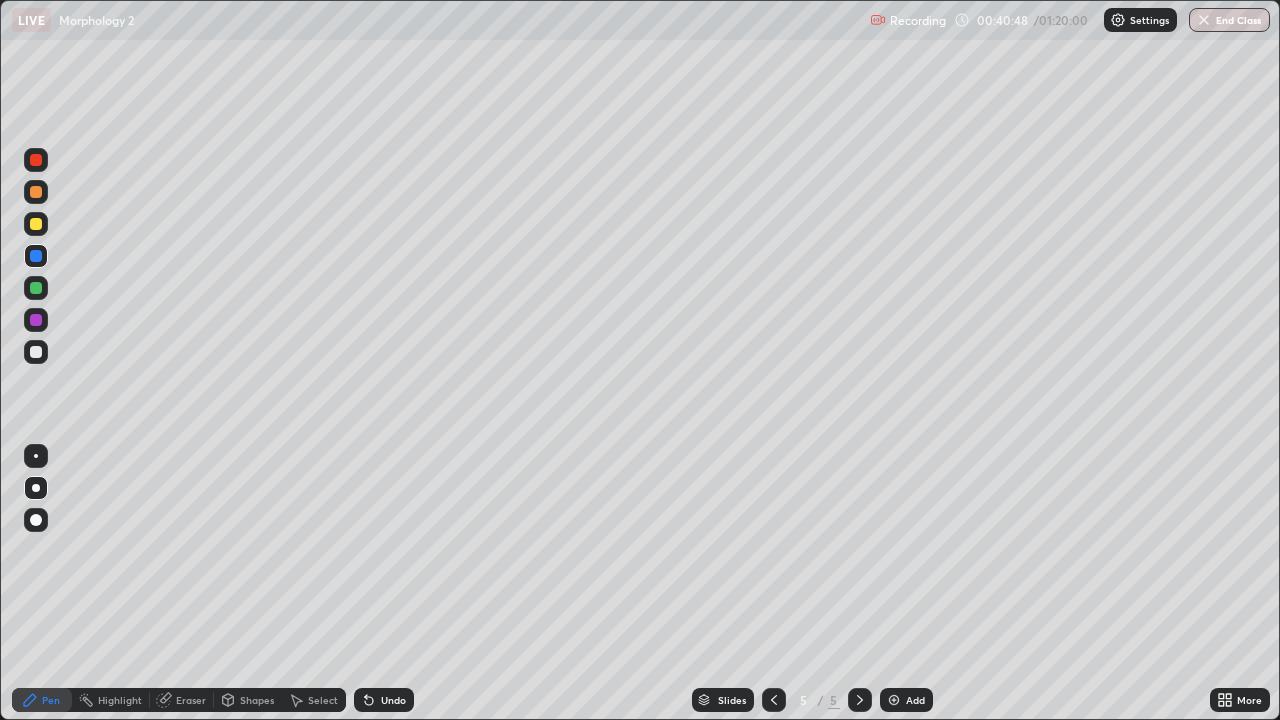 click at bounding box center (36, 160) 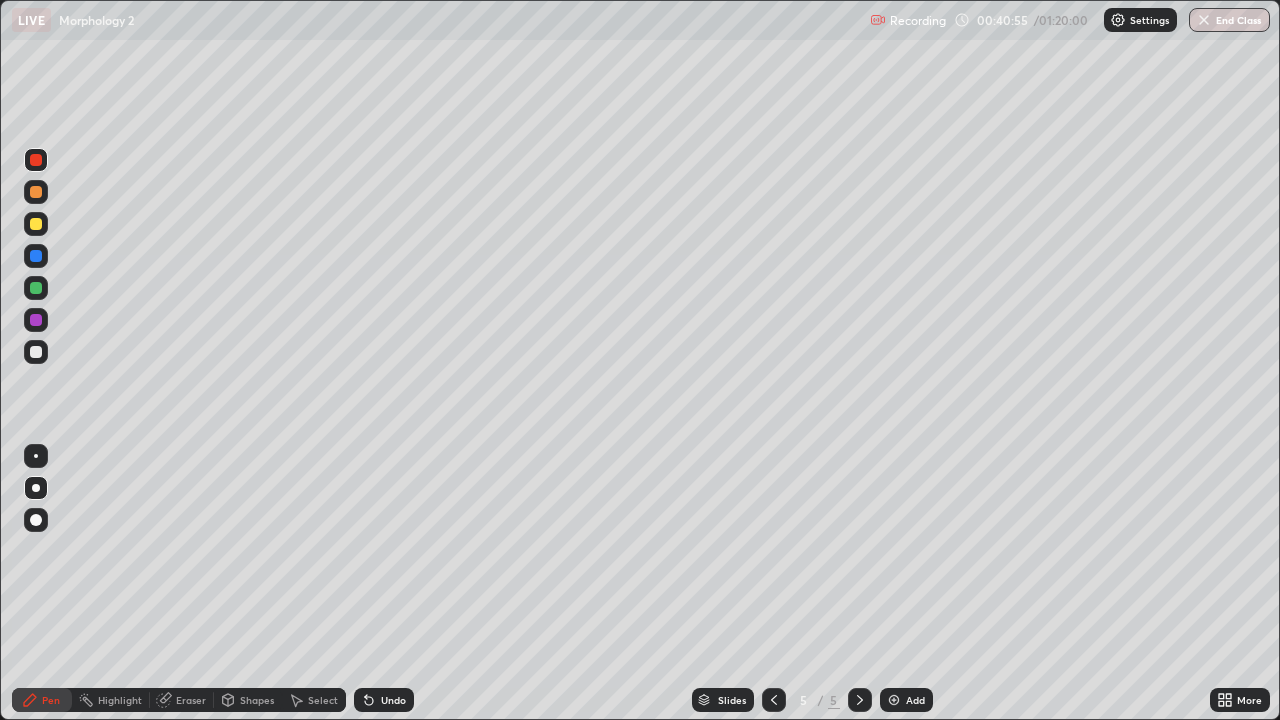 click on "Eraser" at bounding box center (191, 700) 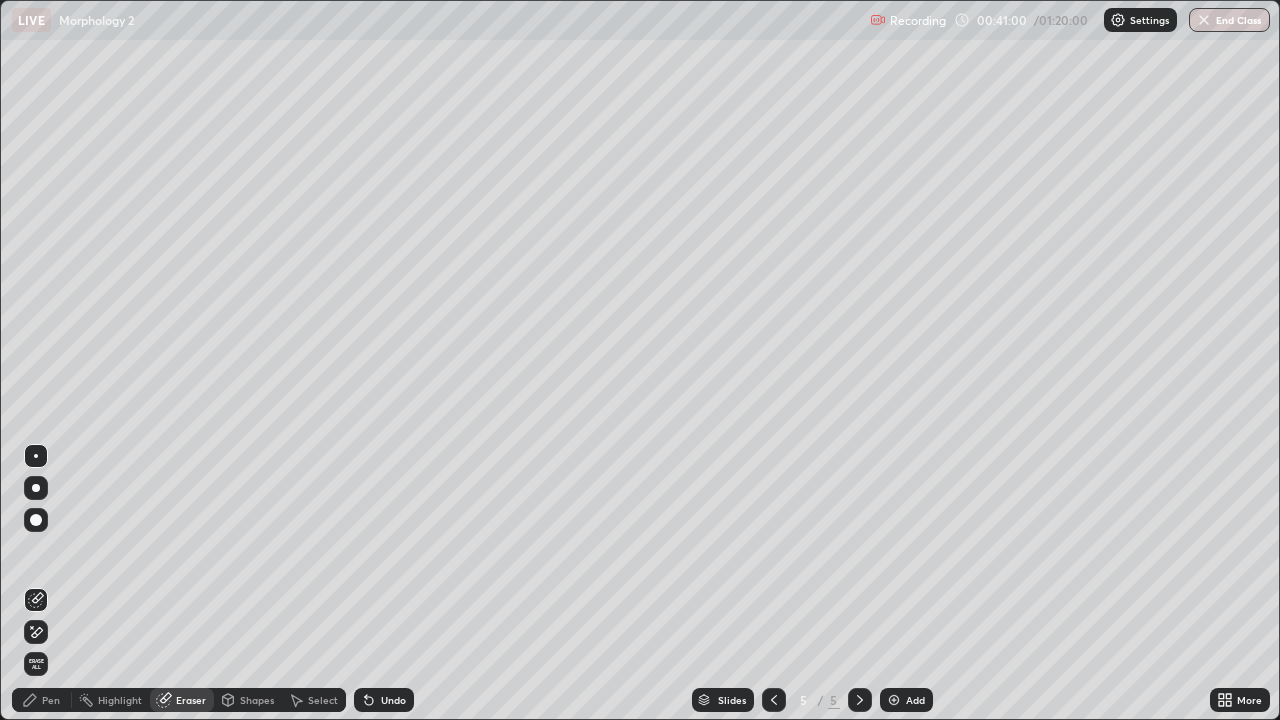 click 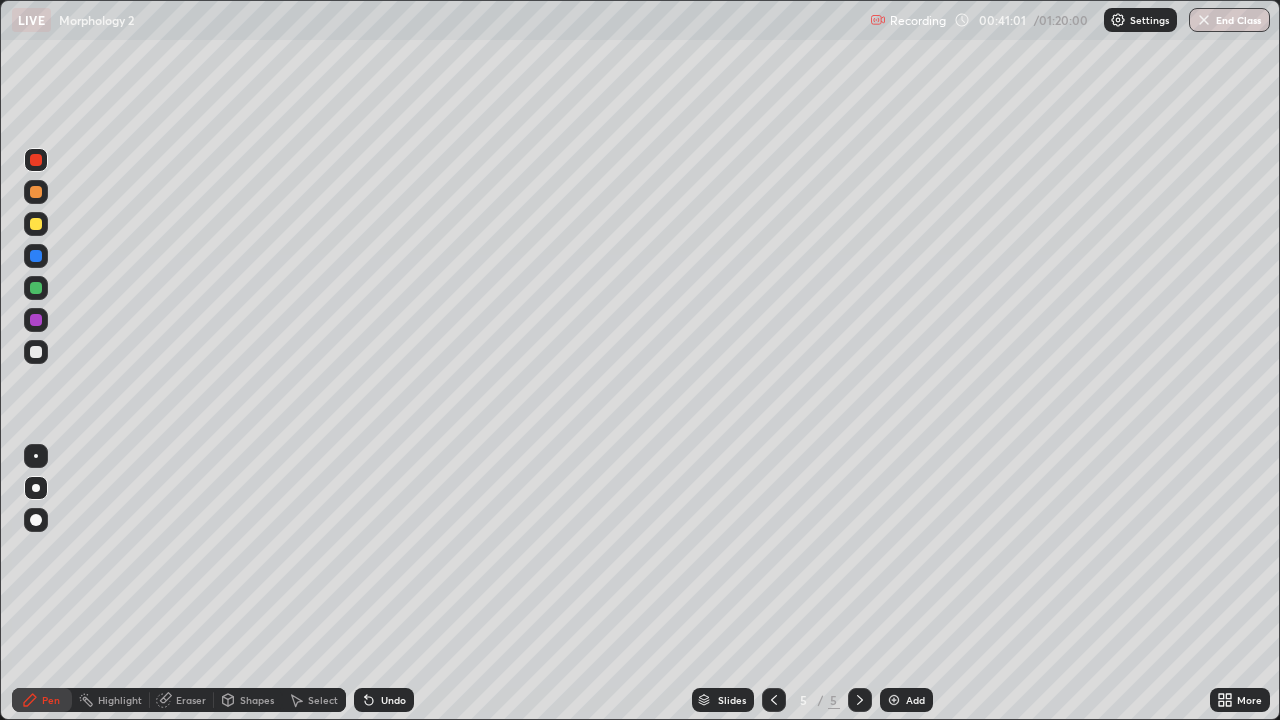click at bounding box center [36, 160] 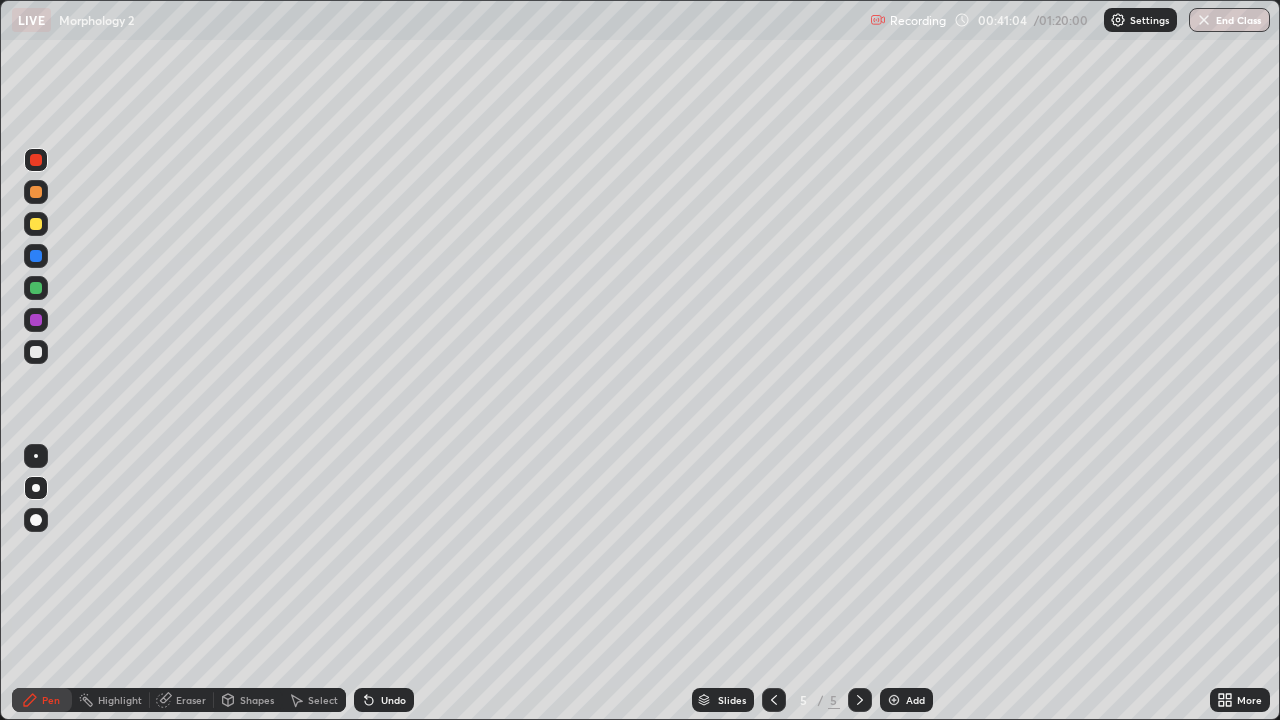 click at bounding box center (36, 256) 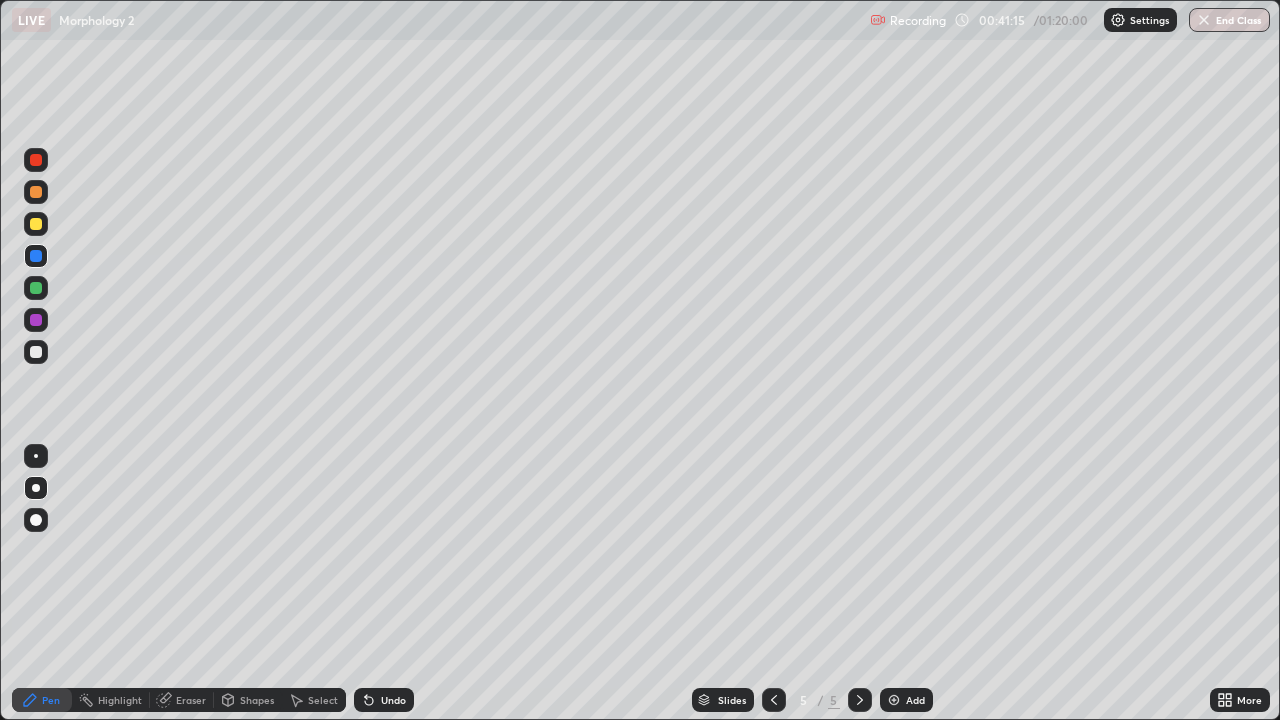 click at bounding box center [36, 160] 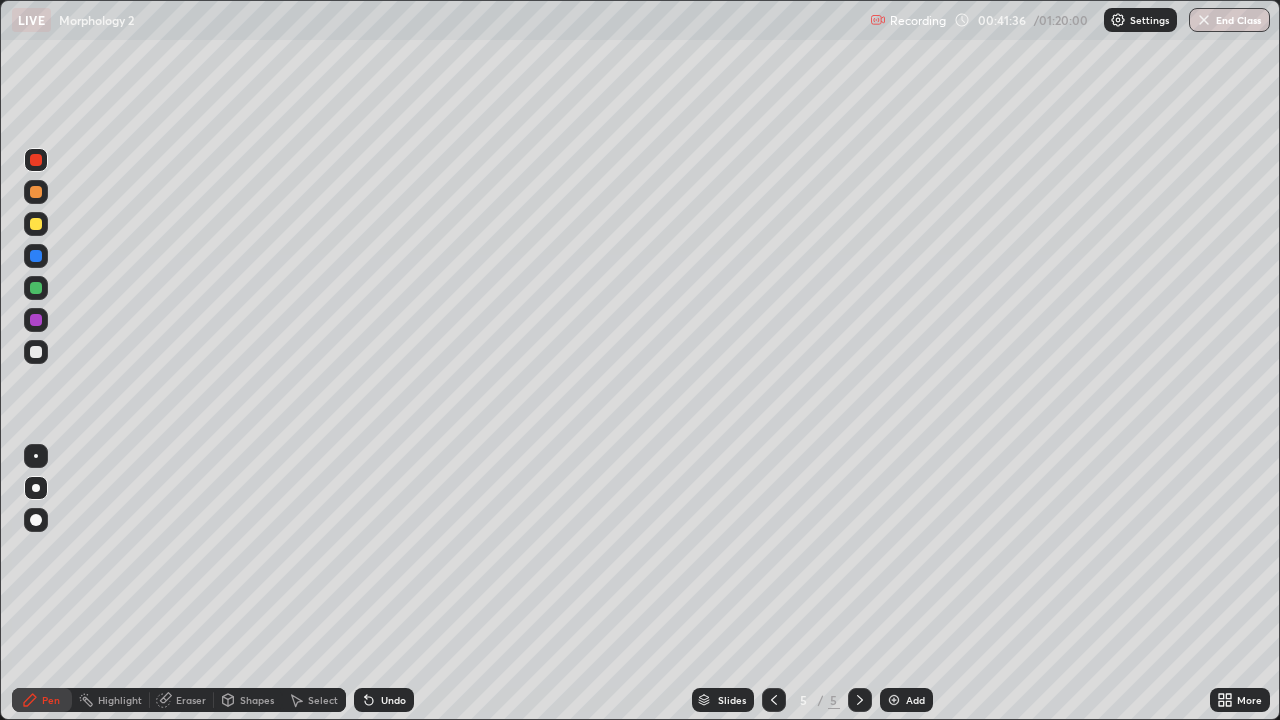 click on "Add" at bounding box center (915, 700) 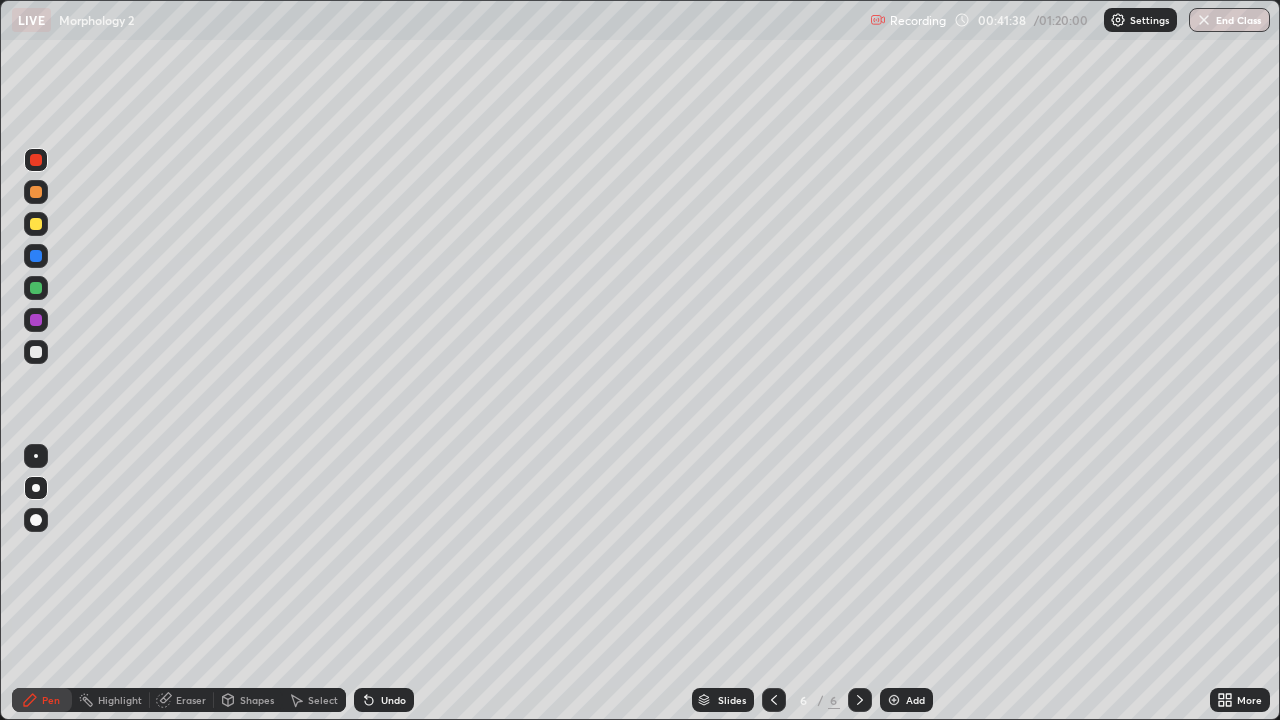 click at bounding box center (36, 352) 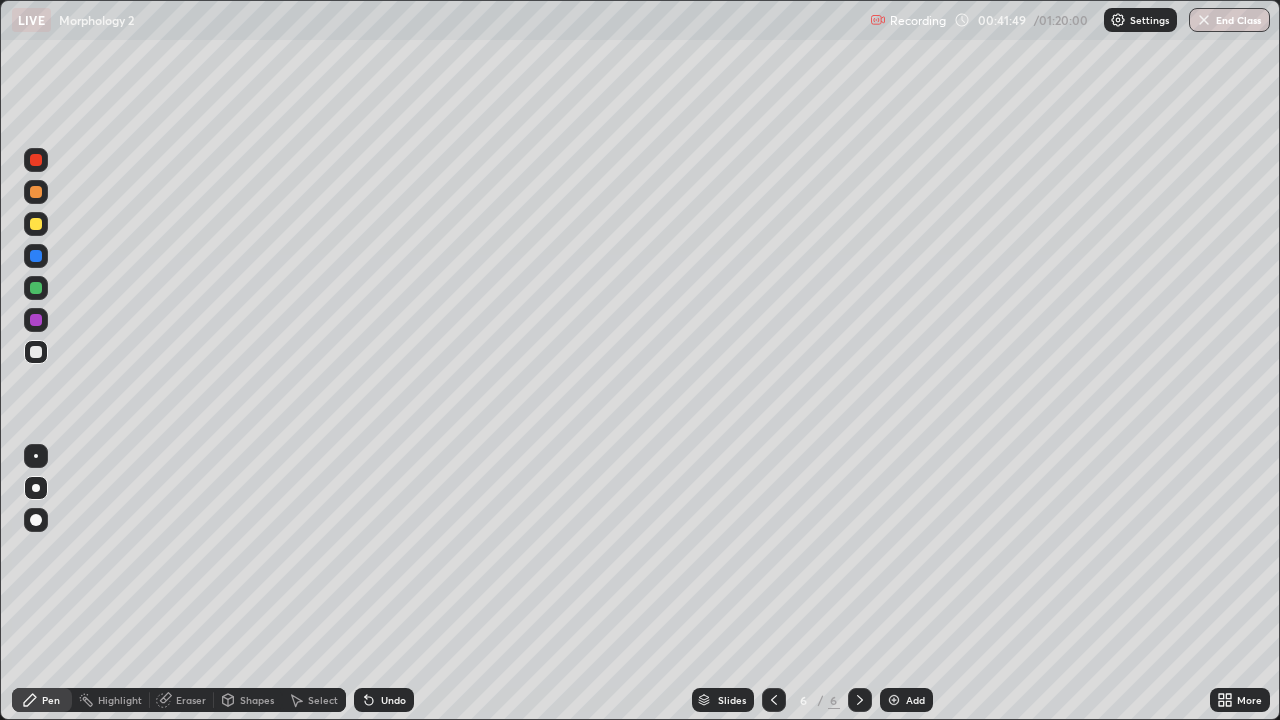 click at bounding box center (36, 256) 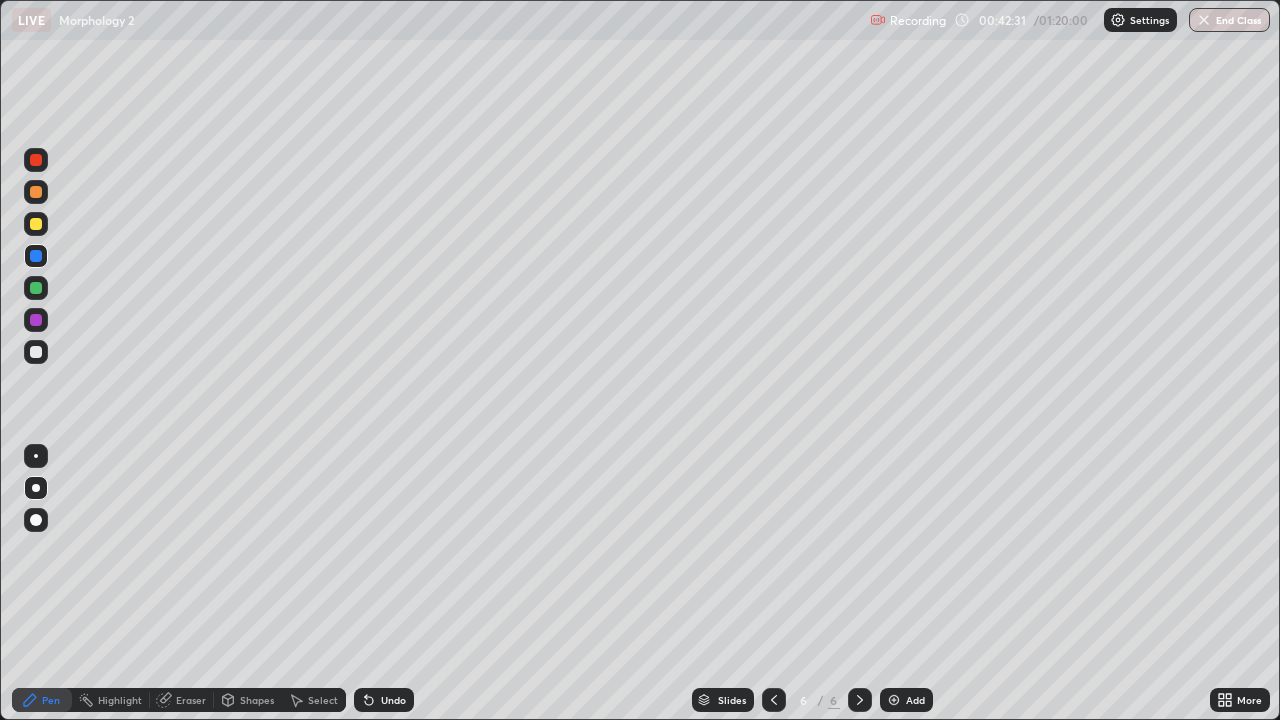 click 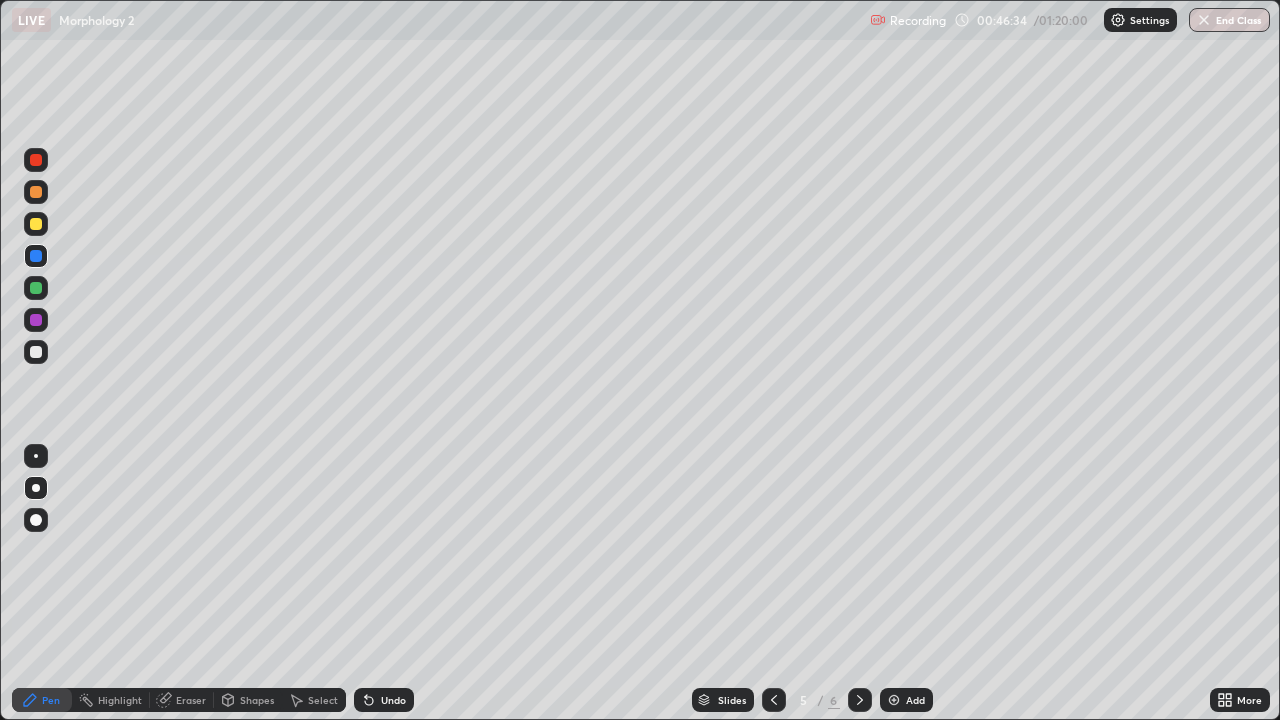 click 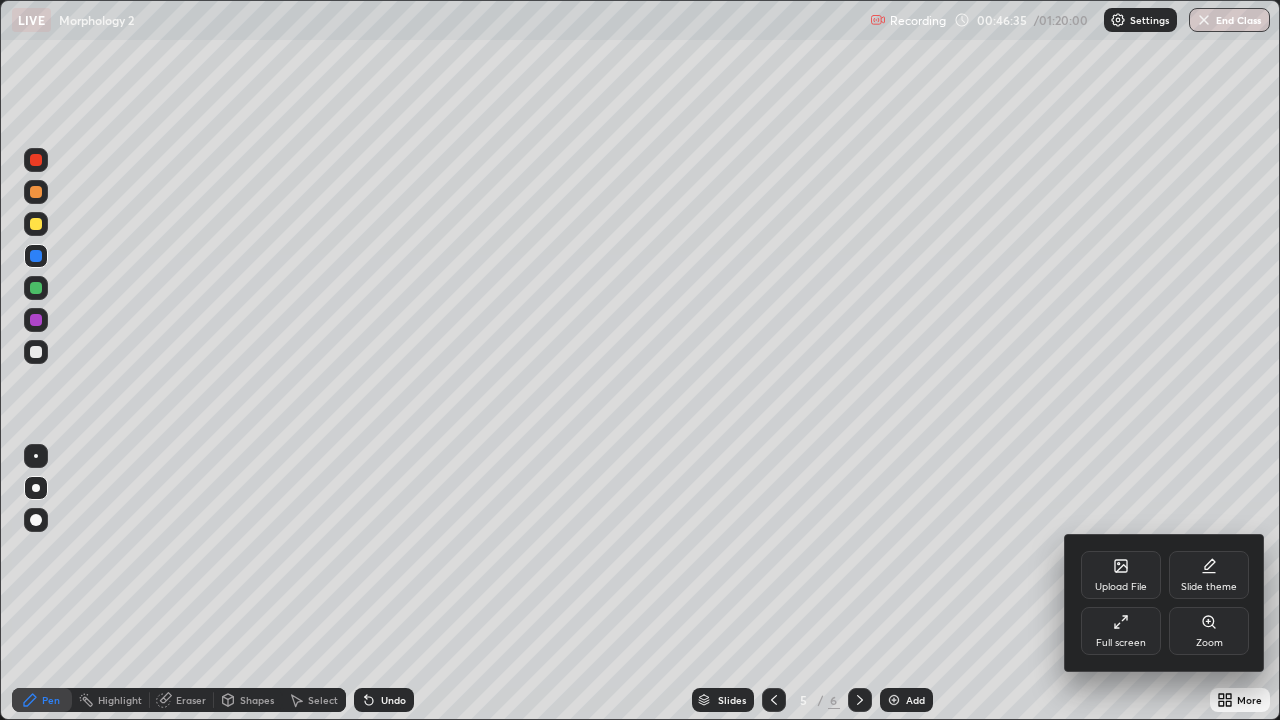 click on "Full screen" at bounding box center (1121, 631) 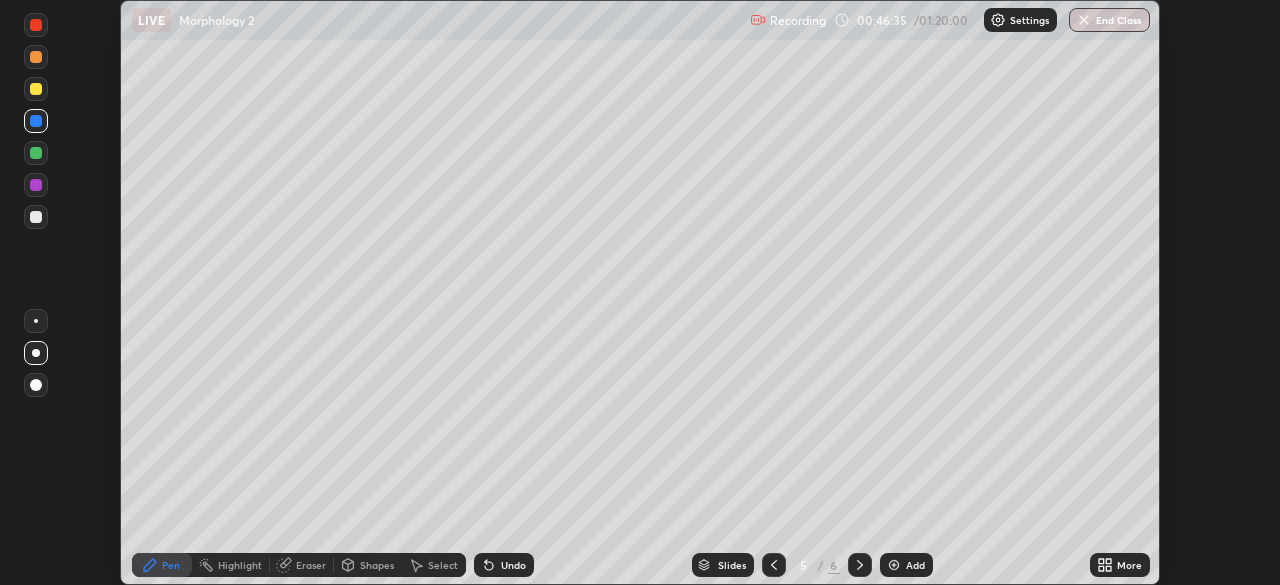 scroll, scrollTop: 585, scrollLeft: 1280, axis: both 